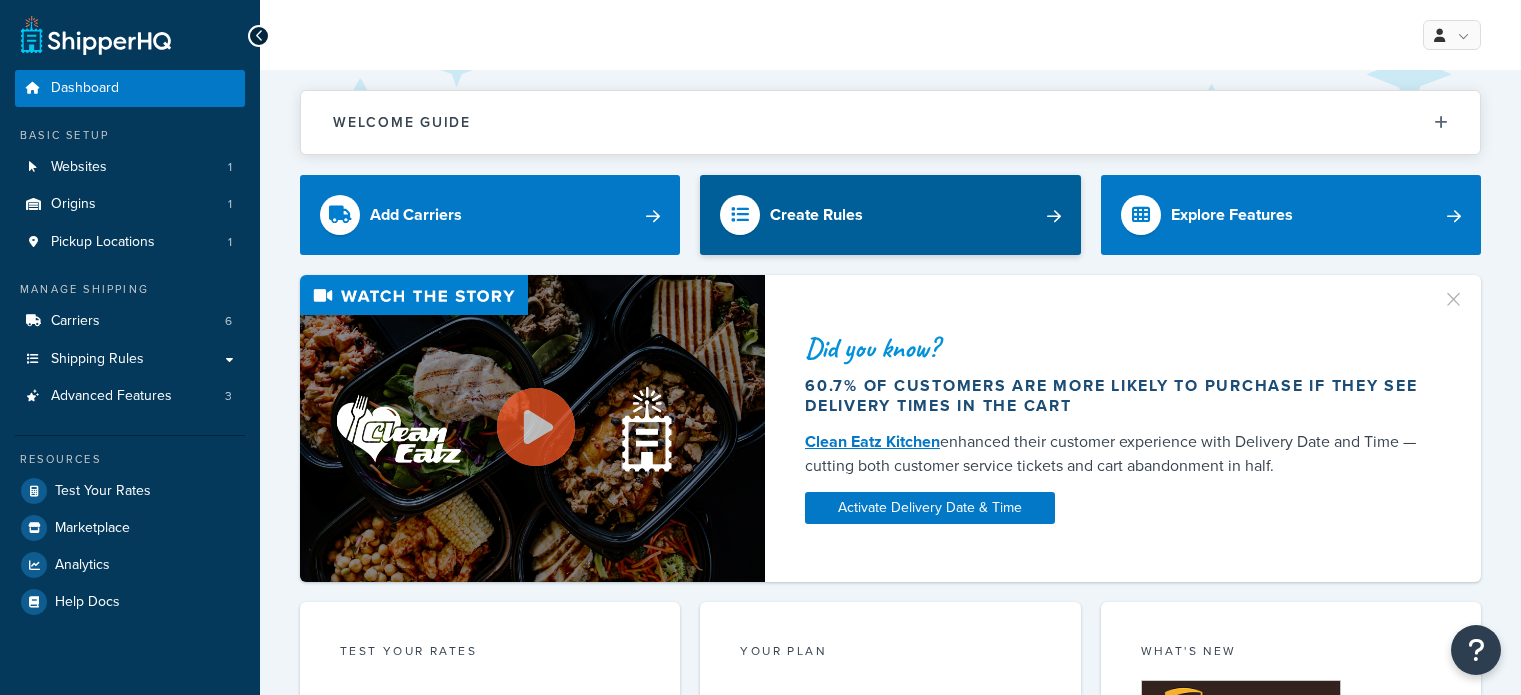 scroll, scrollTop: 0, scrollLeft: 0, axis: both 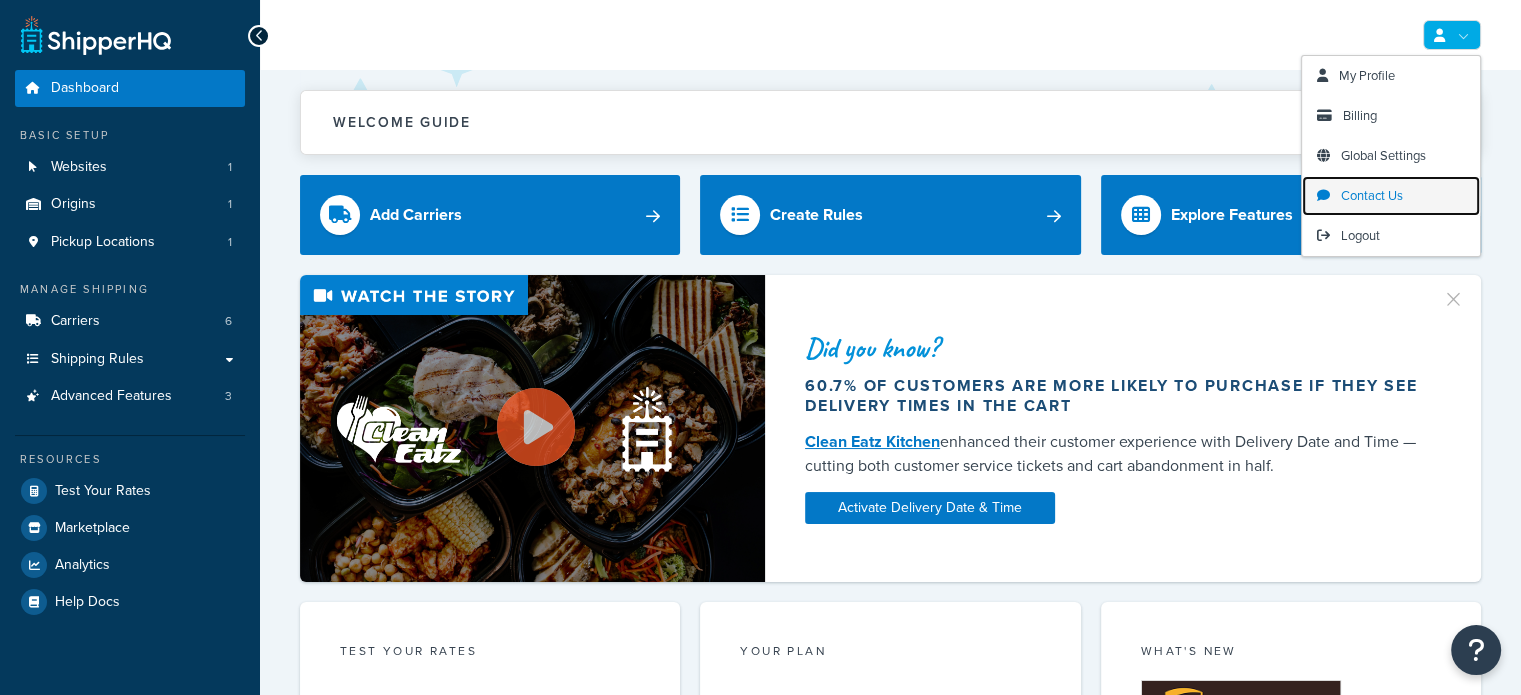 click on "Contact Us" at bounding box center [1391, 196] 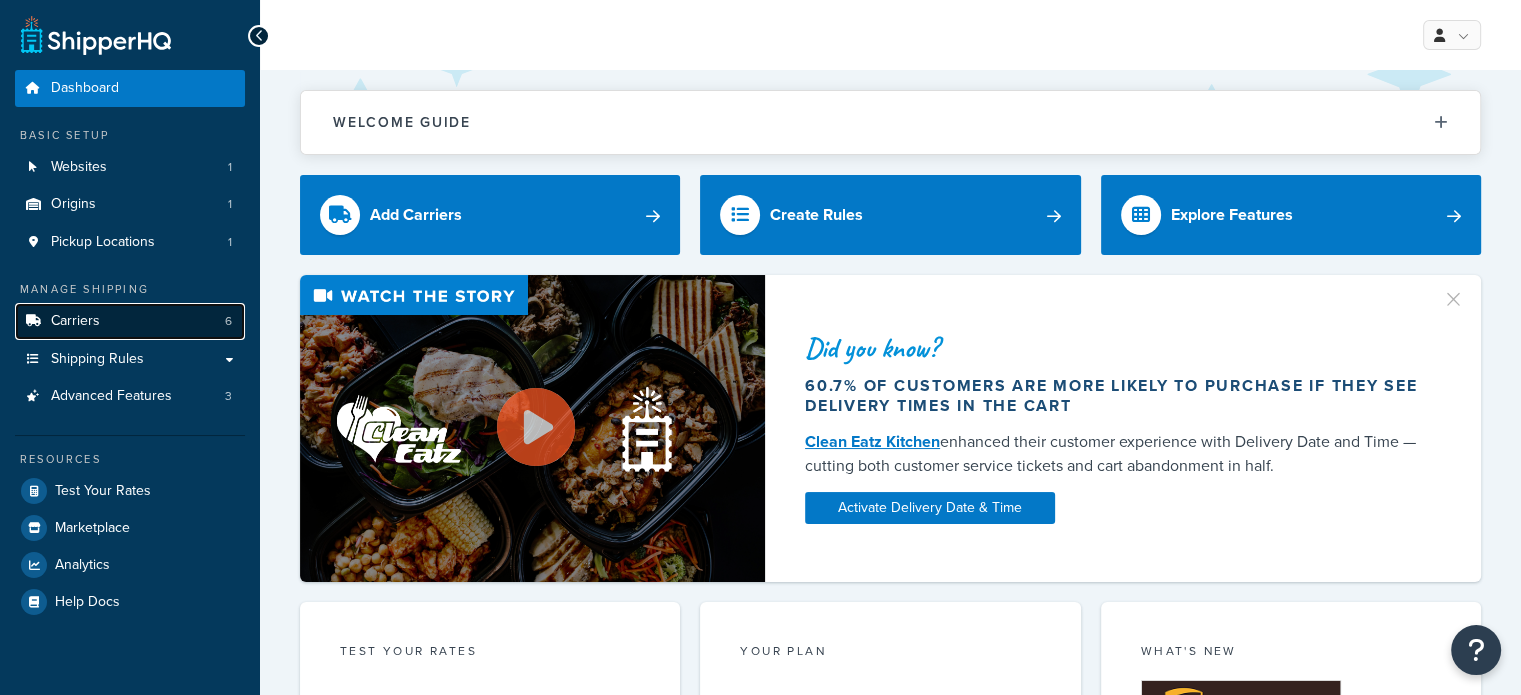 click on "Carriers 6" at bounding box center [130, 321] 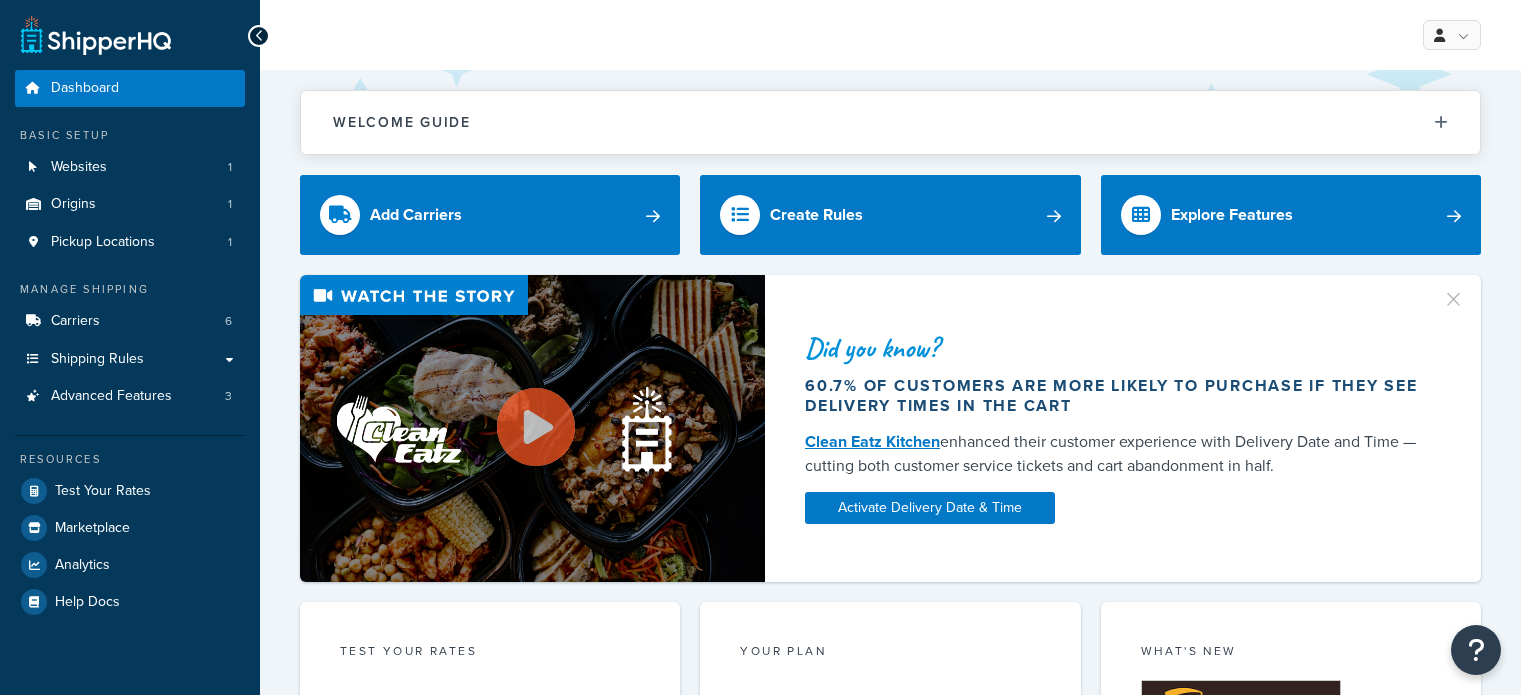 scroll, scrollTop: 0, scrollLeft: 0, axis: both 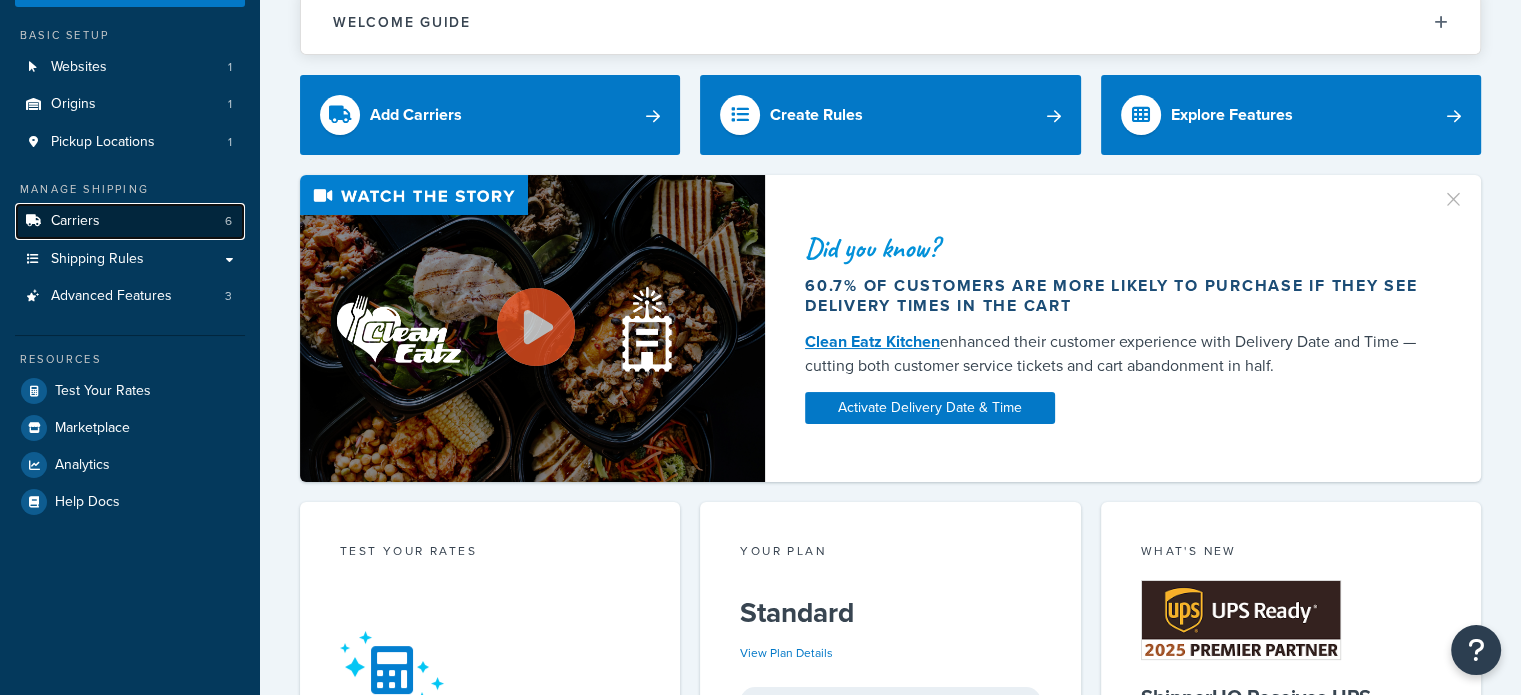 click on "Carriers 6" at bounding box center [130, 221] 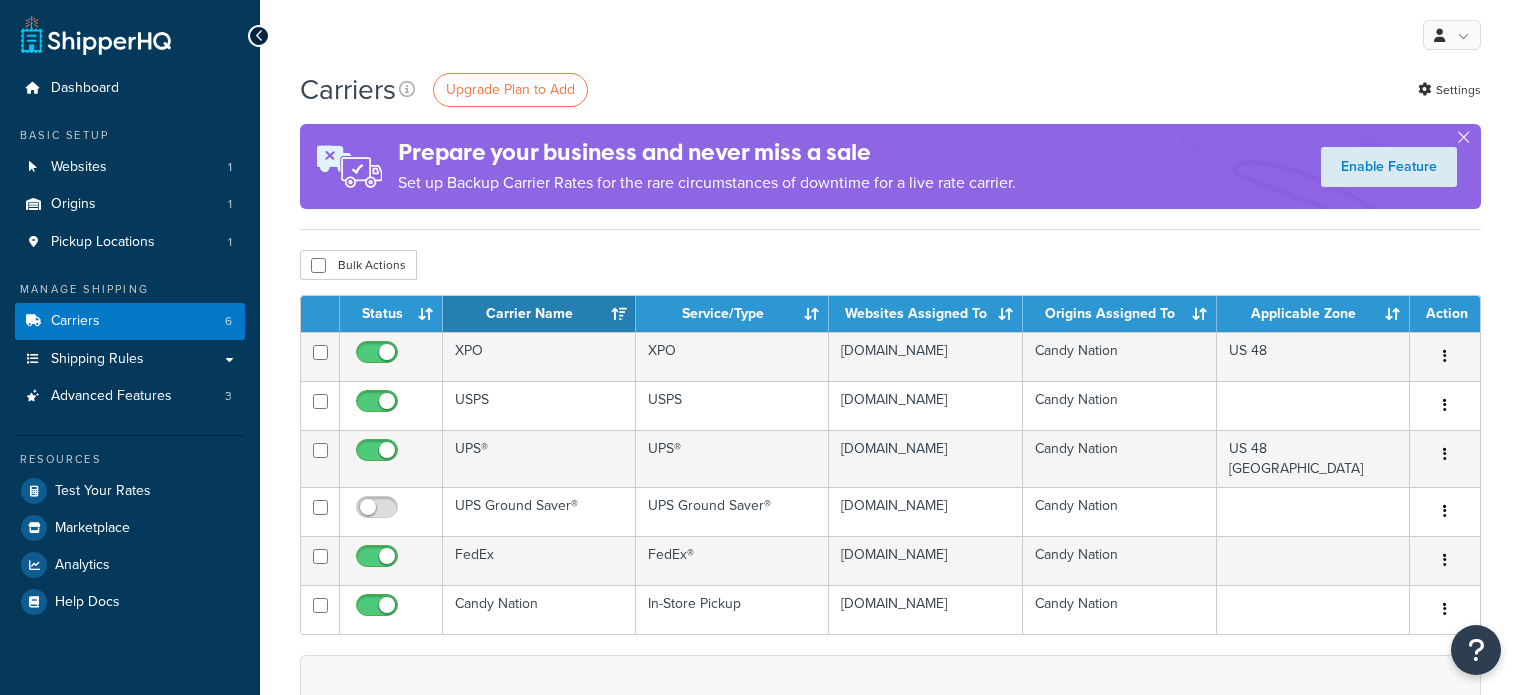 scroll, scrollTop: 0, scrollLeft: 0, axis: both 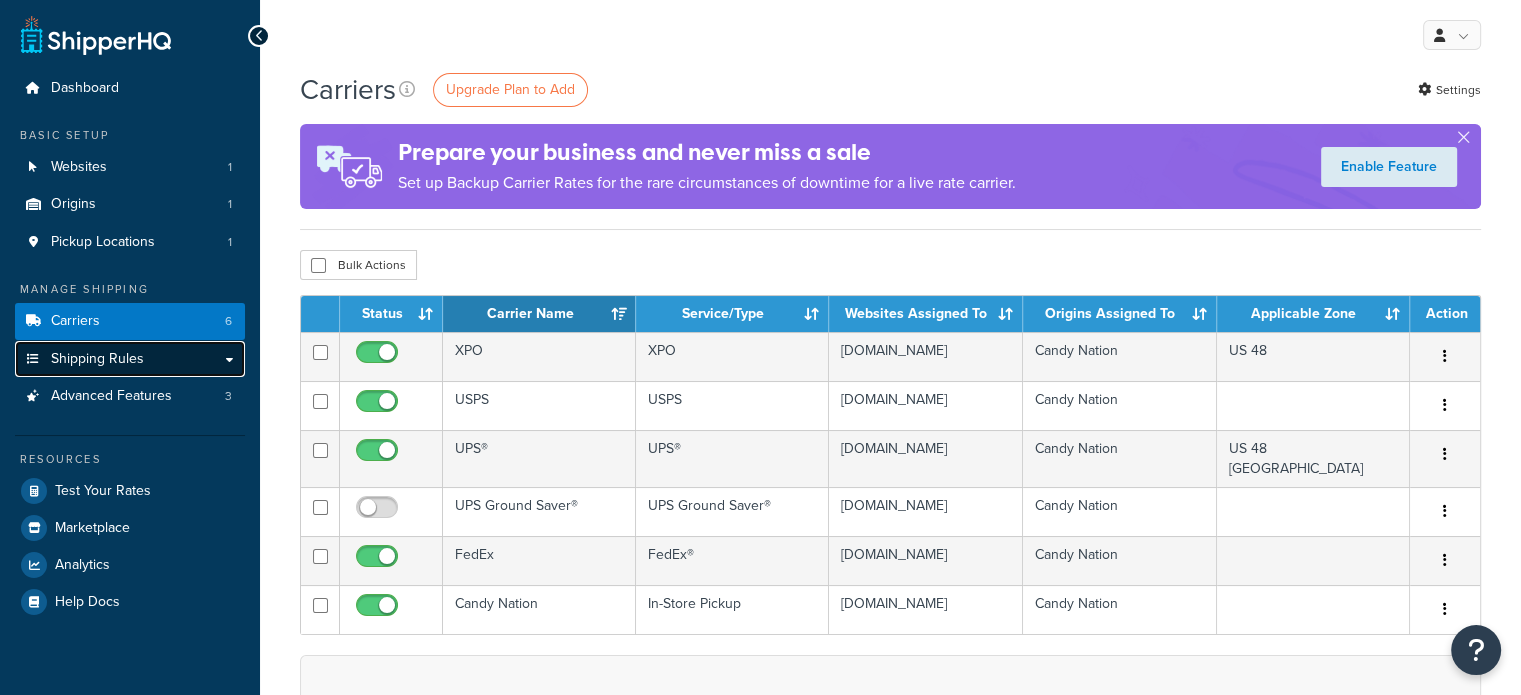 click on "Shipping Rules" at bounding box center (97, 359) 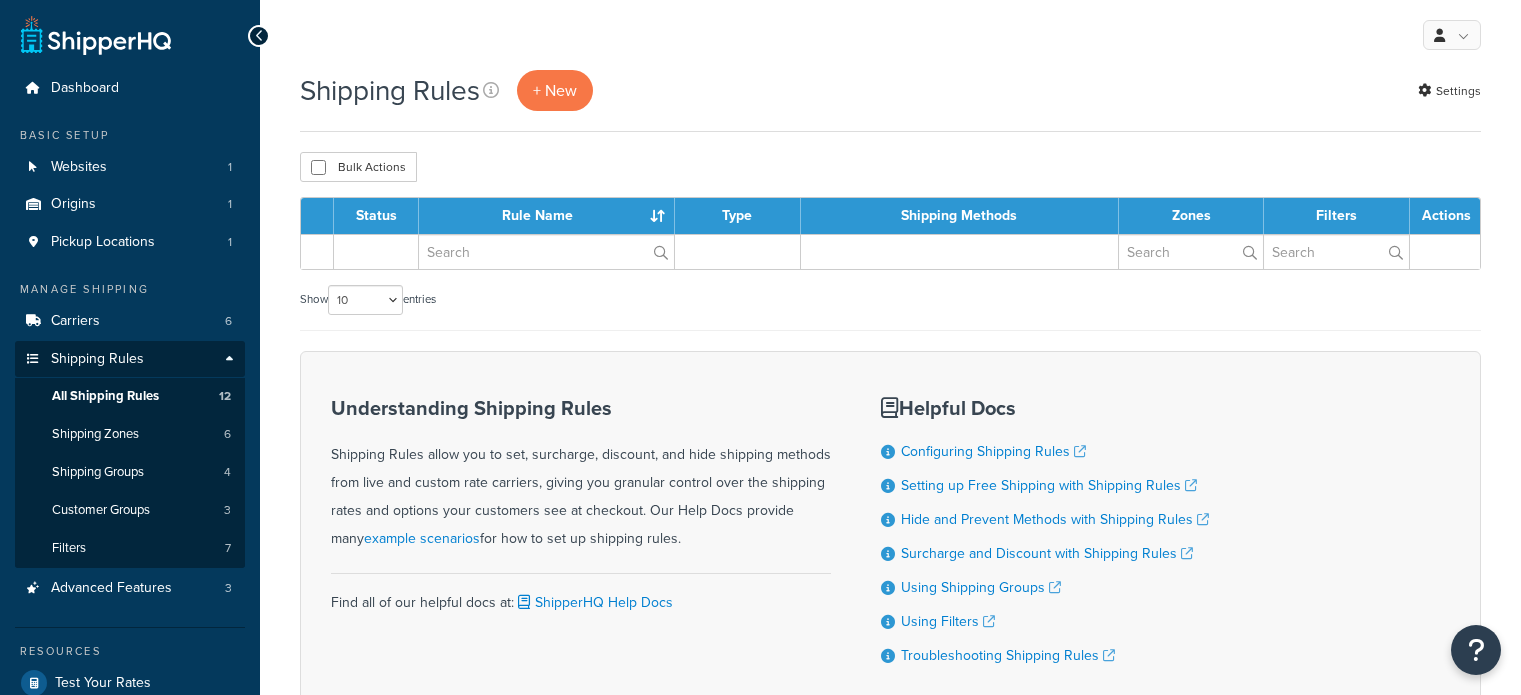 scroll, scrollTop: 0, scrollLeft: 0, axis: both 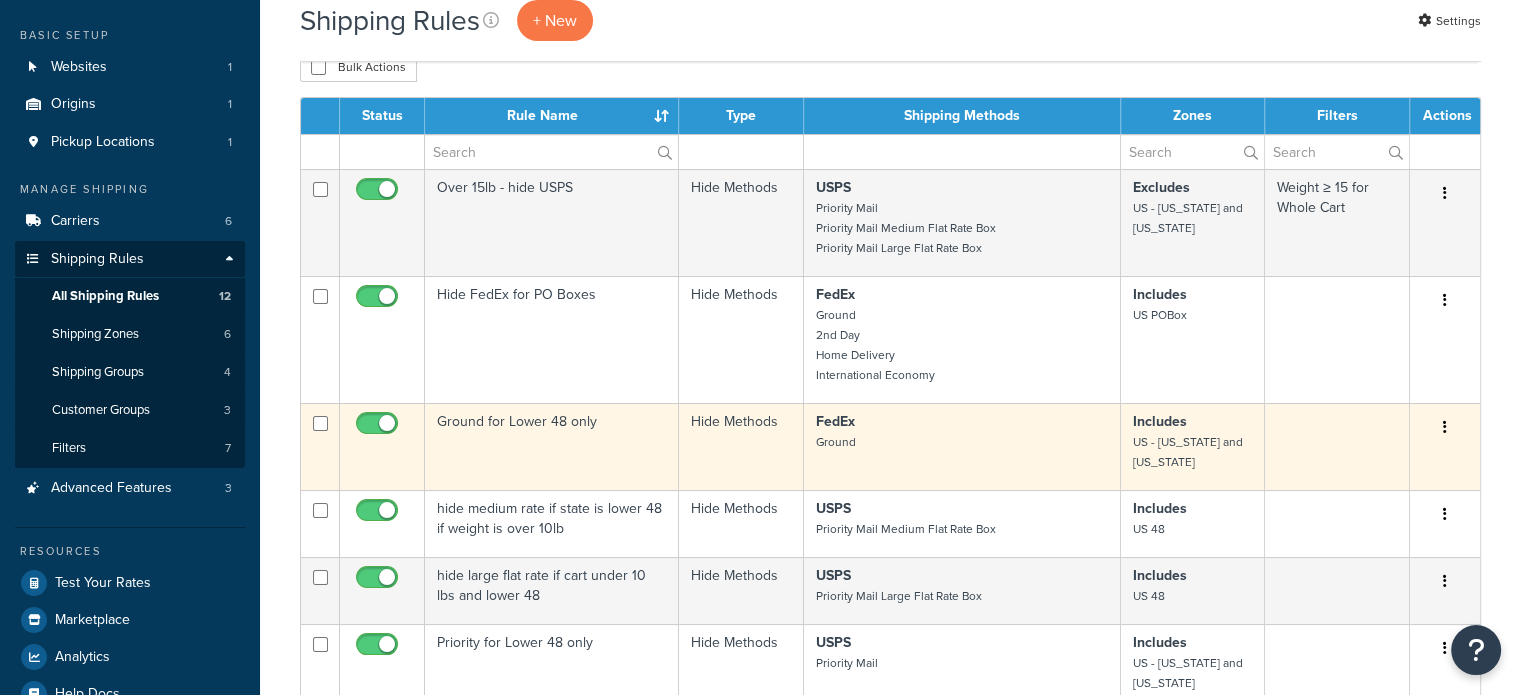 click at bounding box center (1445, 427) 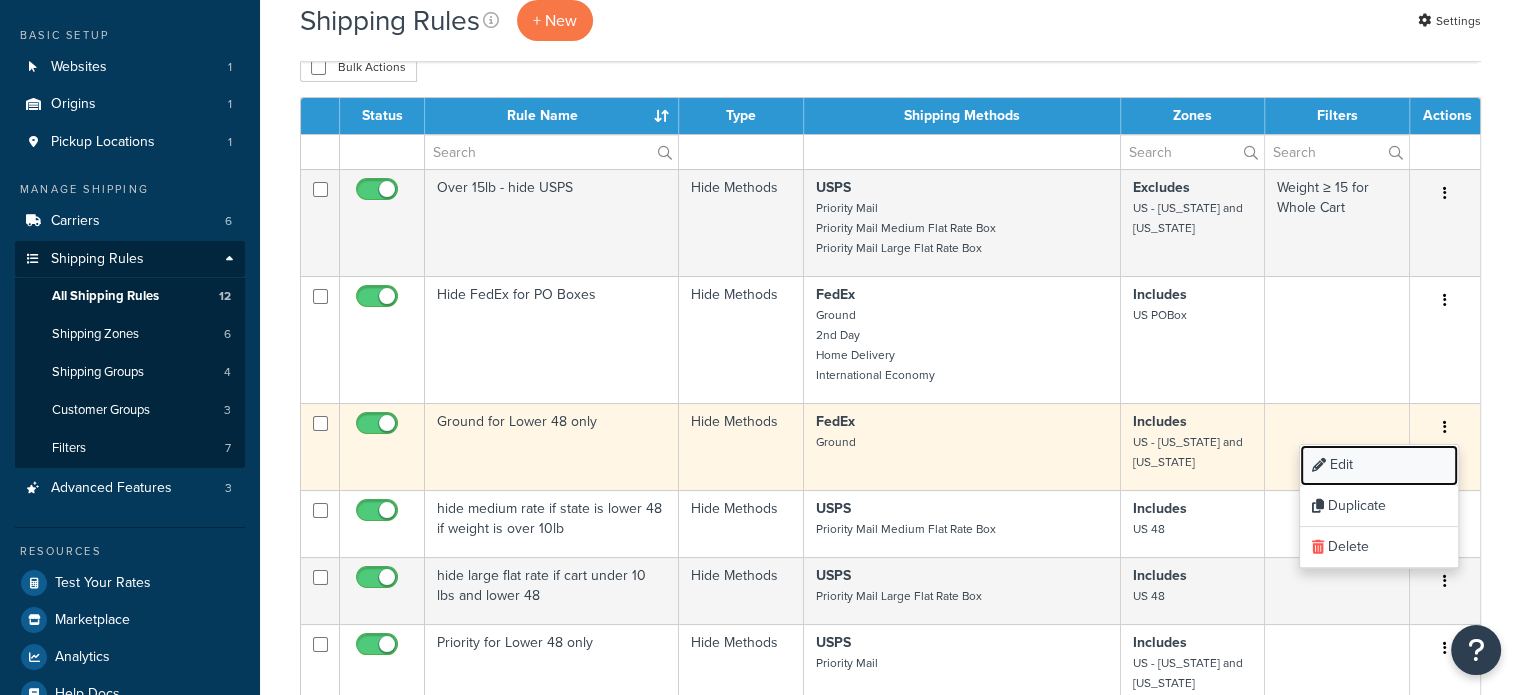 click on "Edit" at bounding box center (1379, 465) 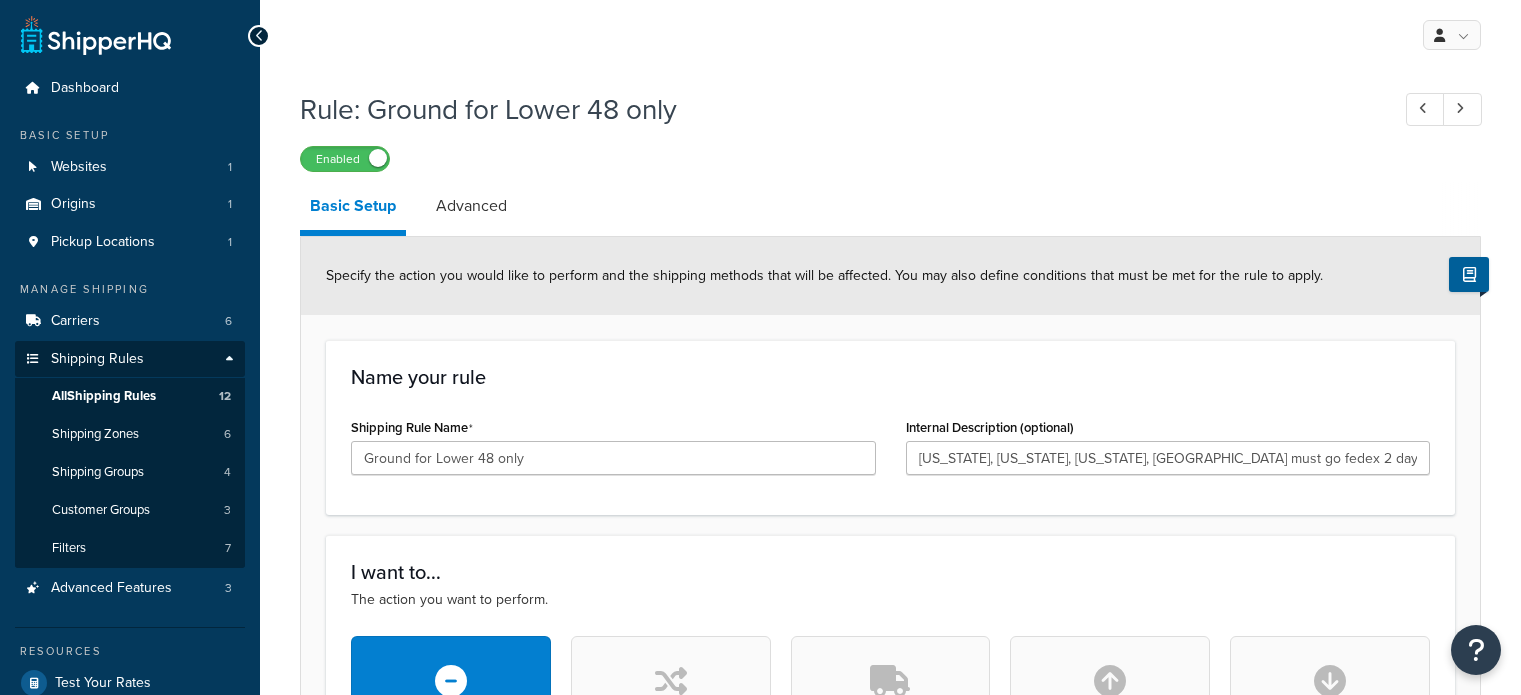 scroll, scrollTop: 0, scrollLeft: 0, axis: both 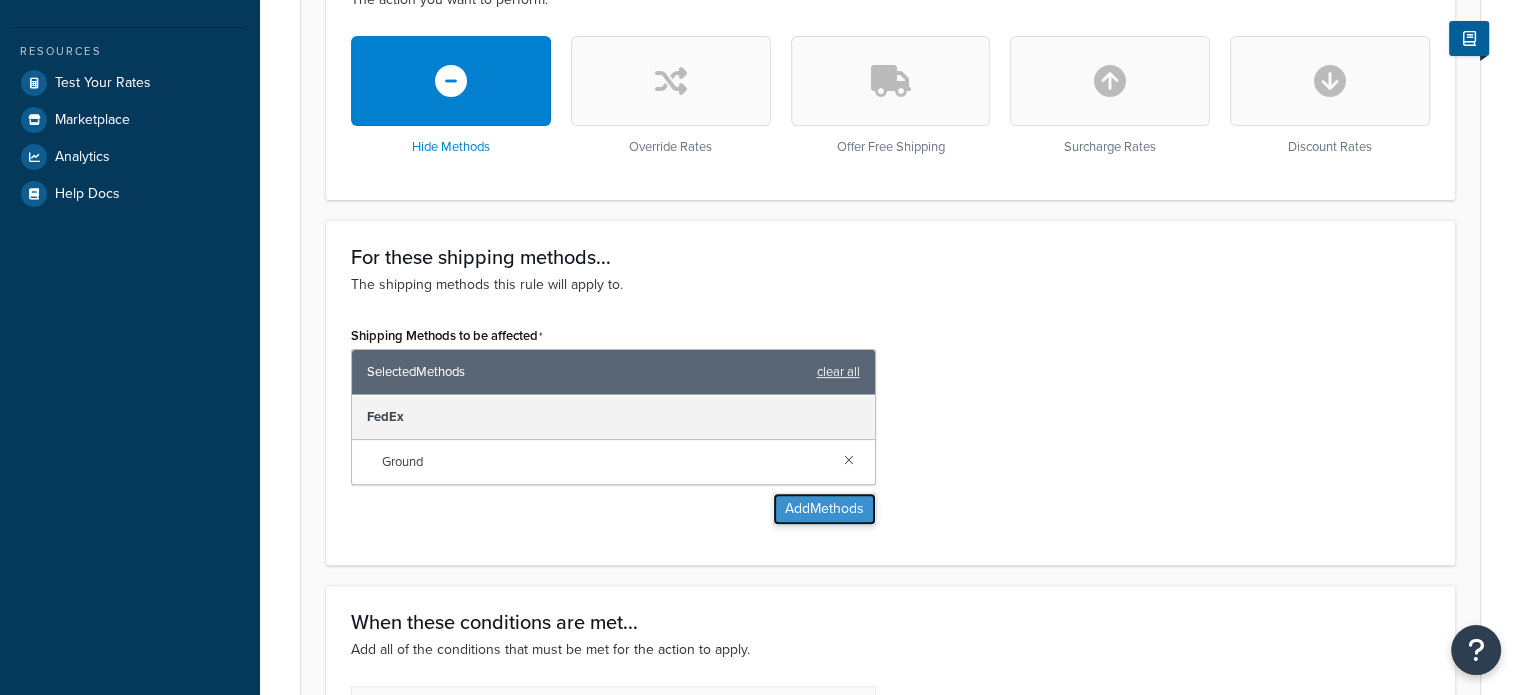 click on "Add  Methods" at bounding box center [824, 509] 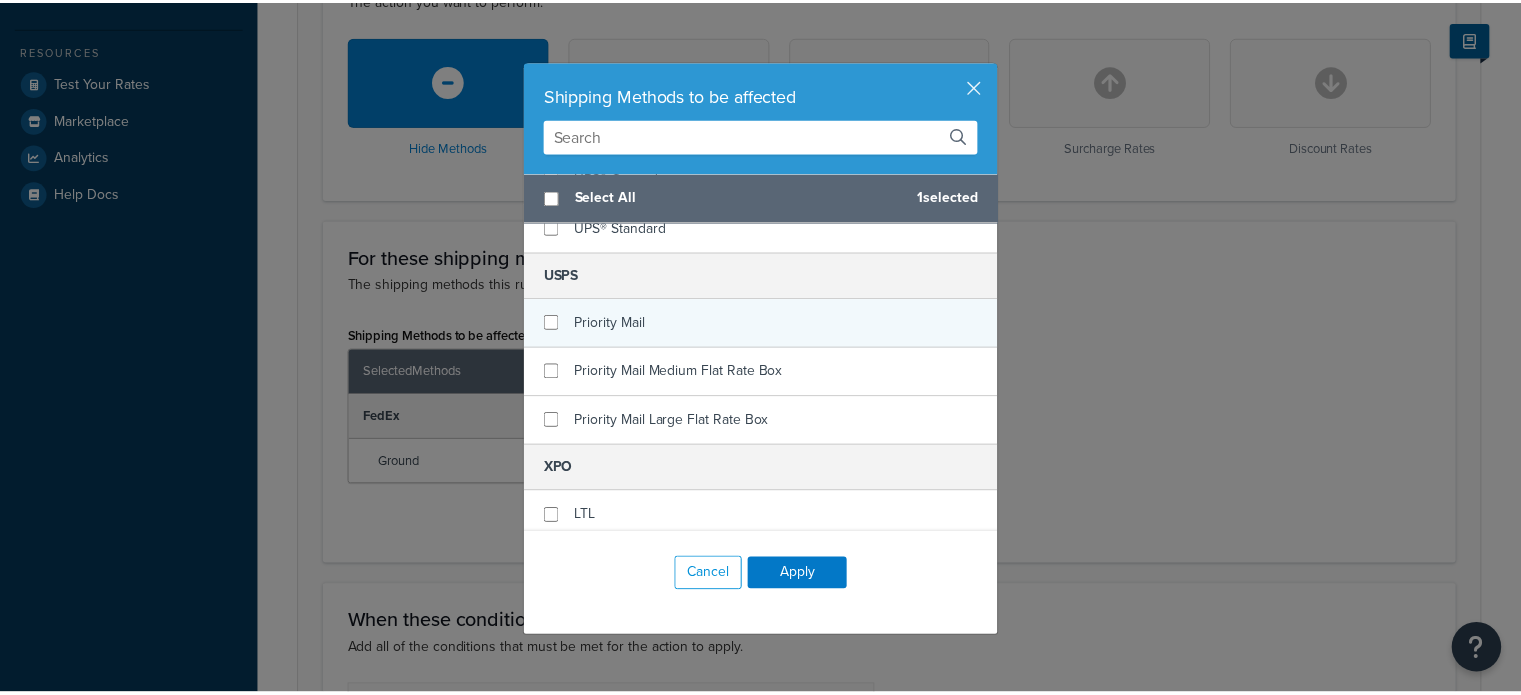 scroll, scrollTop: 648, scrollLeft: 0, axis: vertical 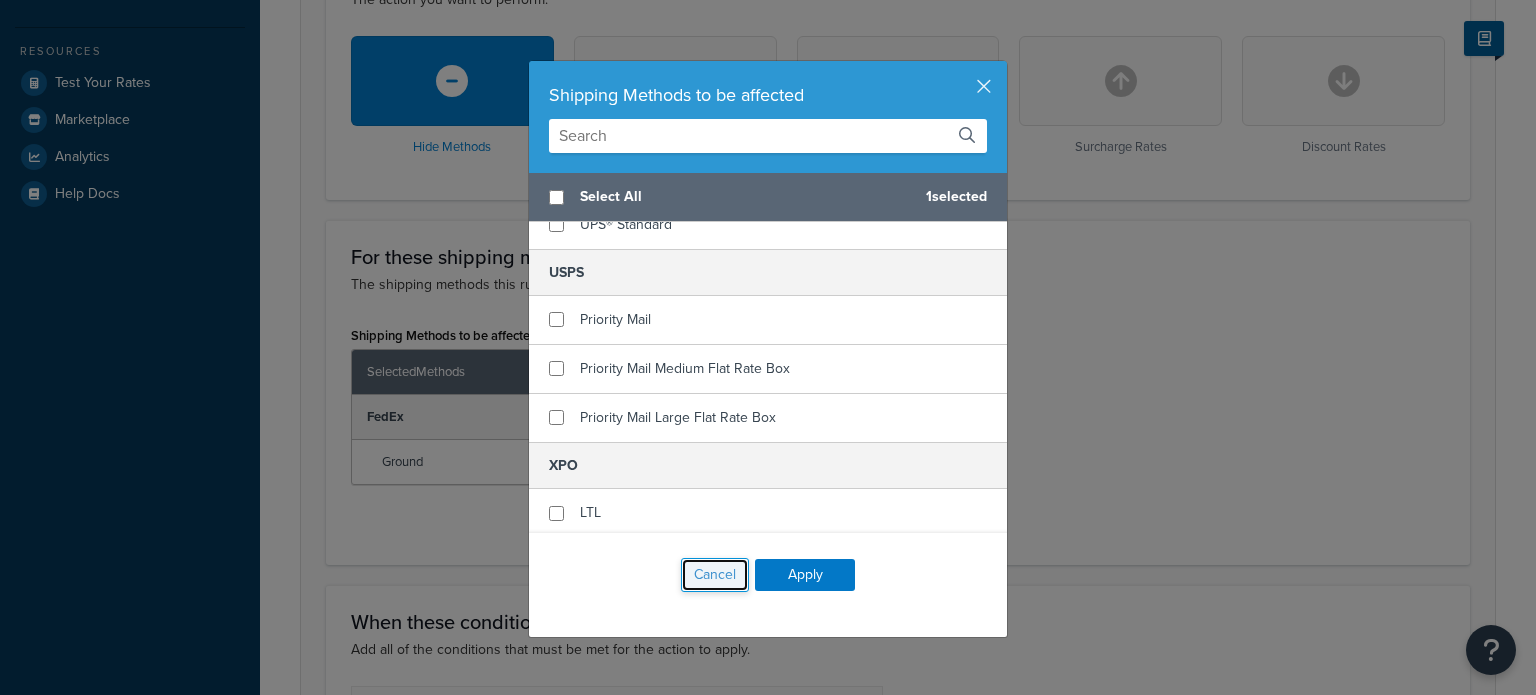 click on "Cancel" at bounding box center (715, 575) 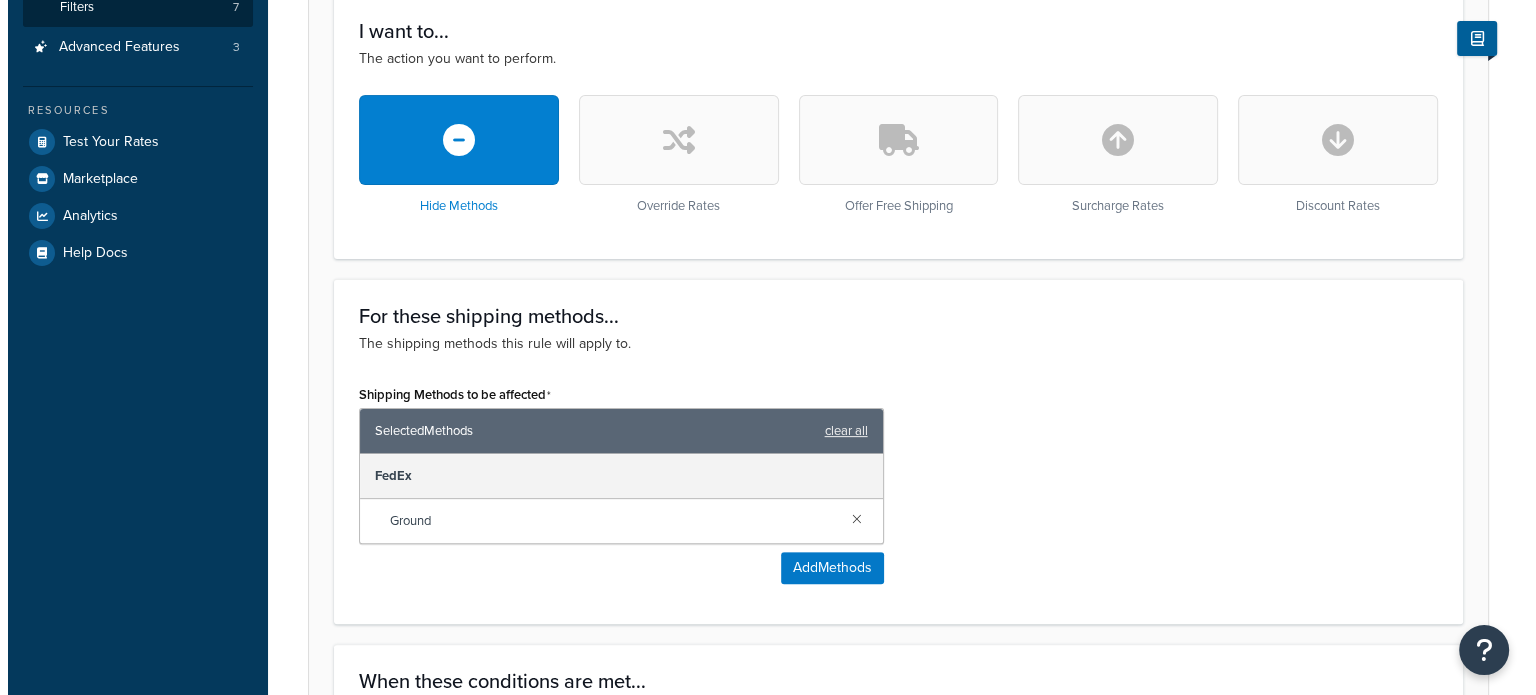 scroll, scrollTop: 700, scrollLeft: 0, axis: vertical 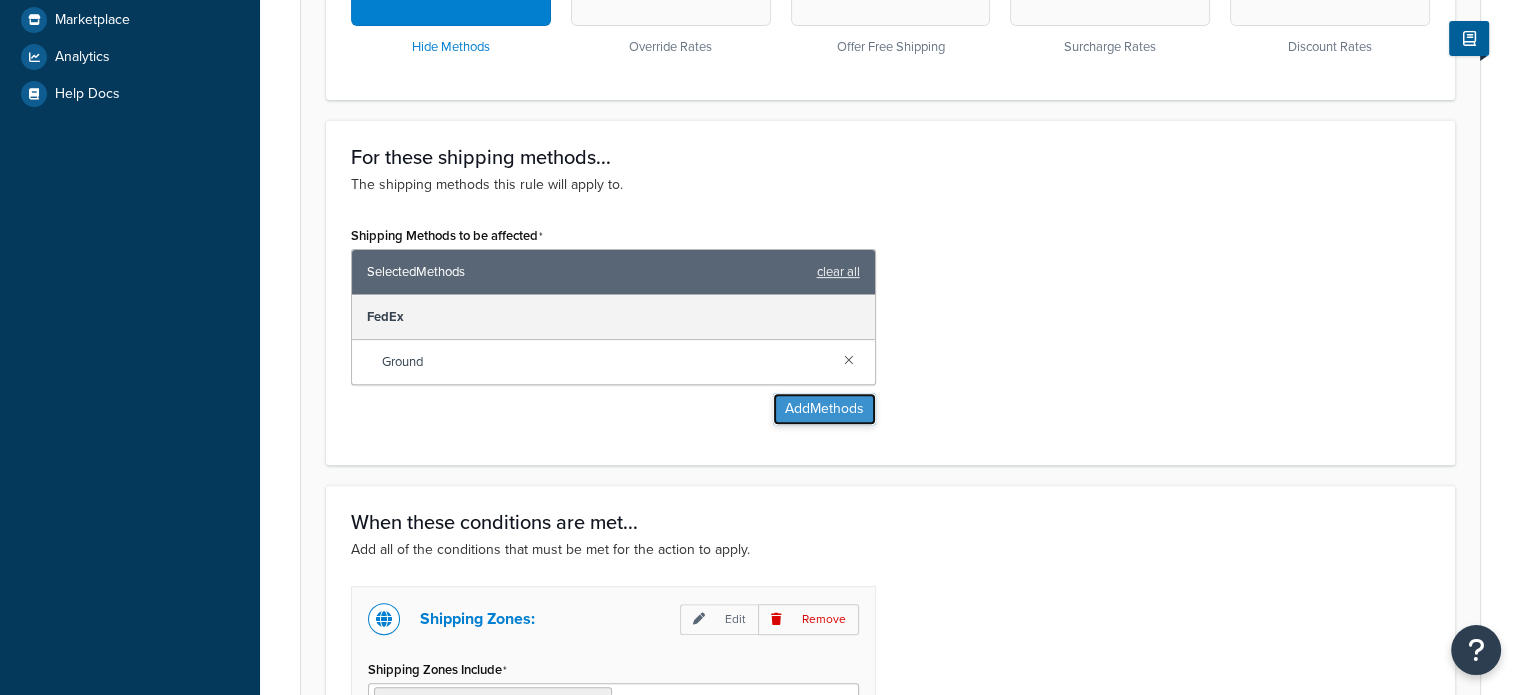 click on "Add  Methods" at bounding box center [824, 409] 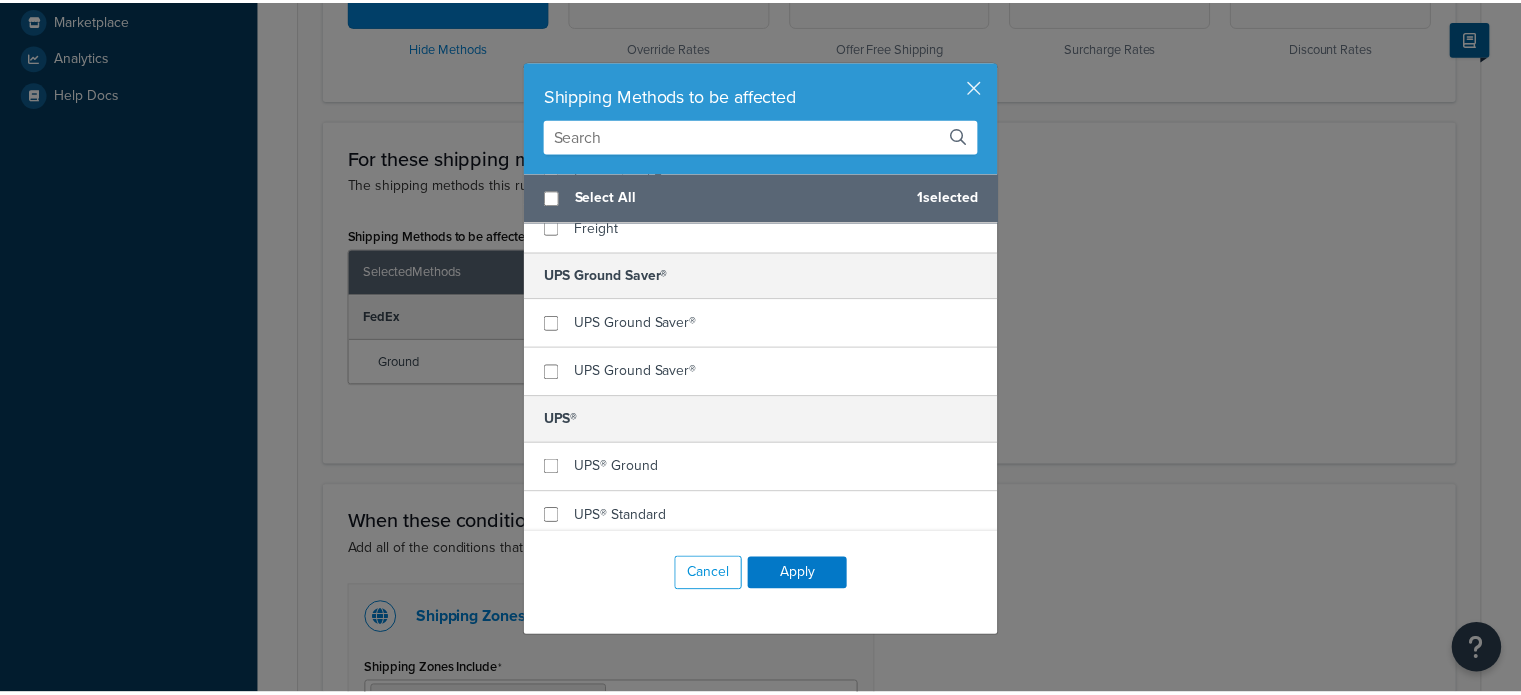 scroll, scrollTop: 400, scrollLeft: 0, axis: vertical 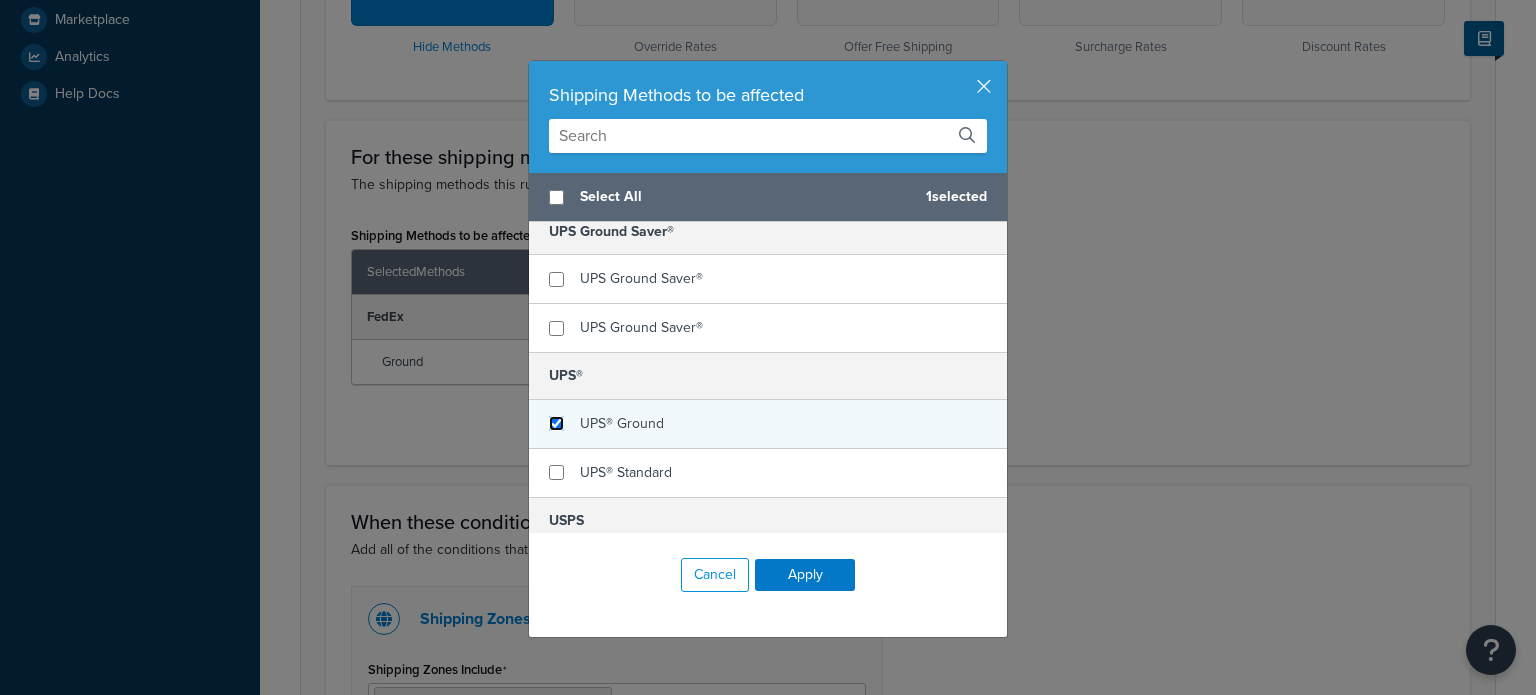 click at bounding box center [556, 423] 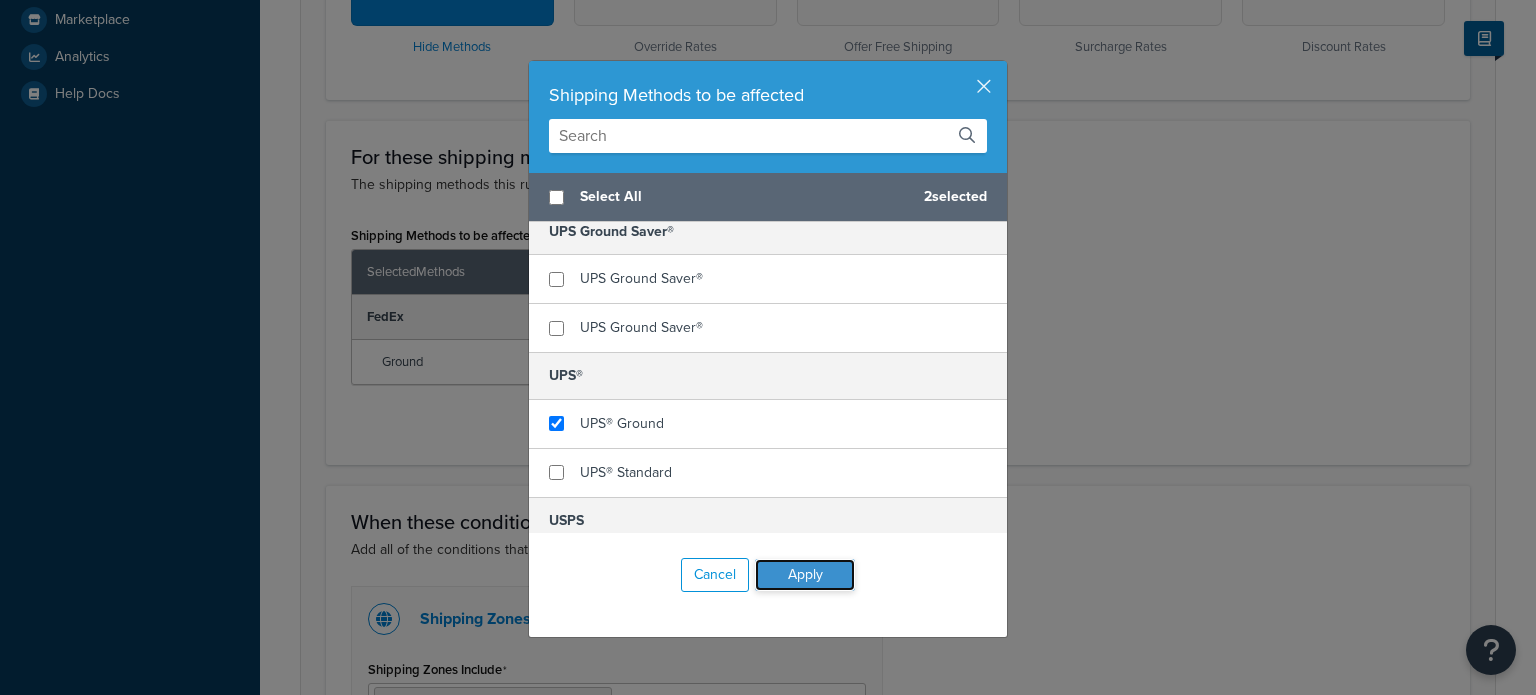 click on "Apply" at bounding box center (805, 575) 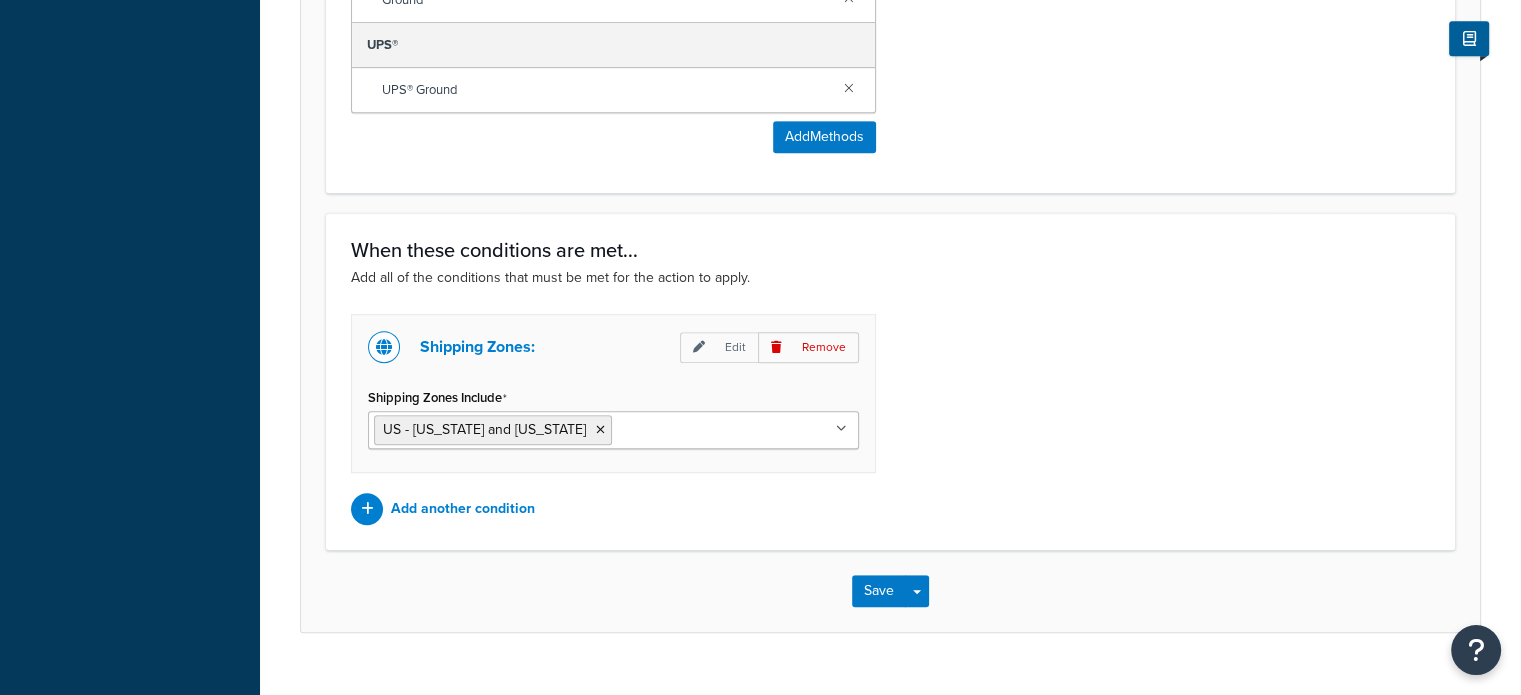 scroll, scrollTop: 1096, scrollLeft: 0, axis: vertical 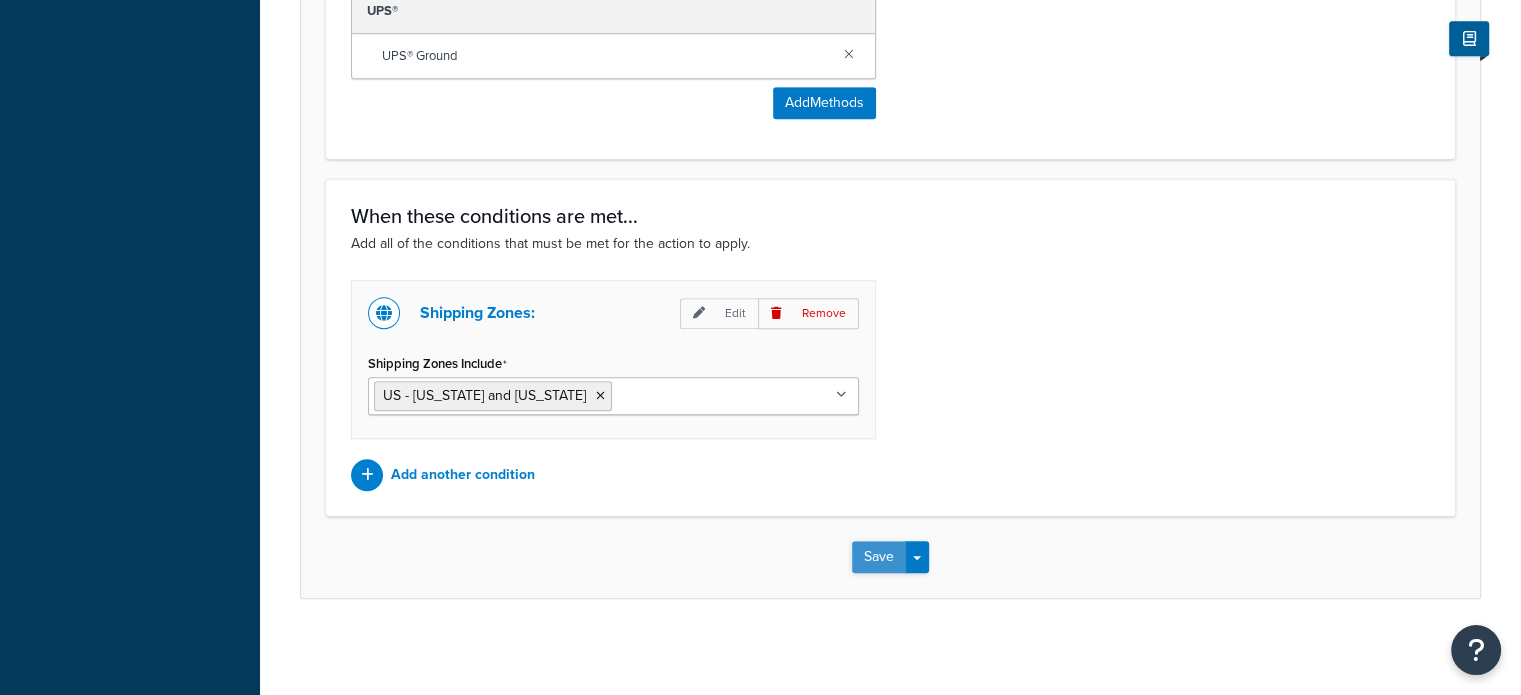 click on "Save" at bounding box center [879, 557] 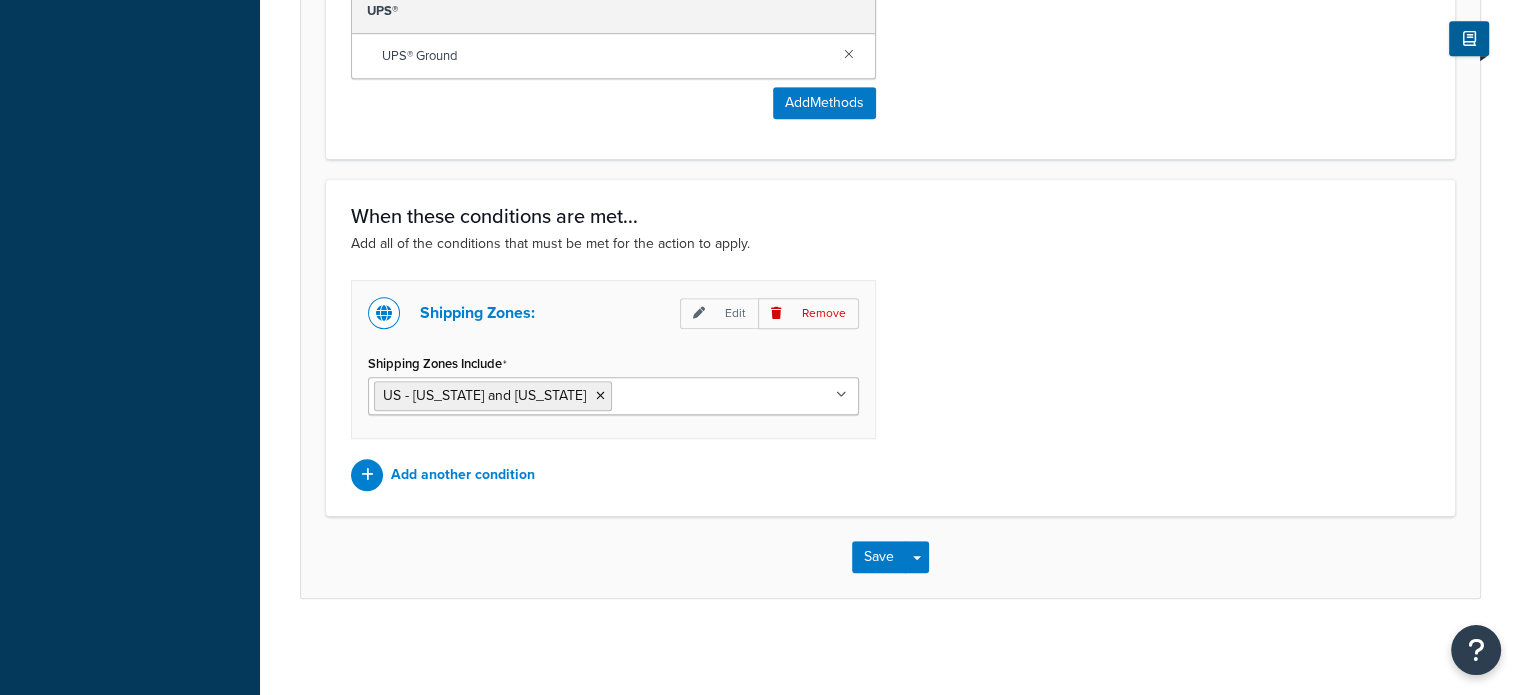 scroll, scrollTop: 0, scrollLeft: 0, axis: both 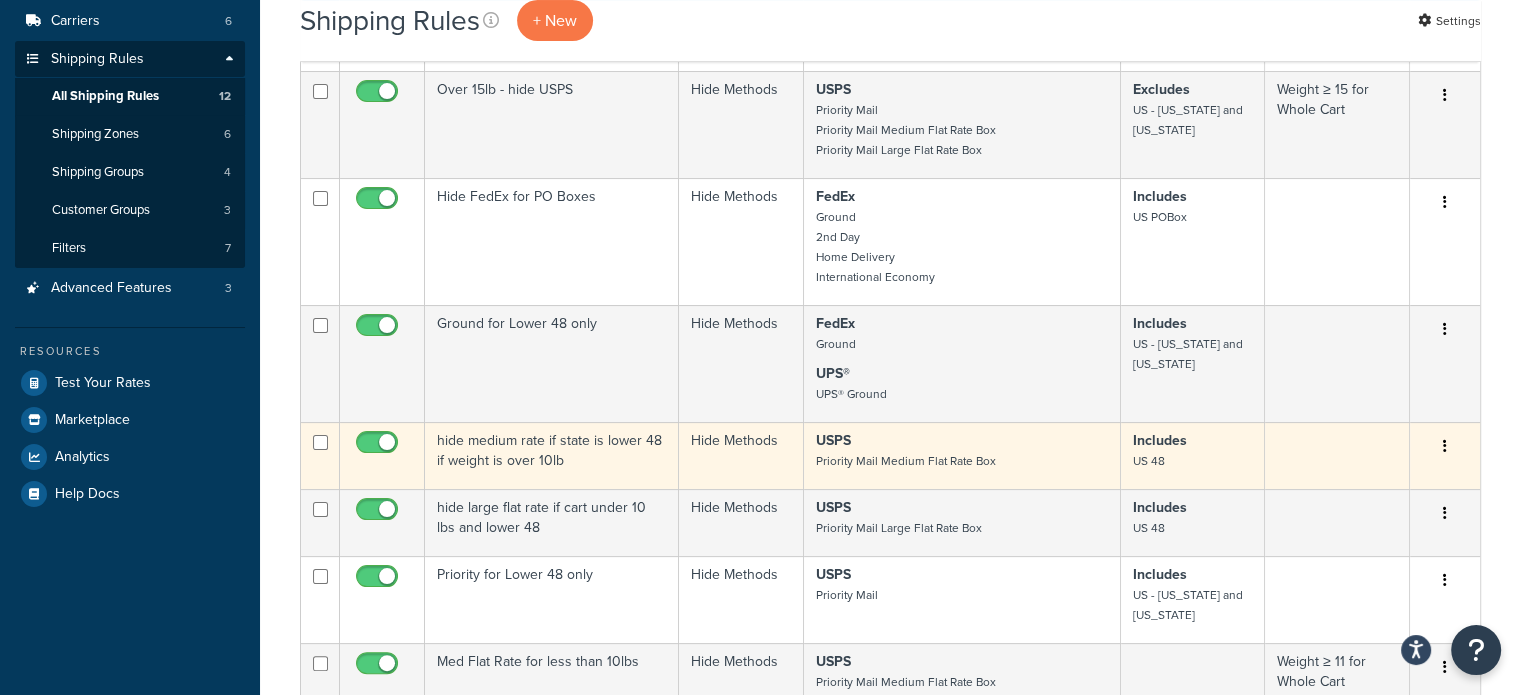 click on "Includes US 48" at bounding box center (1192, 451) 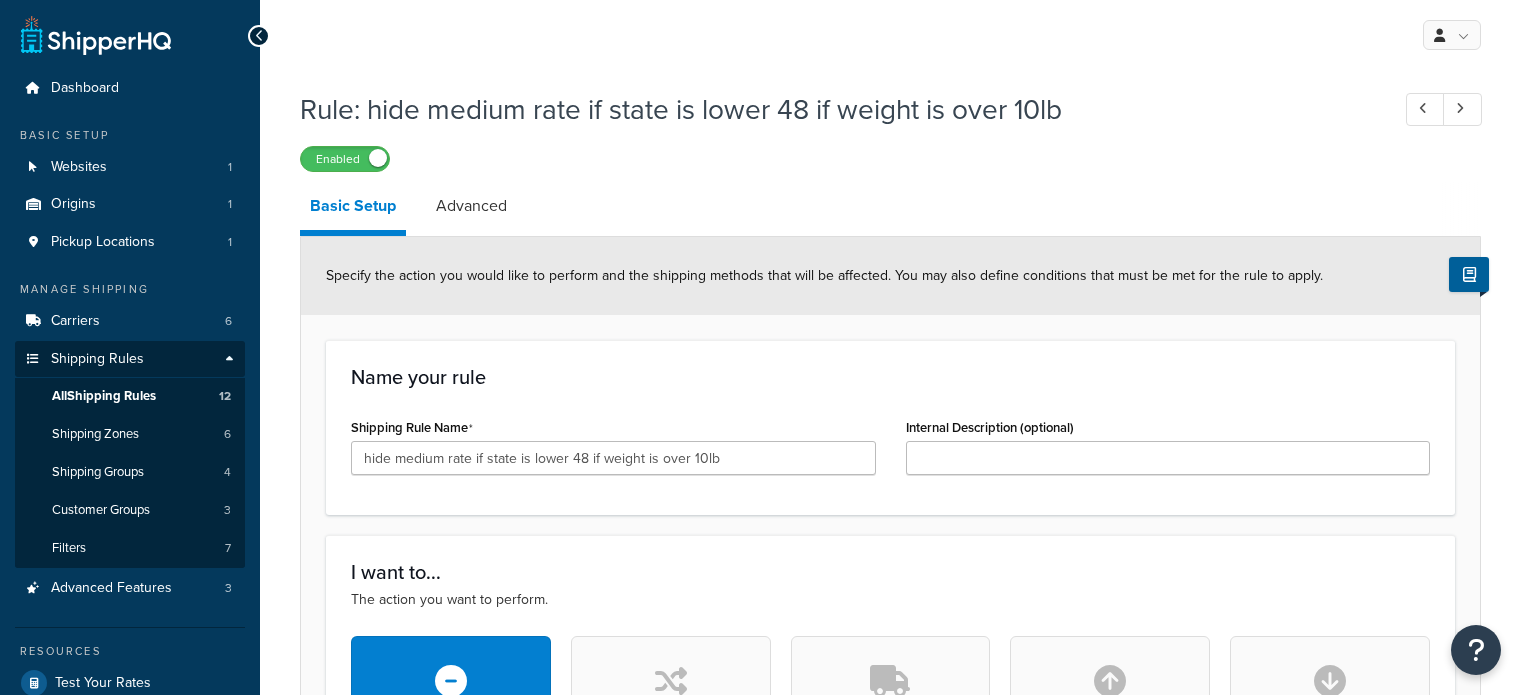scroll, scrollTop: 0, scrollLeft: 0, axis: both 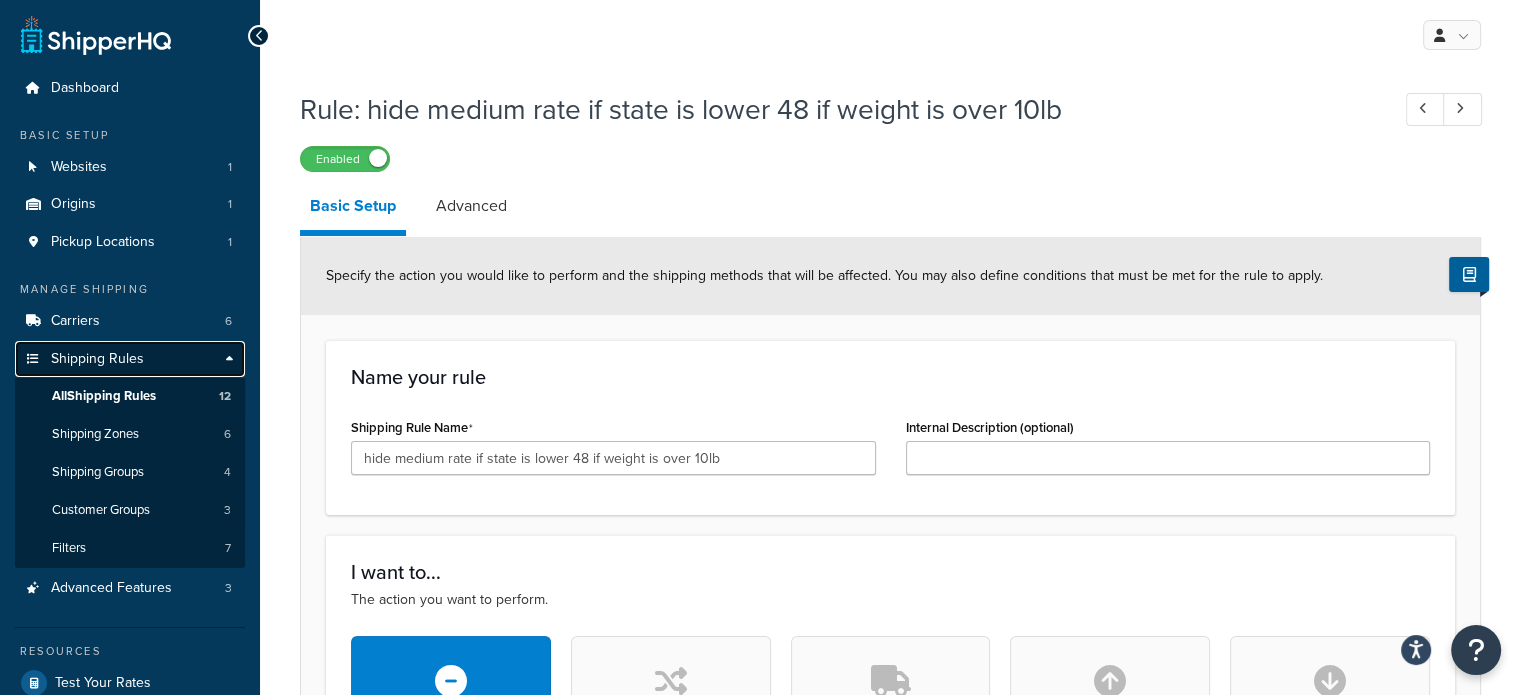 click on "Shipping Rules" at bounding box center (130, 359) 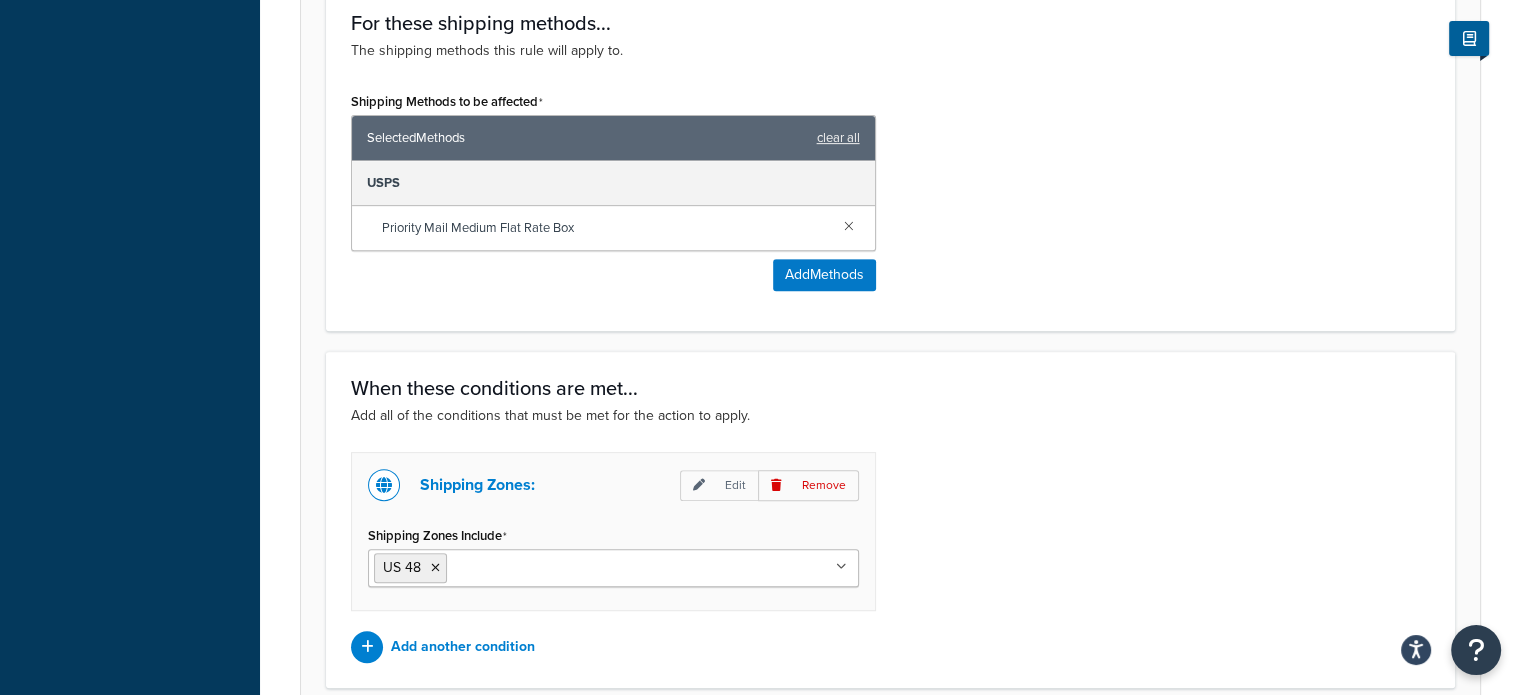 scroll, scrollTop: 1006, scrollLeft: 0, axis: vertical 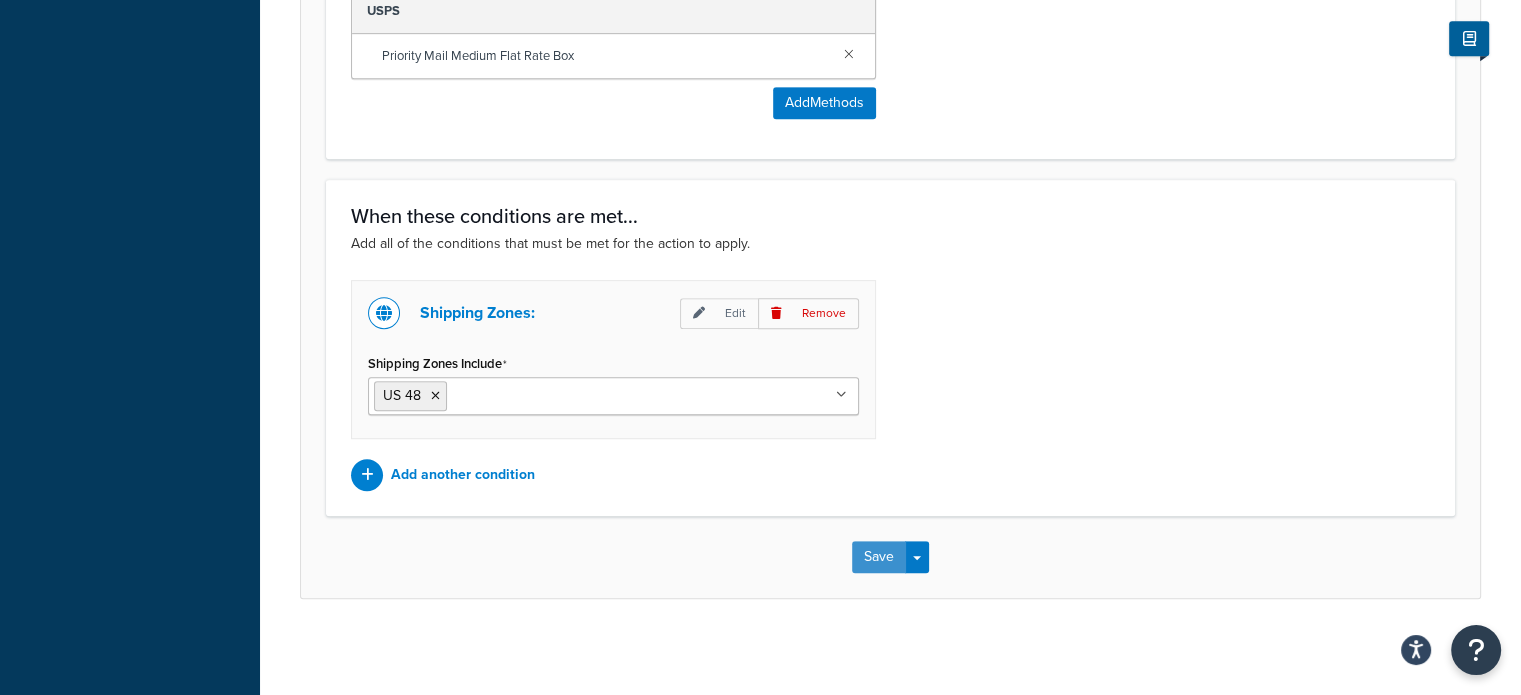 click on "Save" at bounding box center (879, 557) 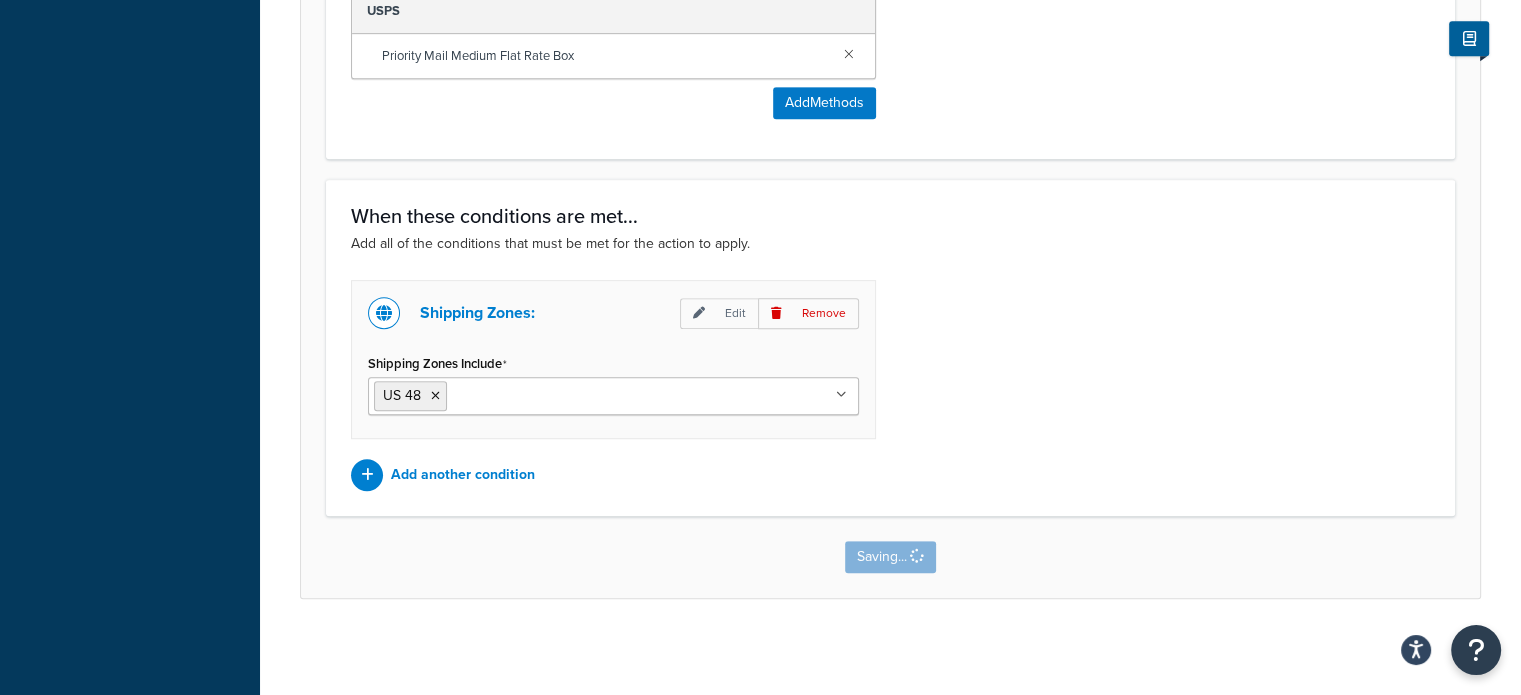 scroll, scrollTop: 0, scrollLeft: 0, axis: both 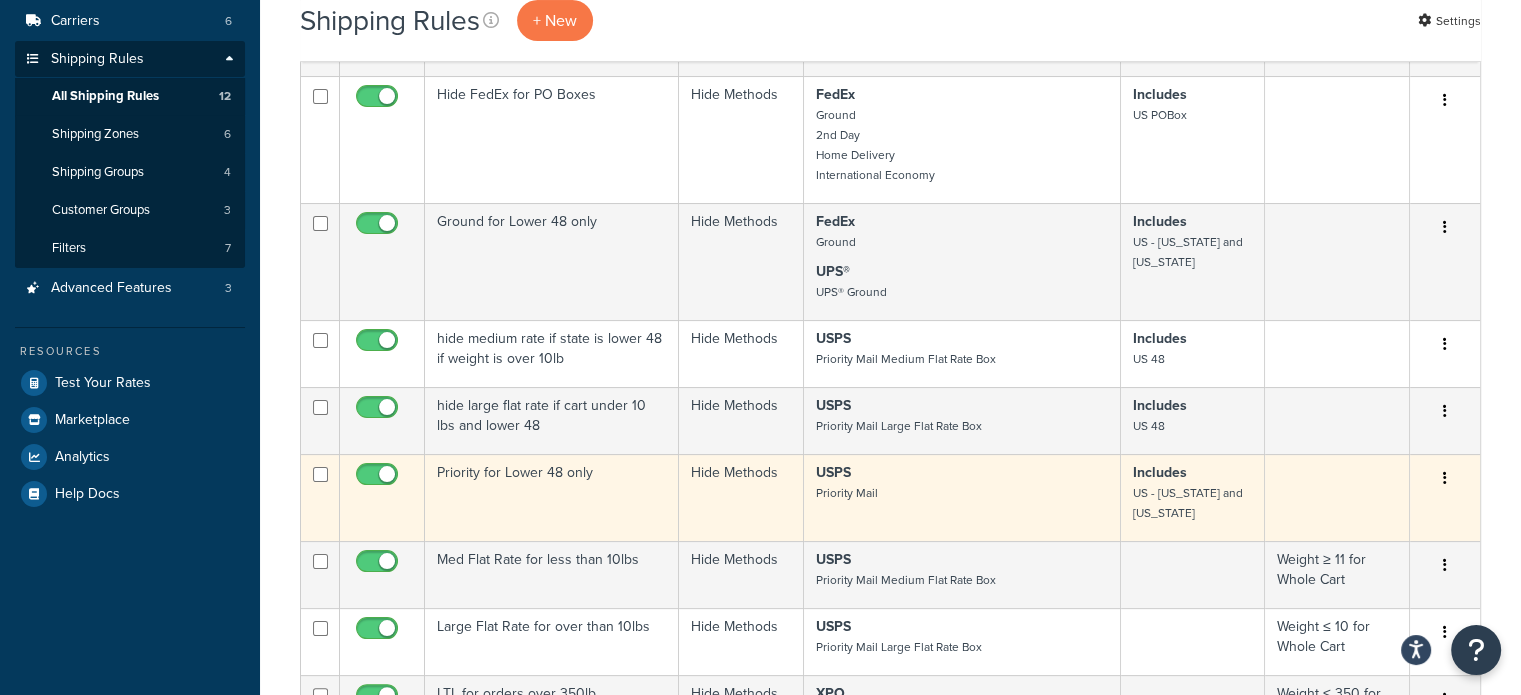 click at bounding box center [1445, 478] 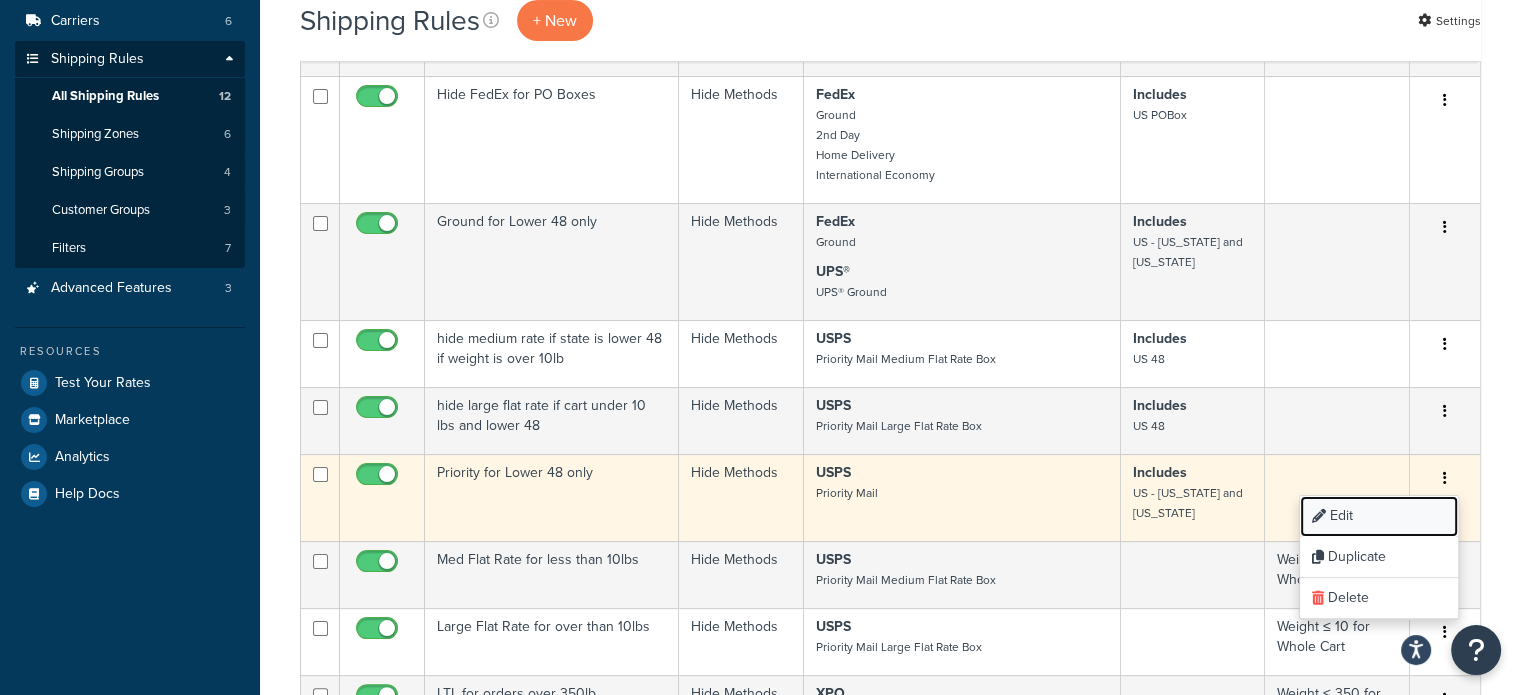 click on "Edit" at bounding box center [1379, 516] 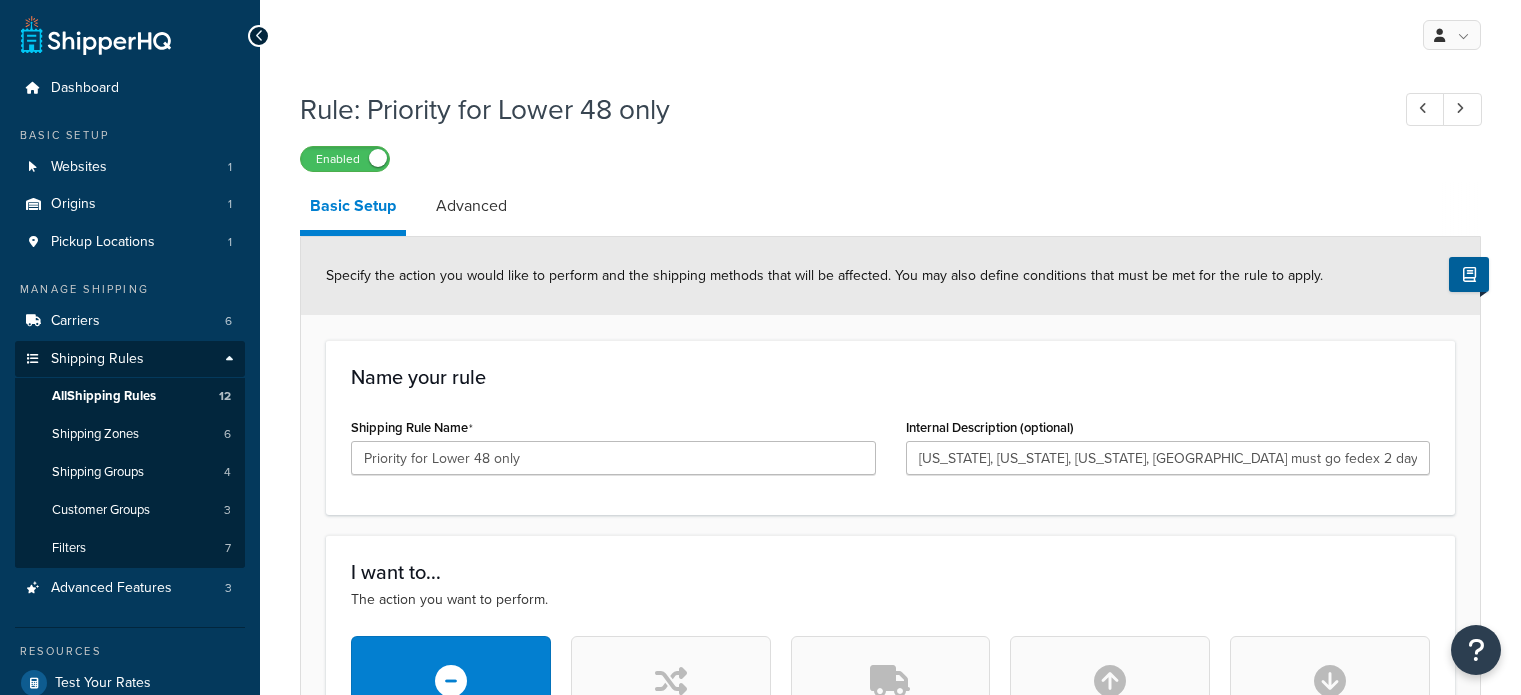 scroll, scrollTop: 0, scrollLeft: 0, axis: both 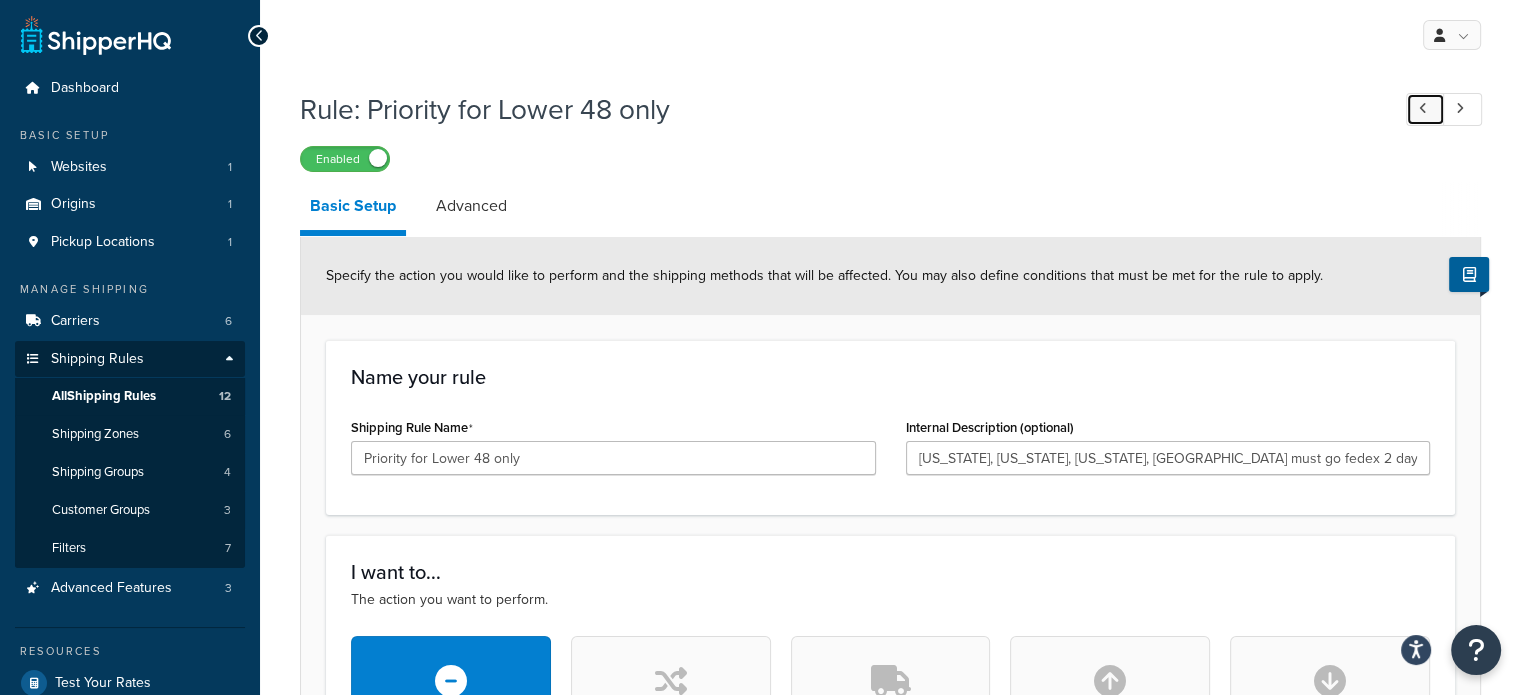 click at bounding box center [1425, 109] 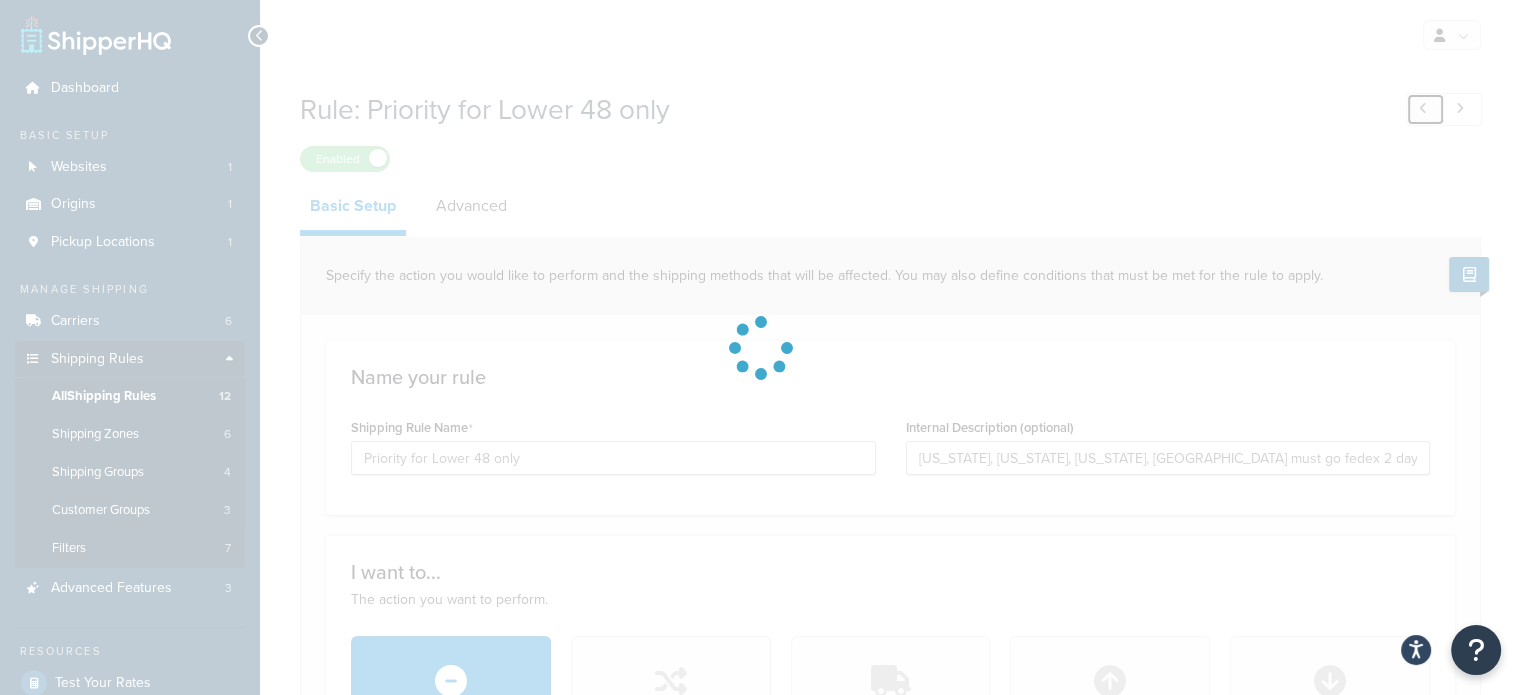 type on "hide large flat rate if cart under 10 lbs and lower 48" 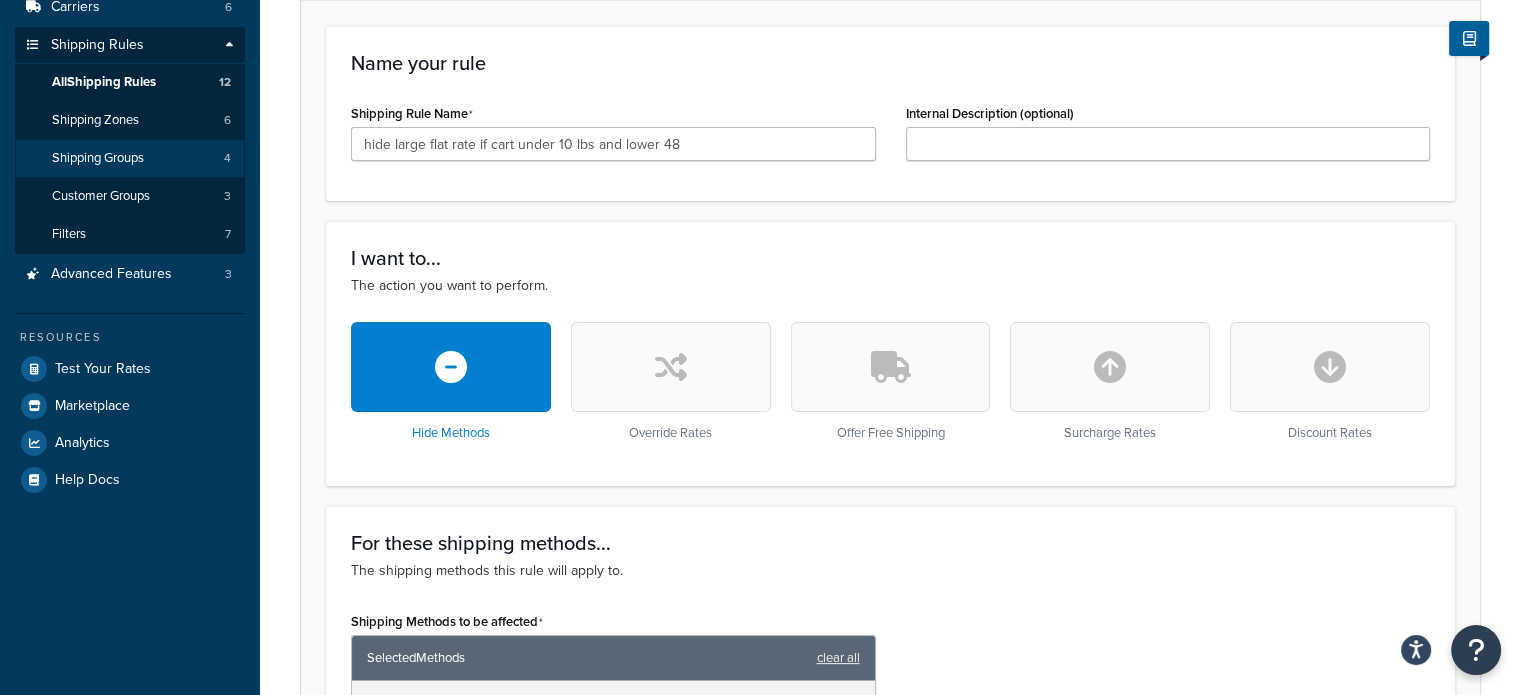 scroll, scrollTop: 100, scrollLeft: 0, axis: vertical 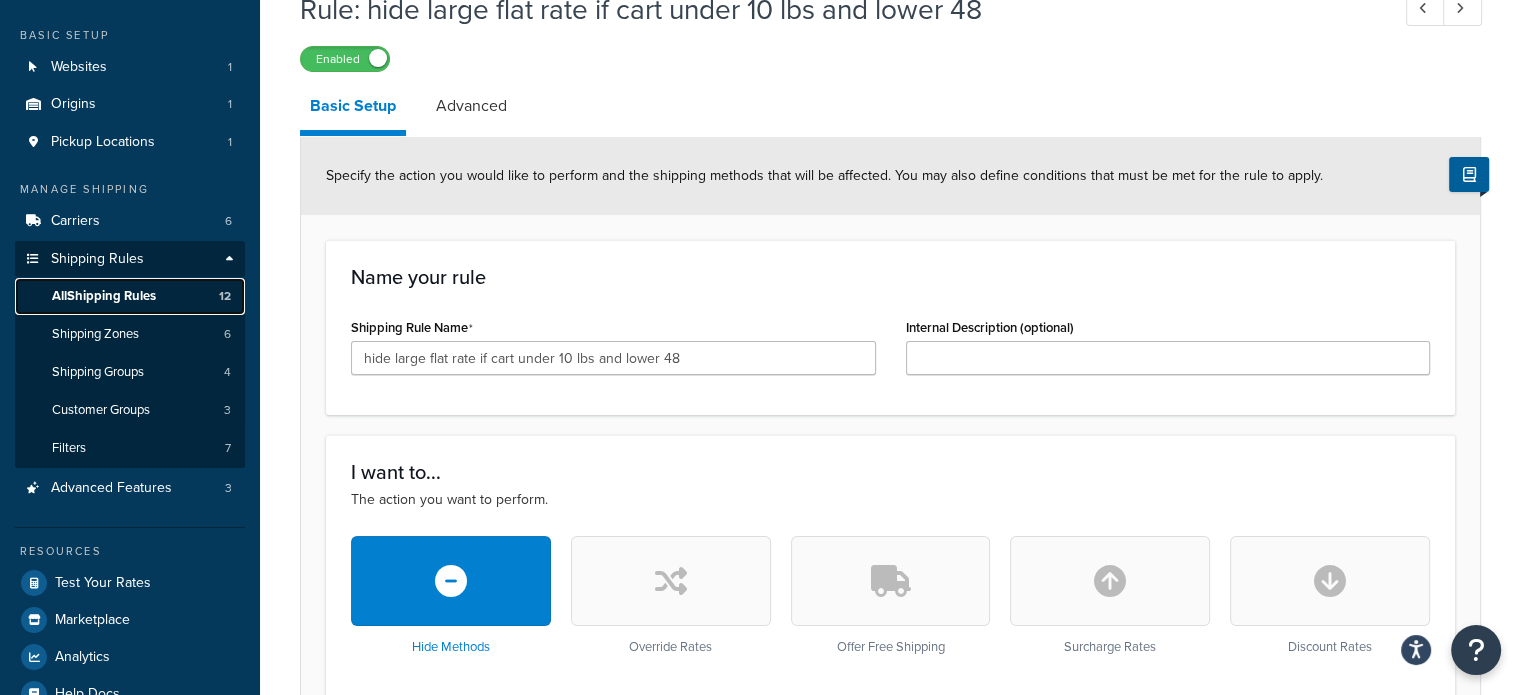 click on "All  Shipping Rules" at bounding box center [104, 296] 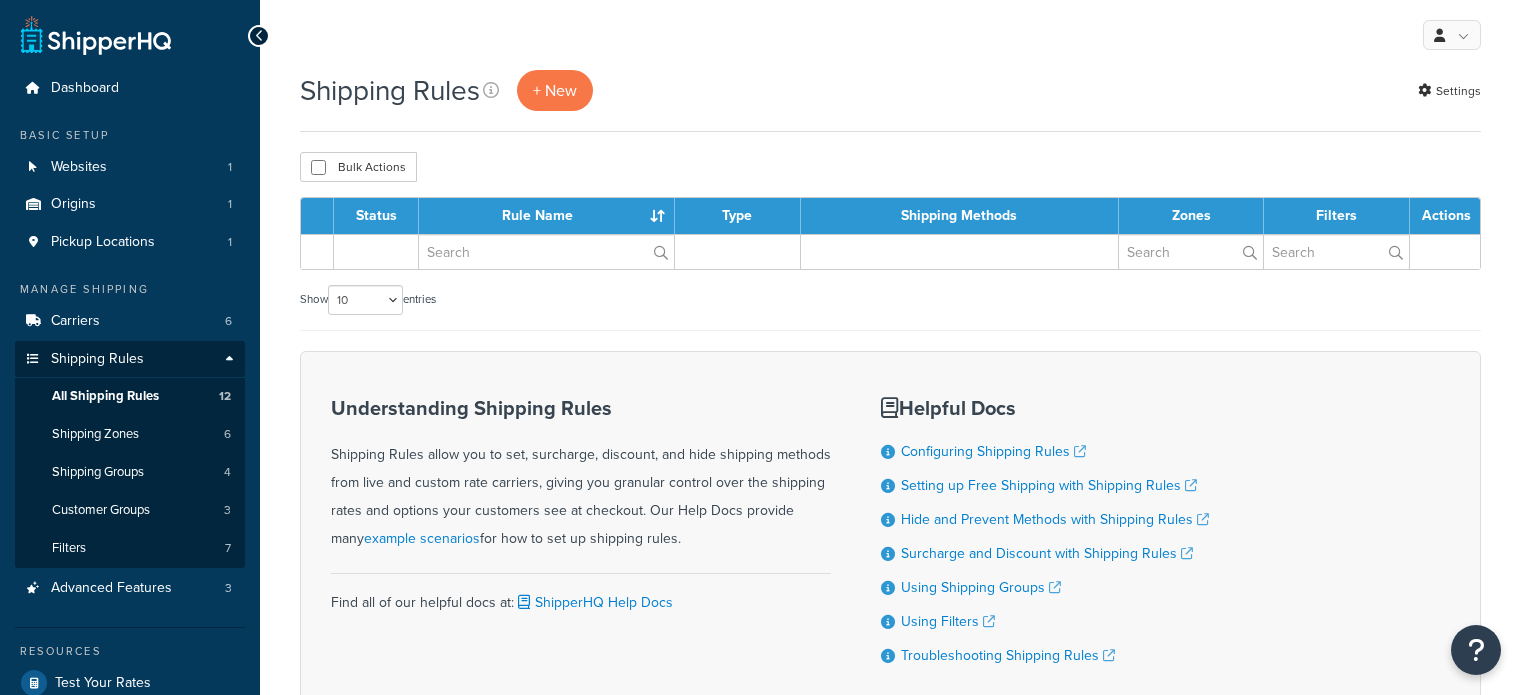 scroll, scrollTop: 0, scrollLeft: 0, axis: both 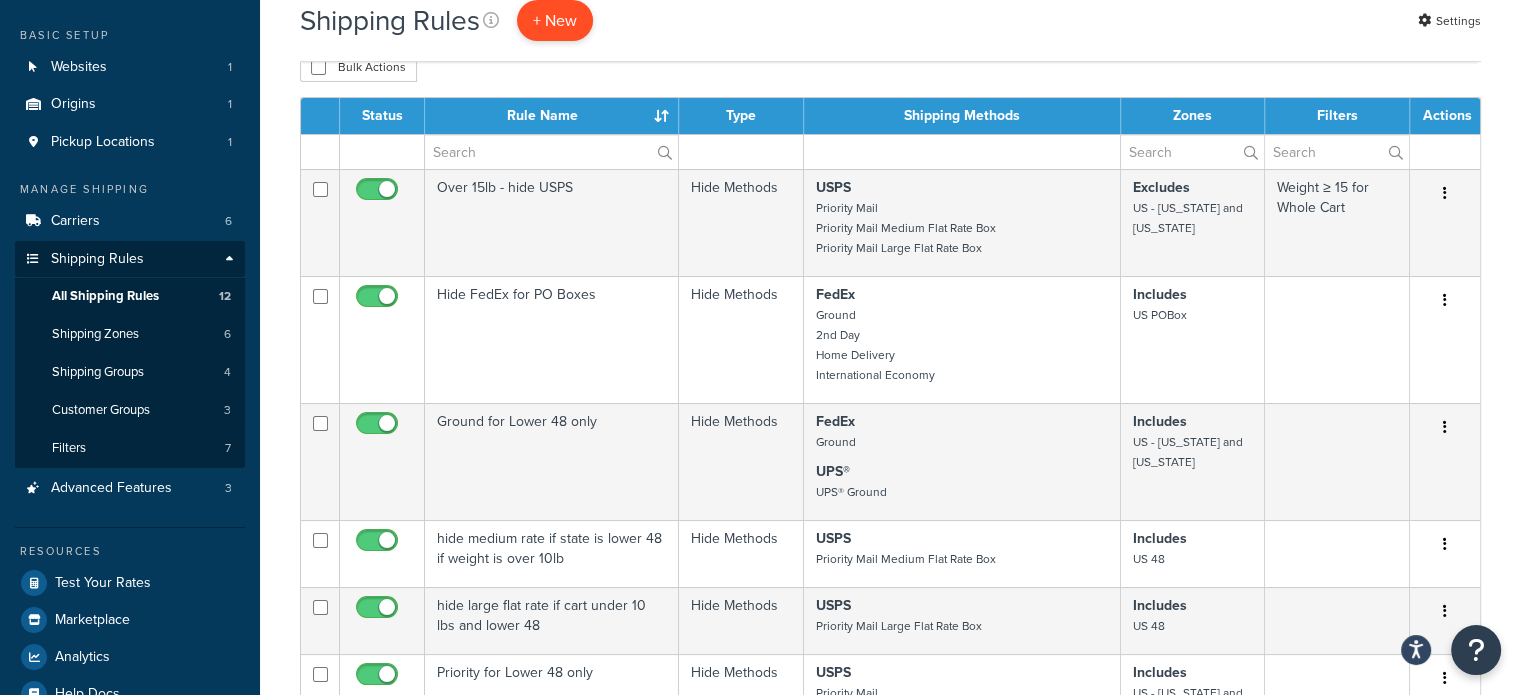 click on "+ New" at bounding box center (555, 20) 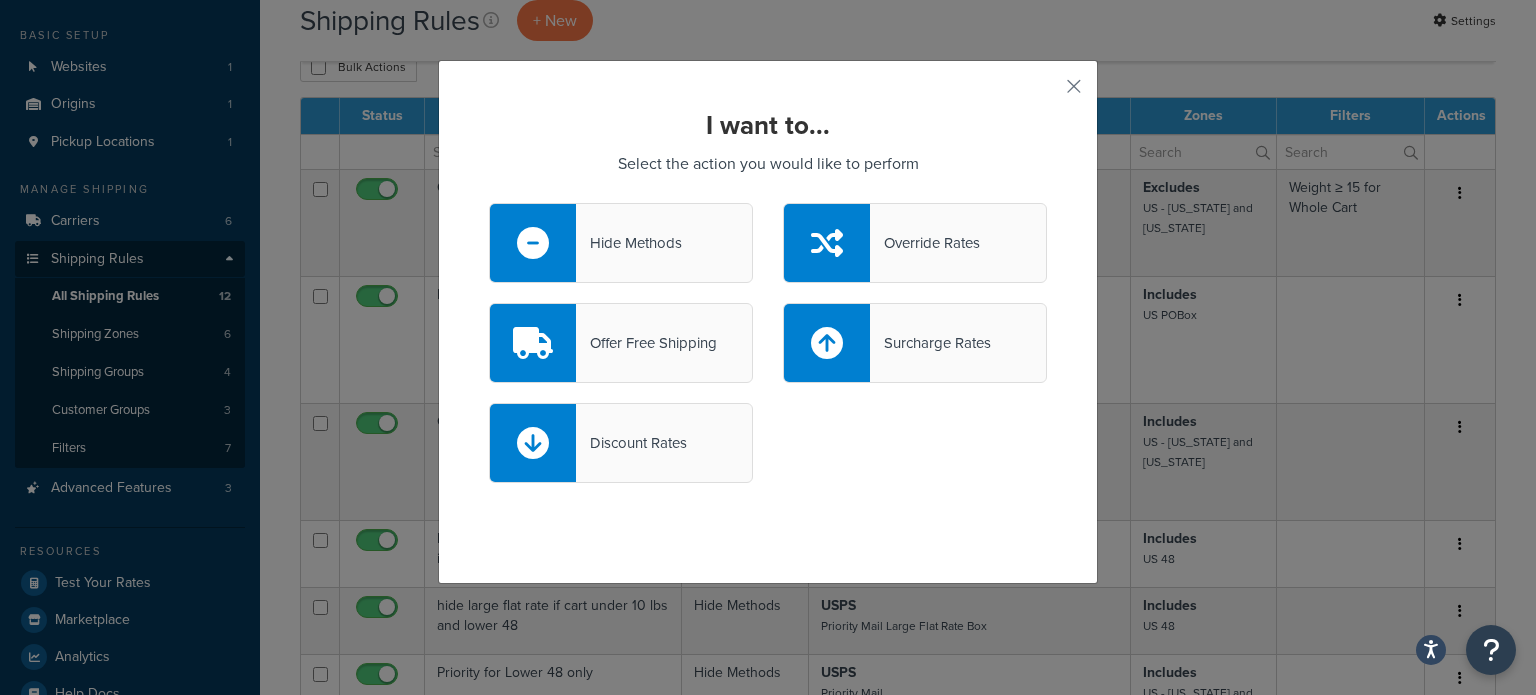 click on "Hide Methods" at bounding box center [629, 243] 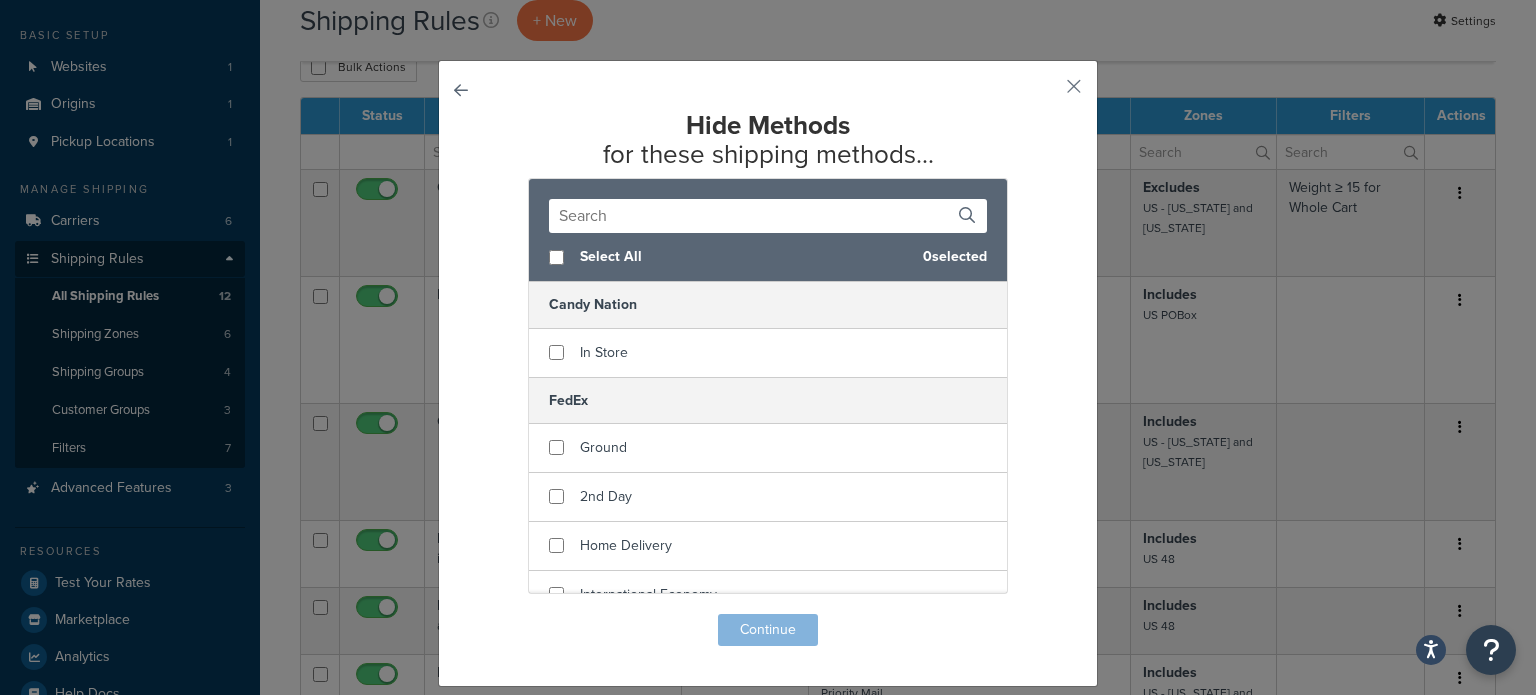 click at bounding box center [768, 216] 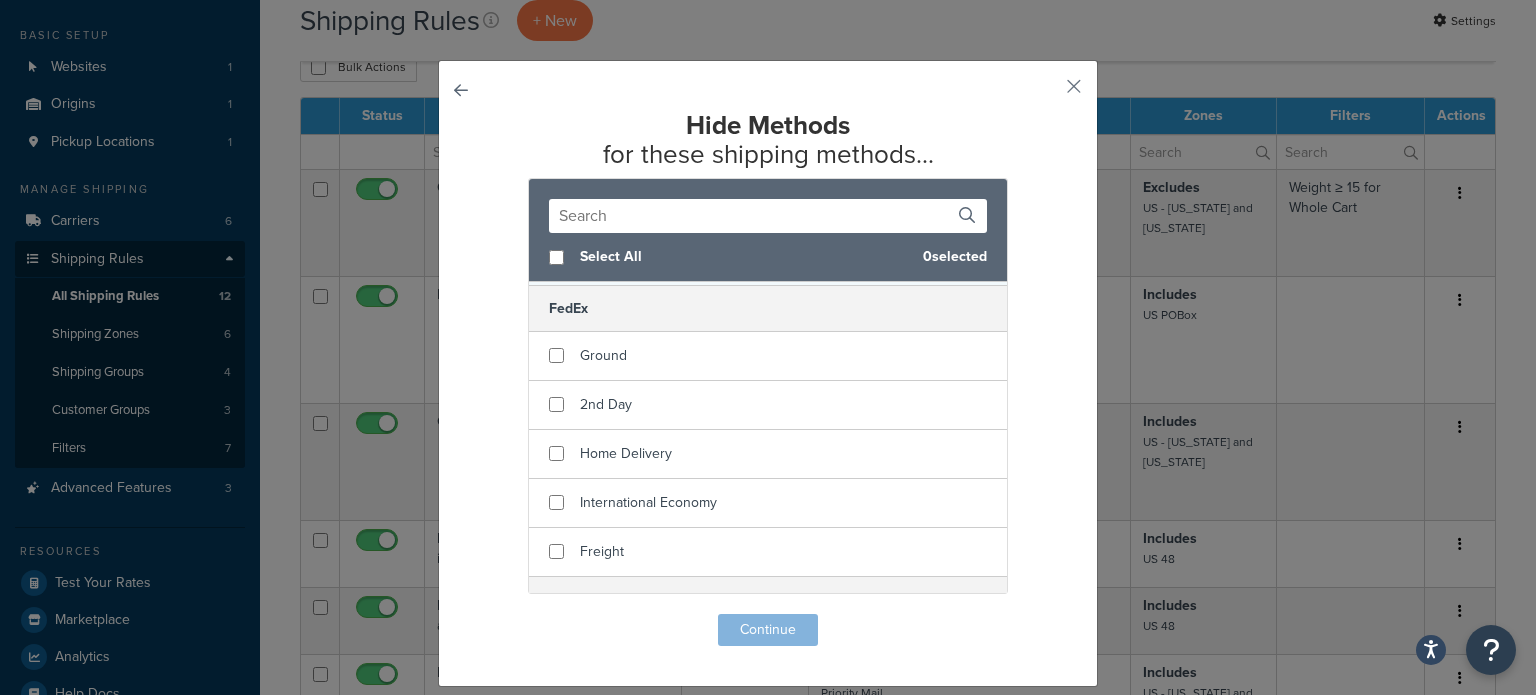 scroll, scrollTop: 0, scrollLeft: 0, axis: both 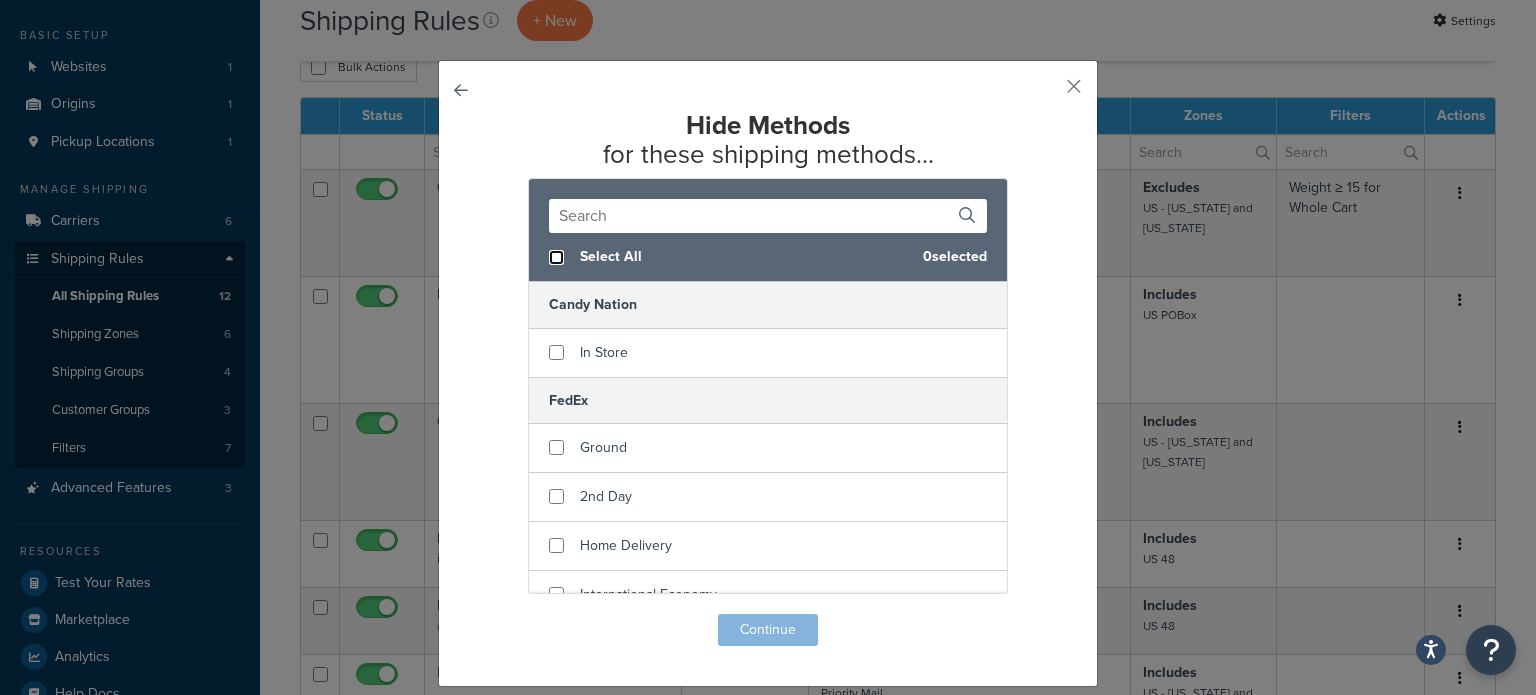 click at bounding box center [556, 257] 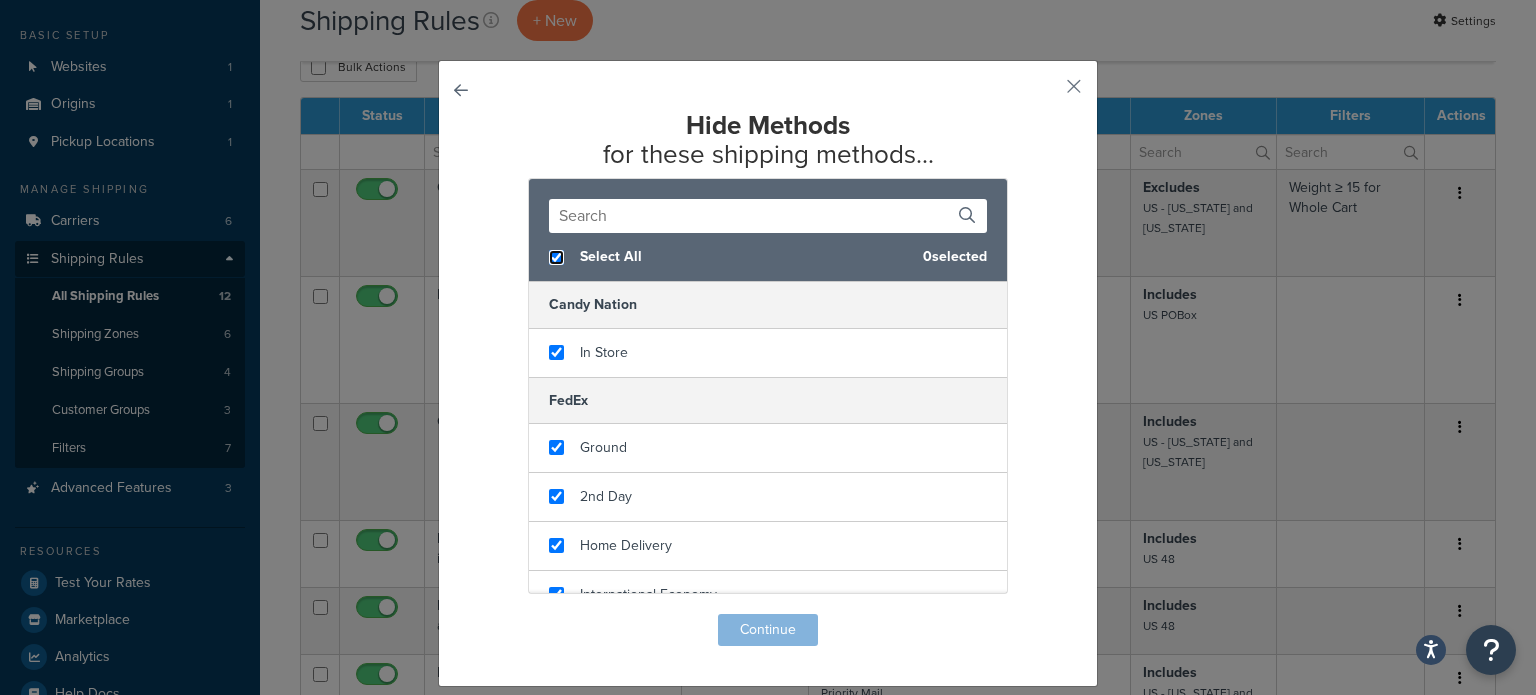 checkbox on "true" 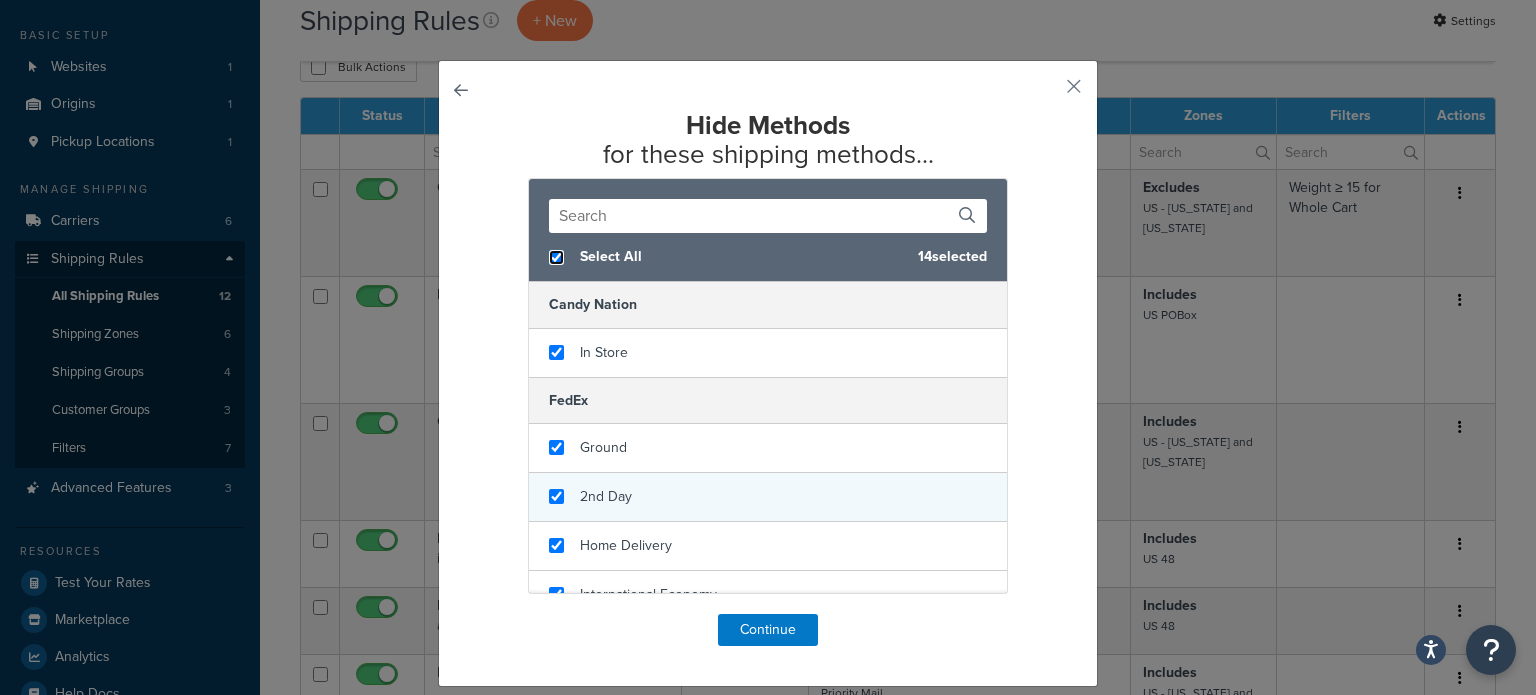 scroll, scrollTop: 100, scrollLeft: 0, axis: vertical 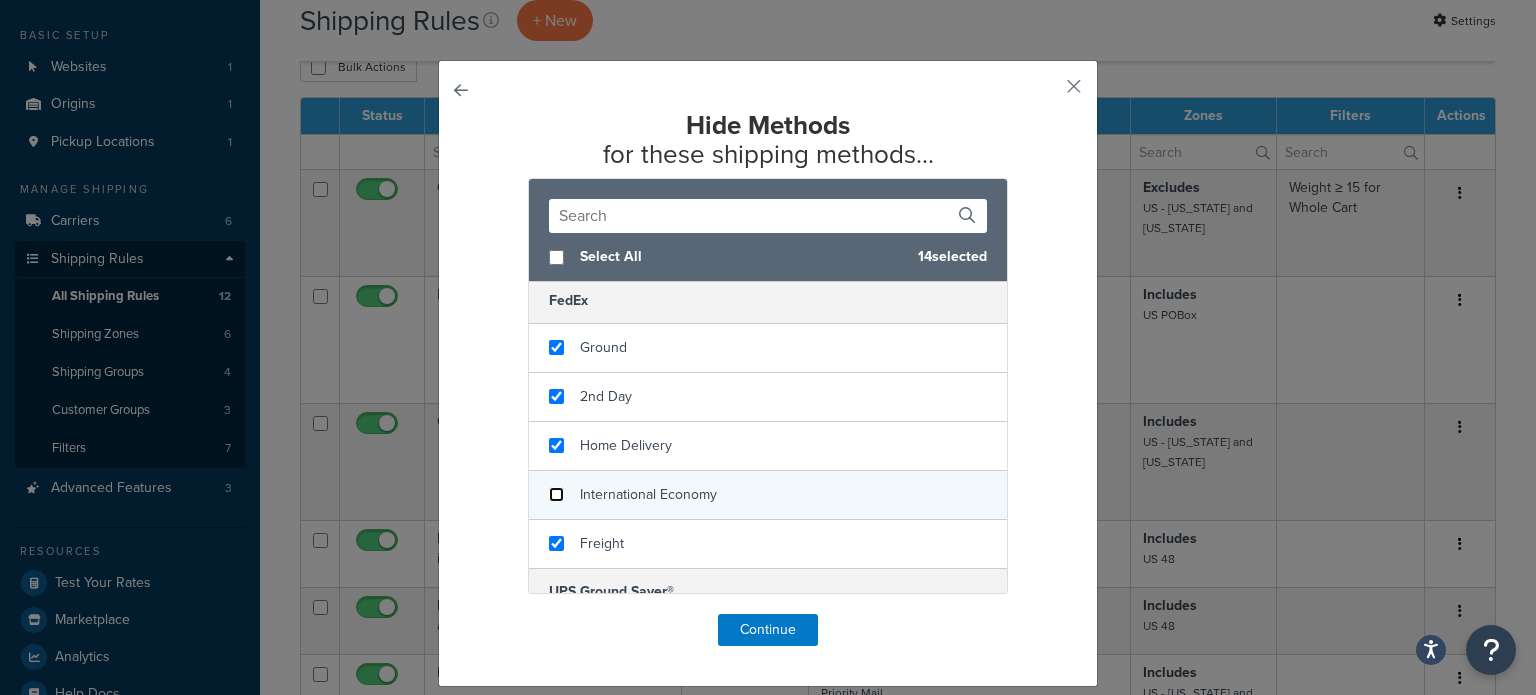 checkbox on "false" 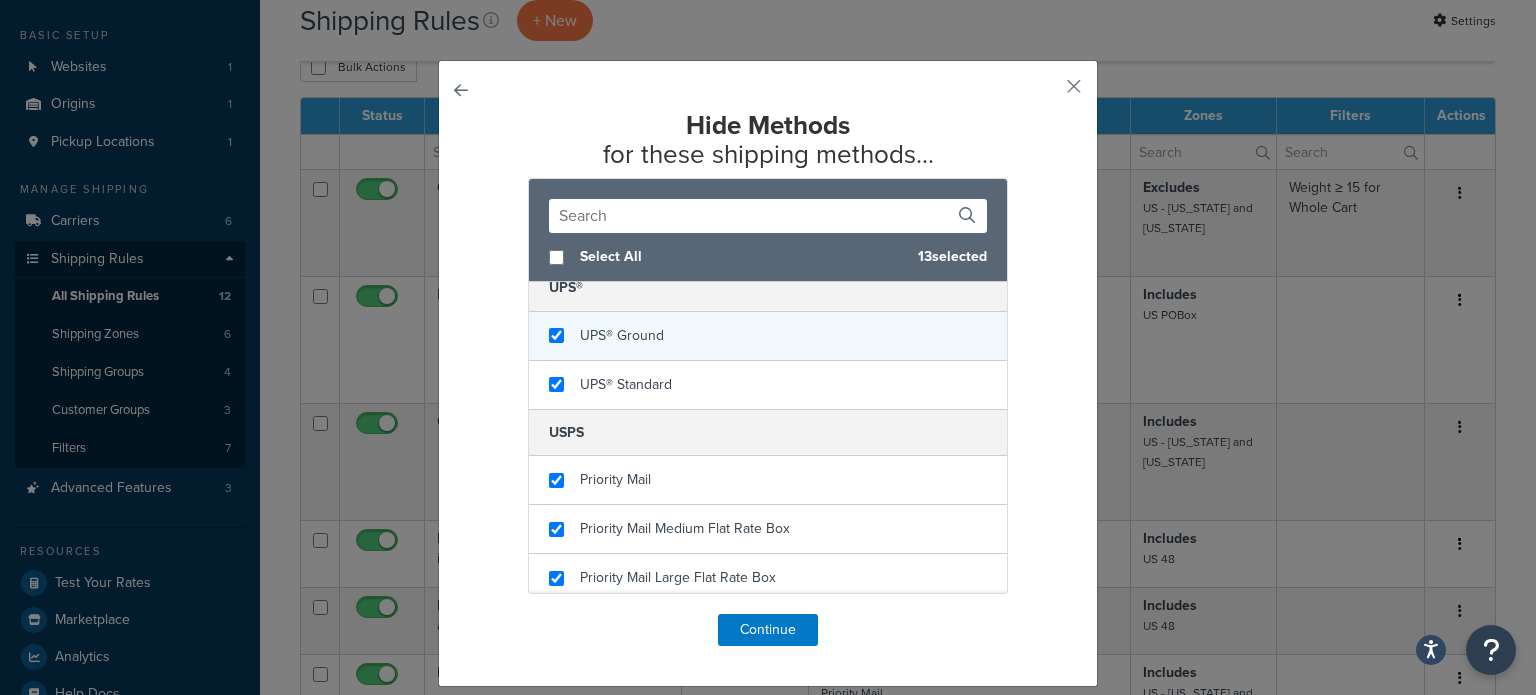 scroll, scrollTop: 648, scrollLeft: 0, axis: vertical 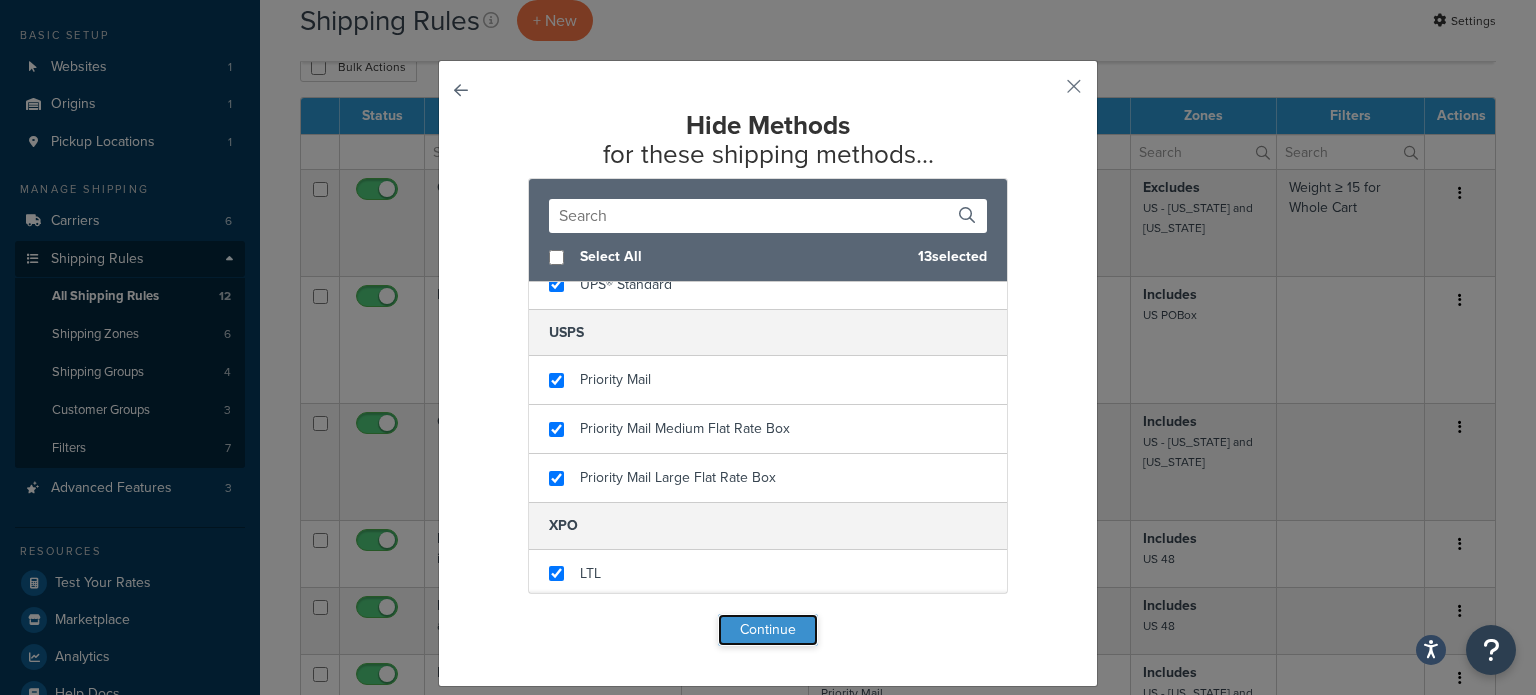 click on "Continue" at bounding box center [768, 630] 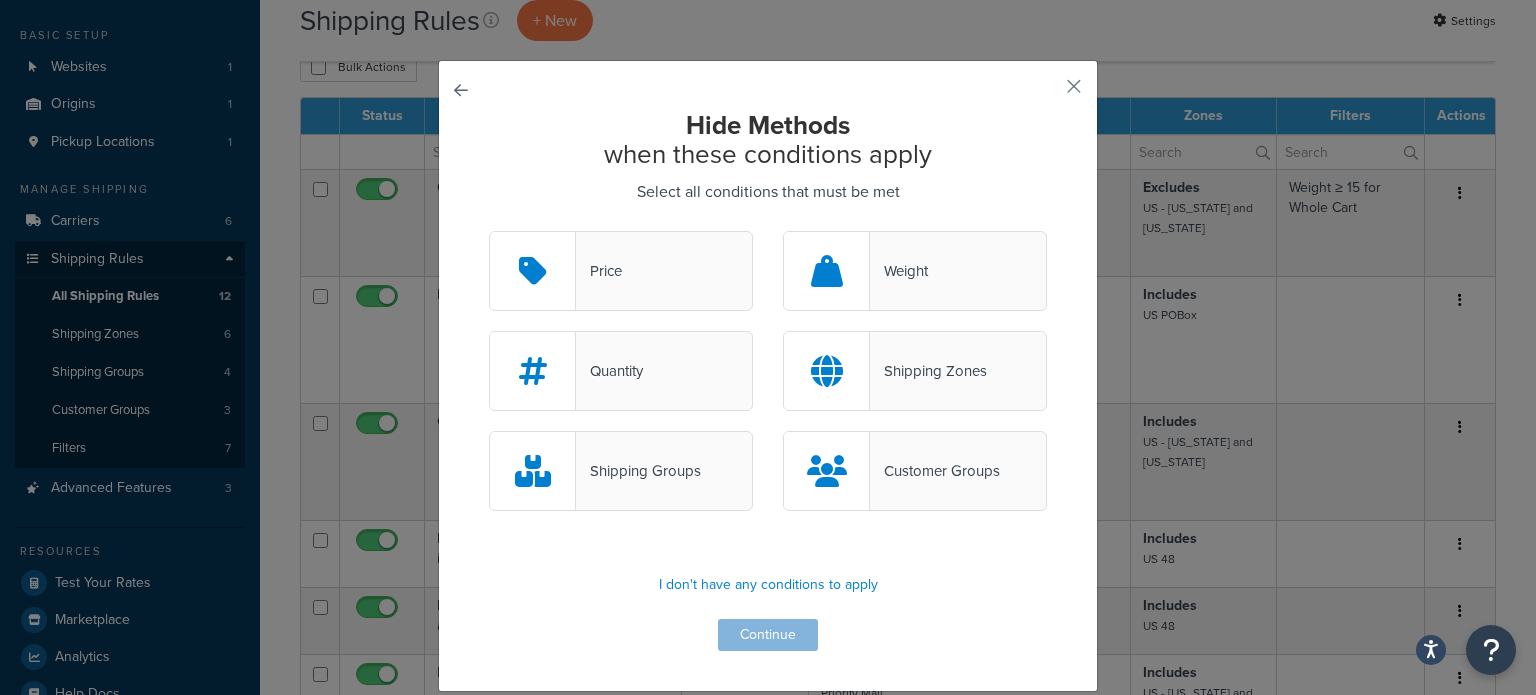click at bounding box center (827, 371) 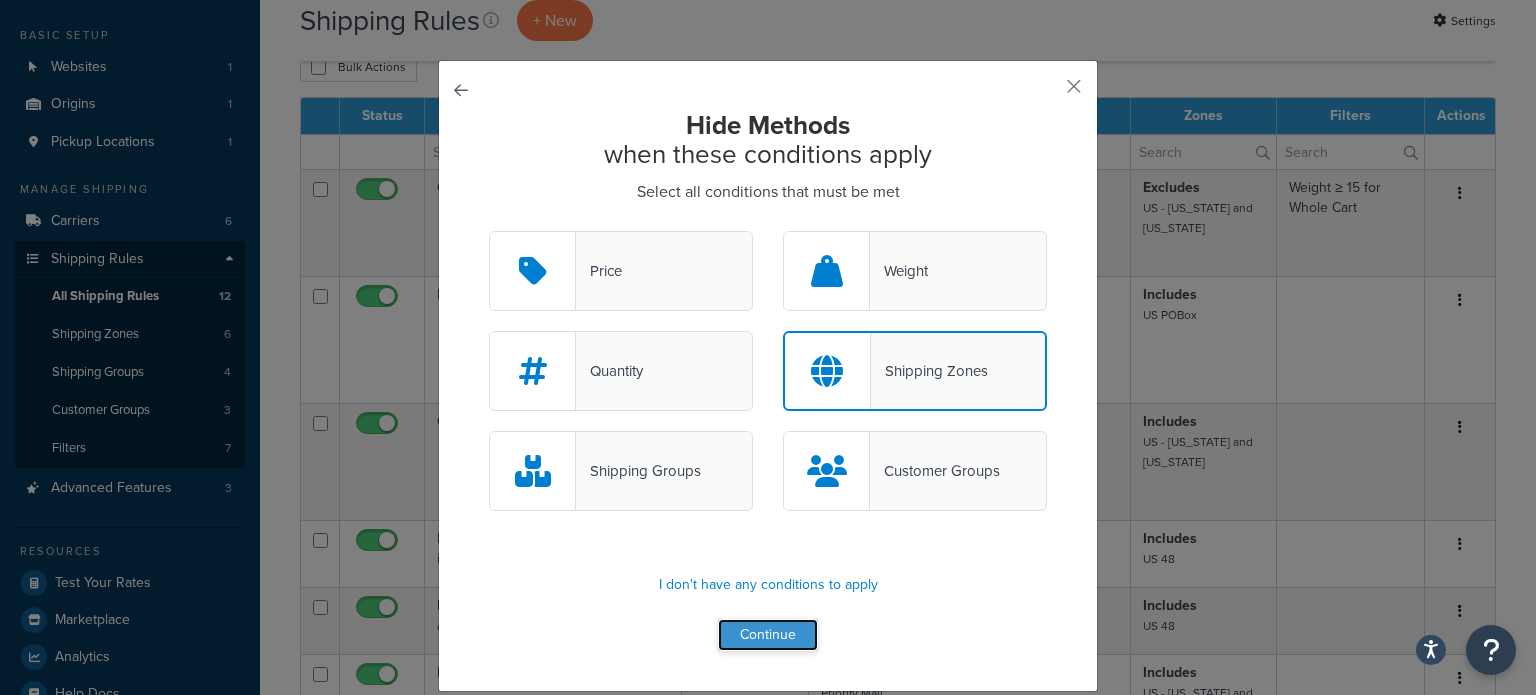 click on "Continue" at bounding box center [768, 635] 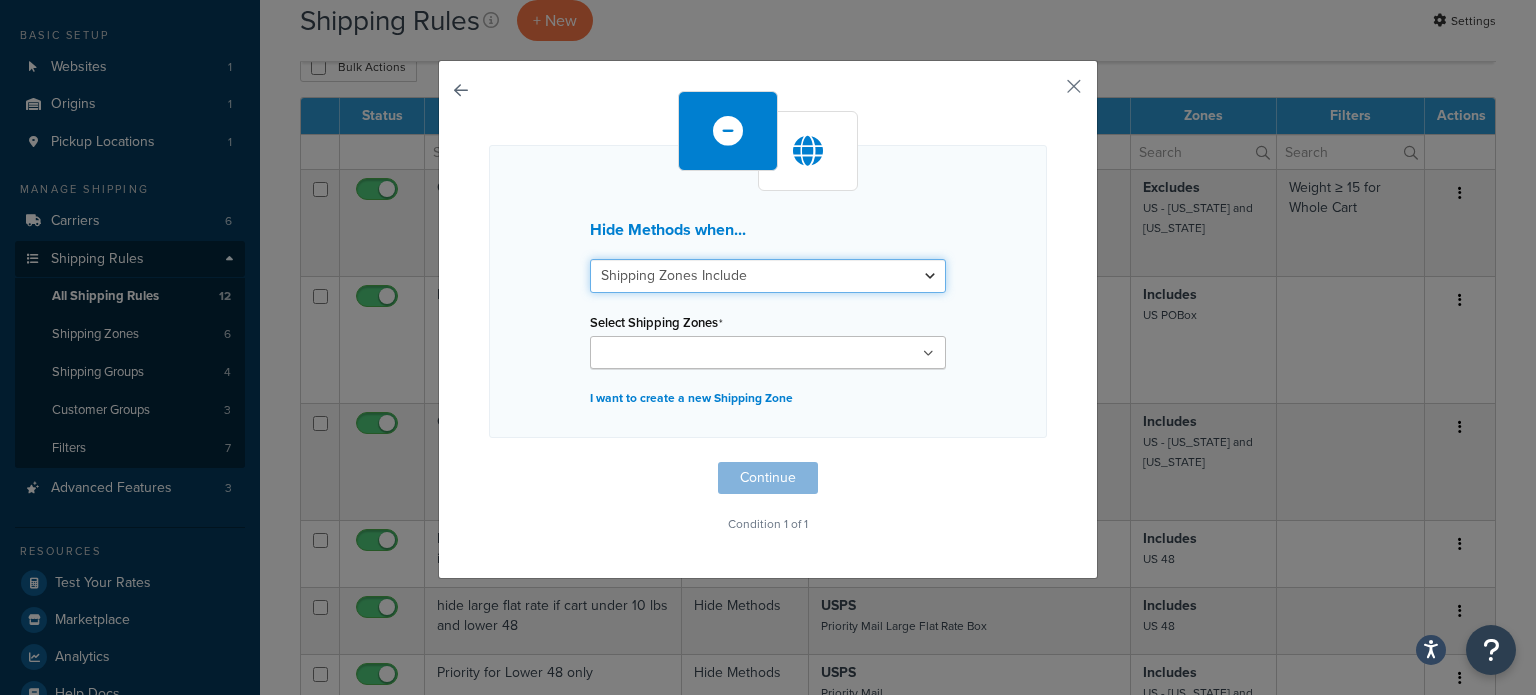 click on "Shipping Zones Include  Shipping Zones Do Not Include" at bounding box center [768, 276] 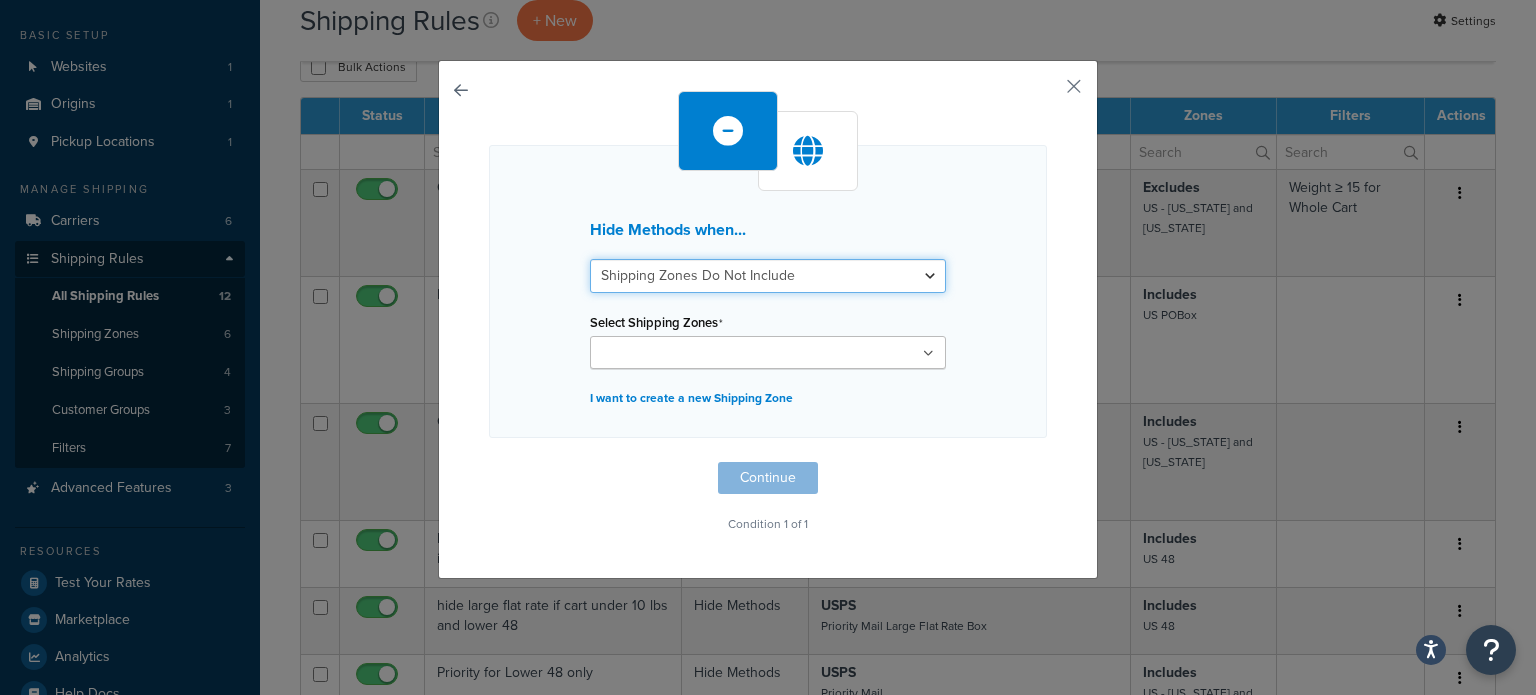 click on "Shipping Zones Include  Shipping Zones Do Not Include" at bounding box center (768, 276) 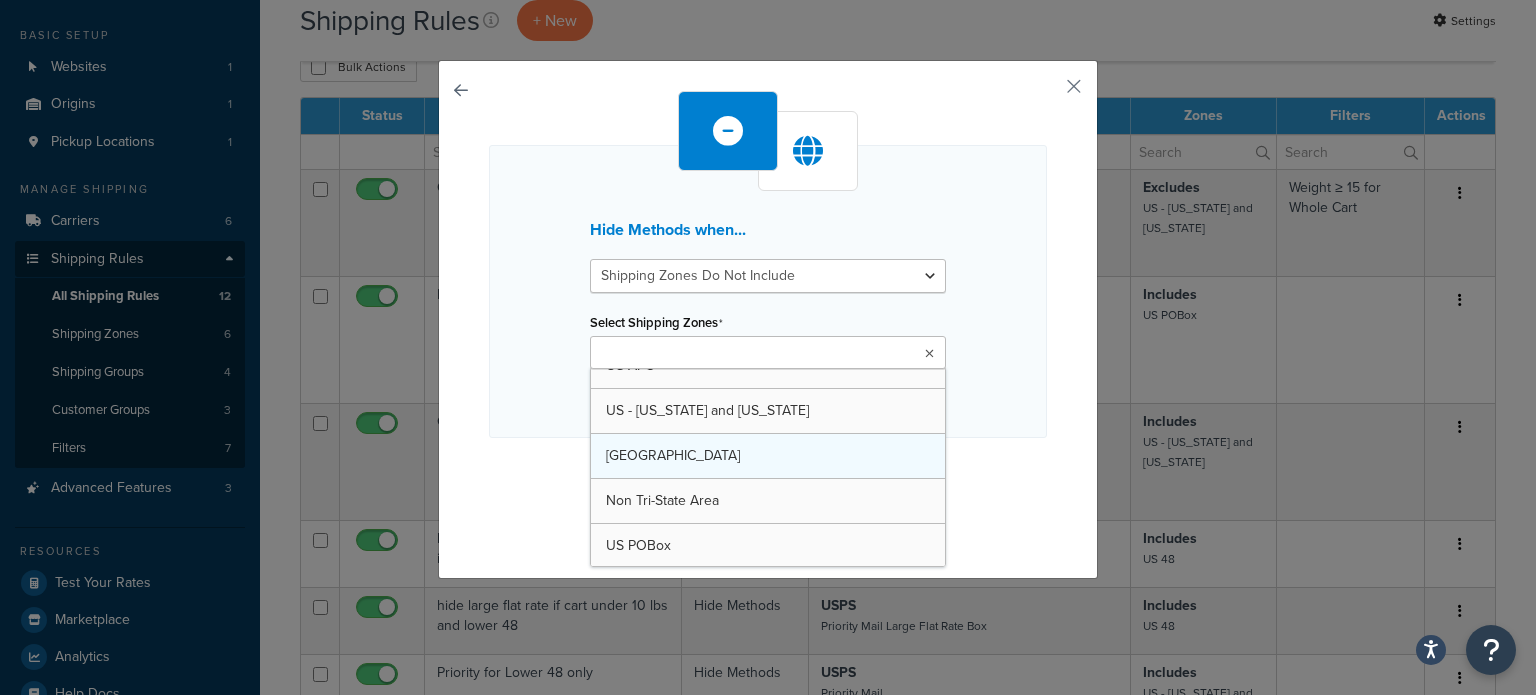 scroll, scrollTop: 24, scrollLeft: 0, axis: vertical 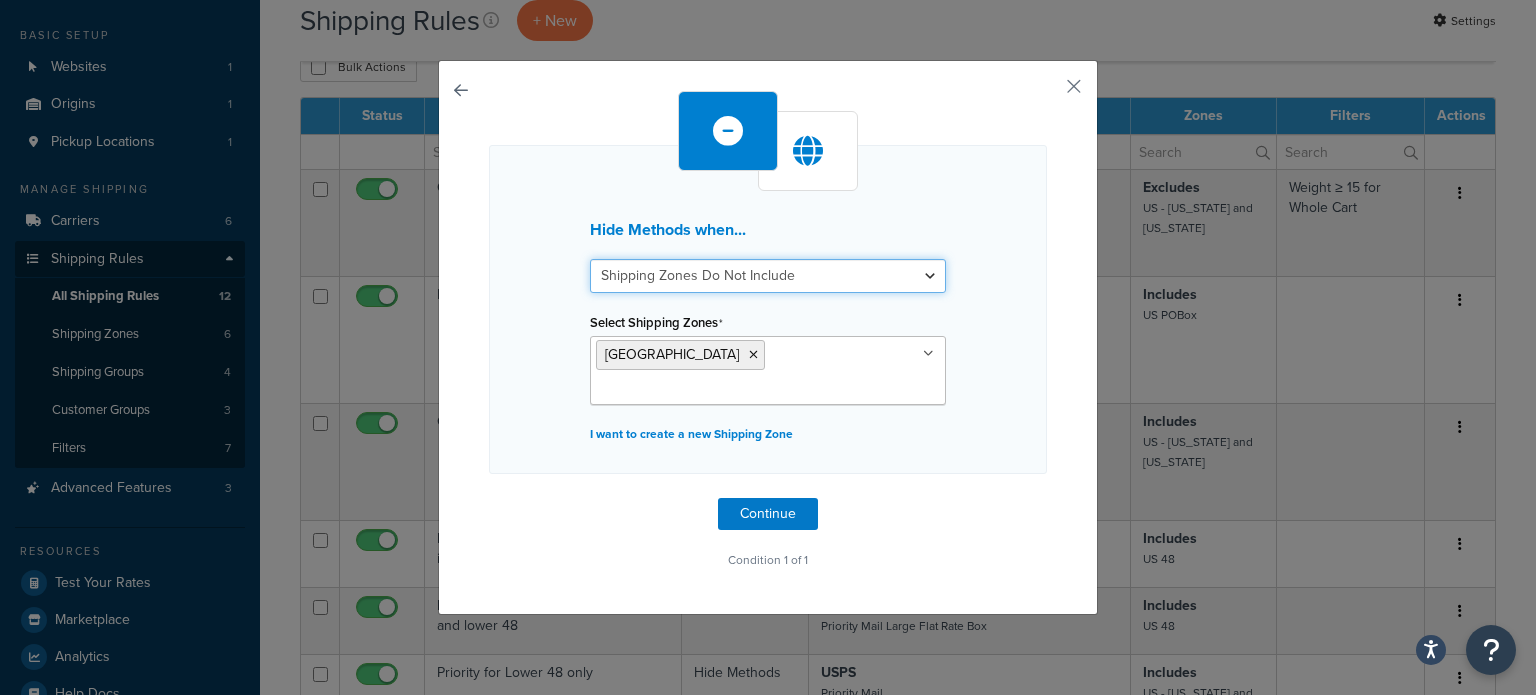 click on "Shipping Zones Include  Shipping Zones Do Not Include" at bounding box center (768, 276) 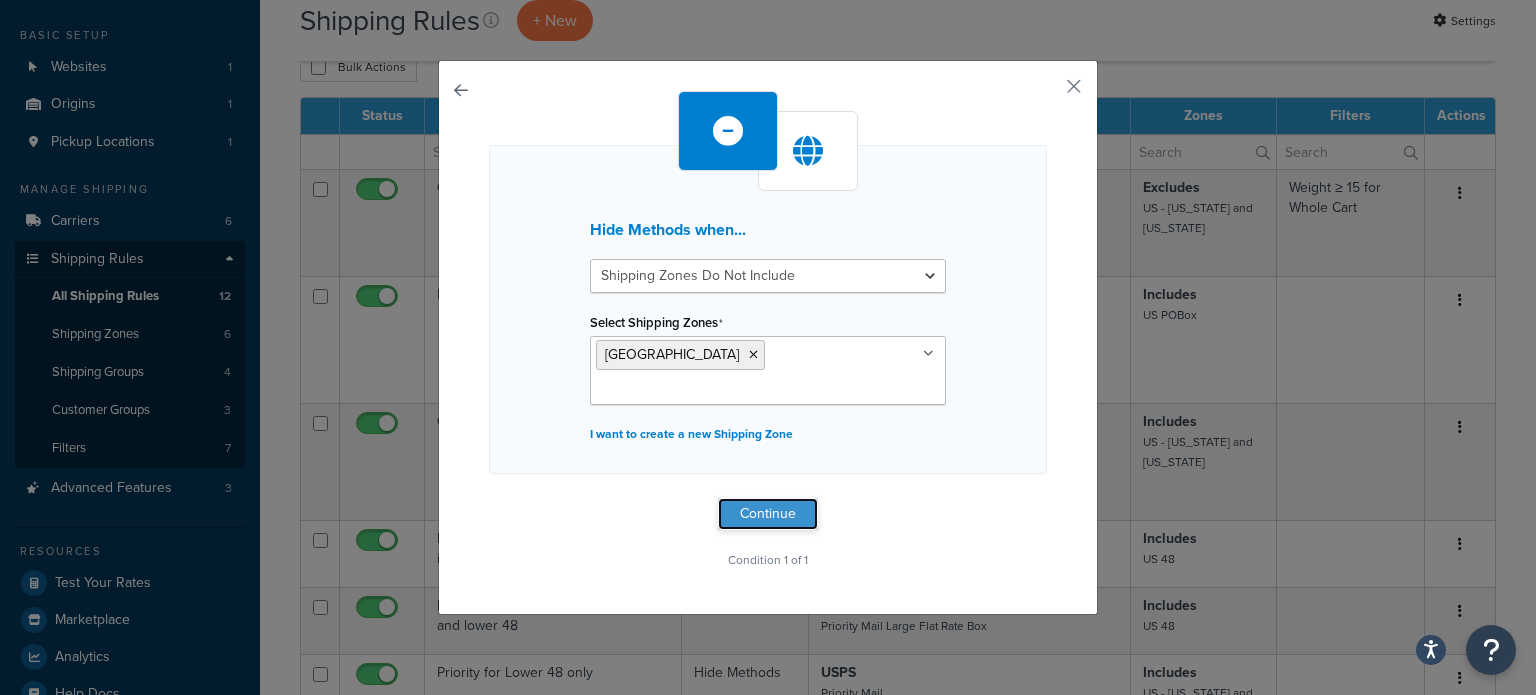 click on "Continue" at bounding box center [768, 514] 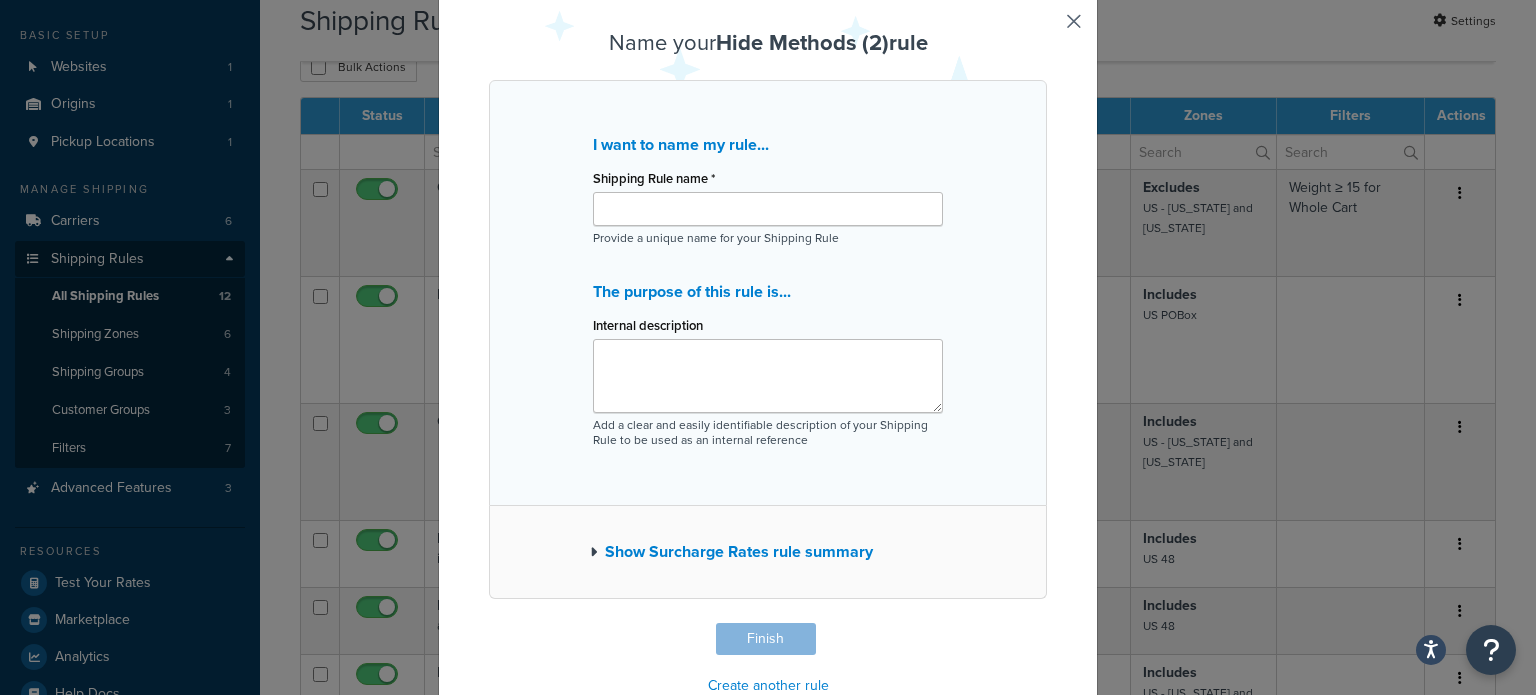 scroll, scrollTop: 110, scrollLeft: 0, axis: vertical 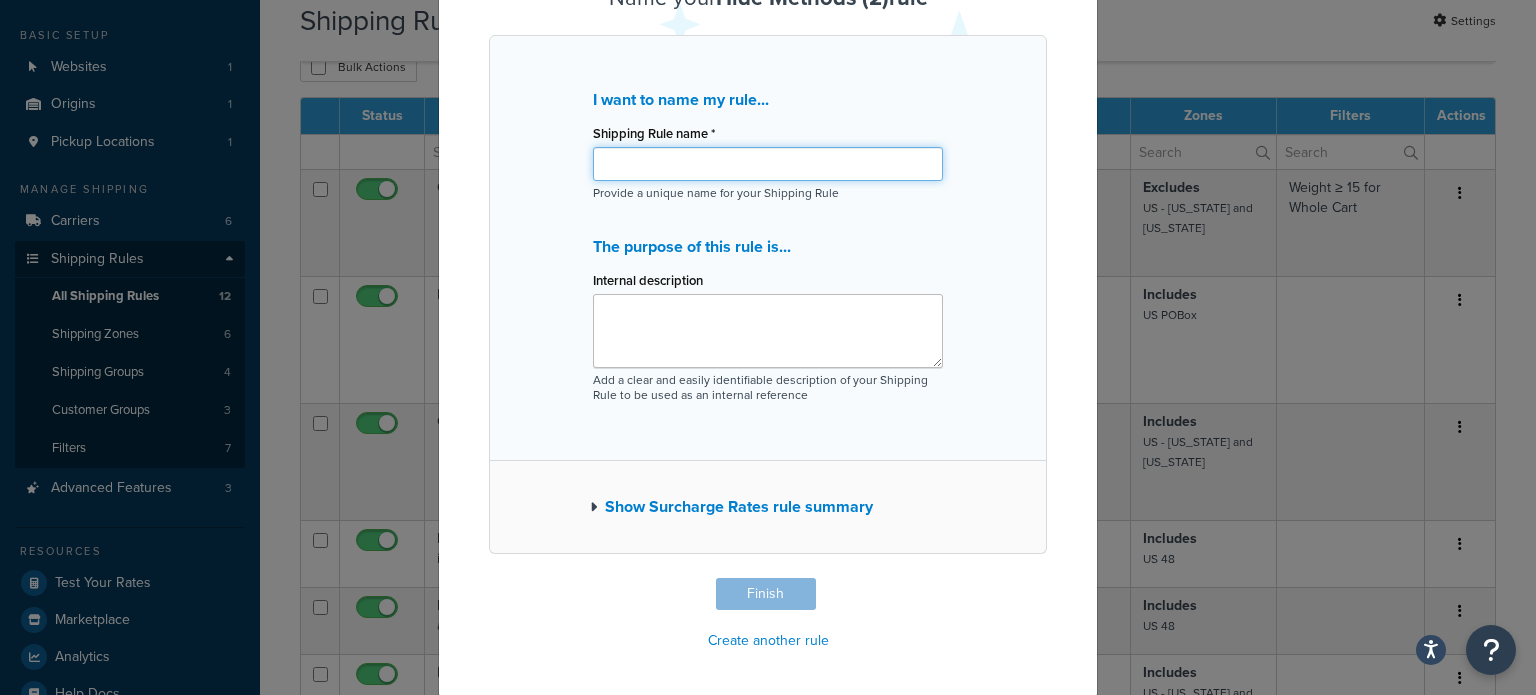 click on "Shipping Rule name *" at bounding box center [768, 164] 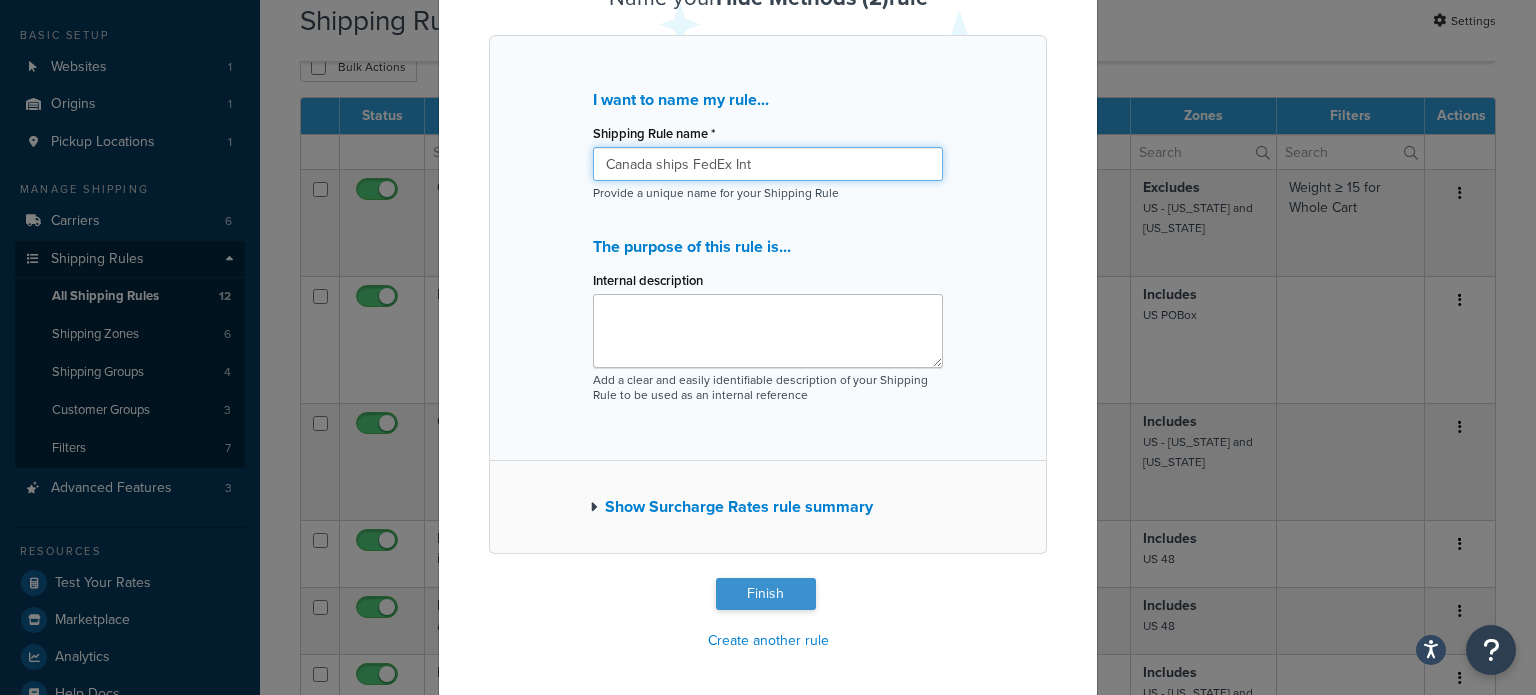 type on "Canada ships FedEx Int" 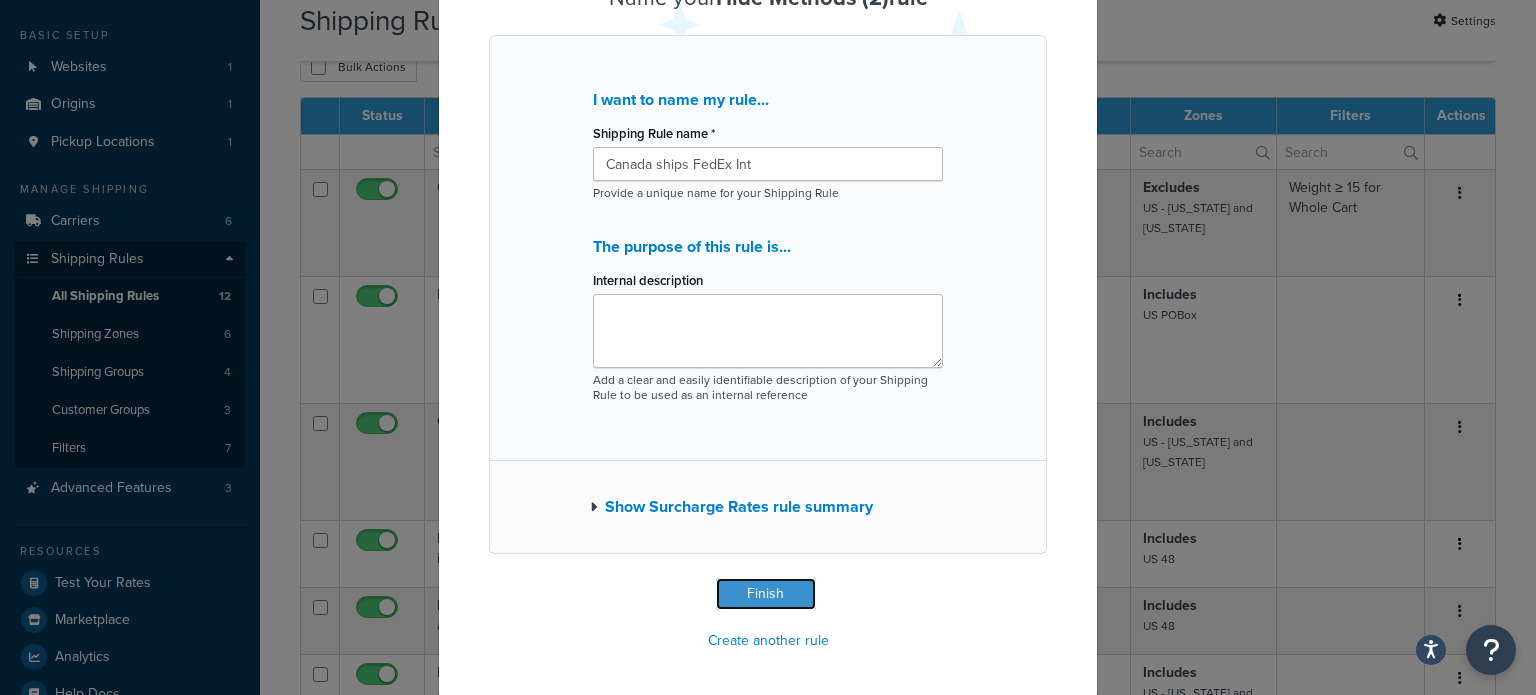 drag, startPoint x: 761, startPoint y: 595, endPoint x: 656, endPoint y: 591, distance: 105.076164 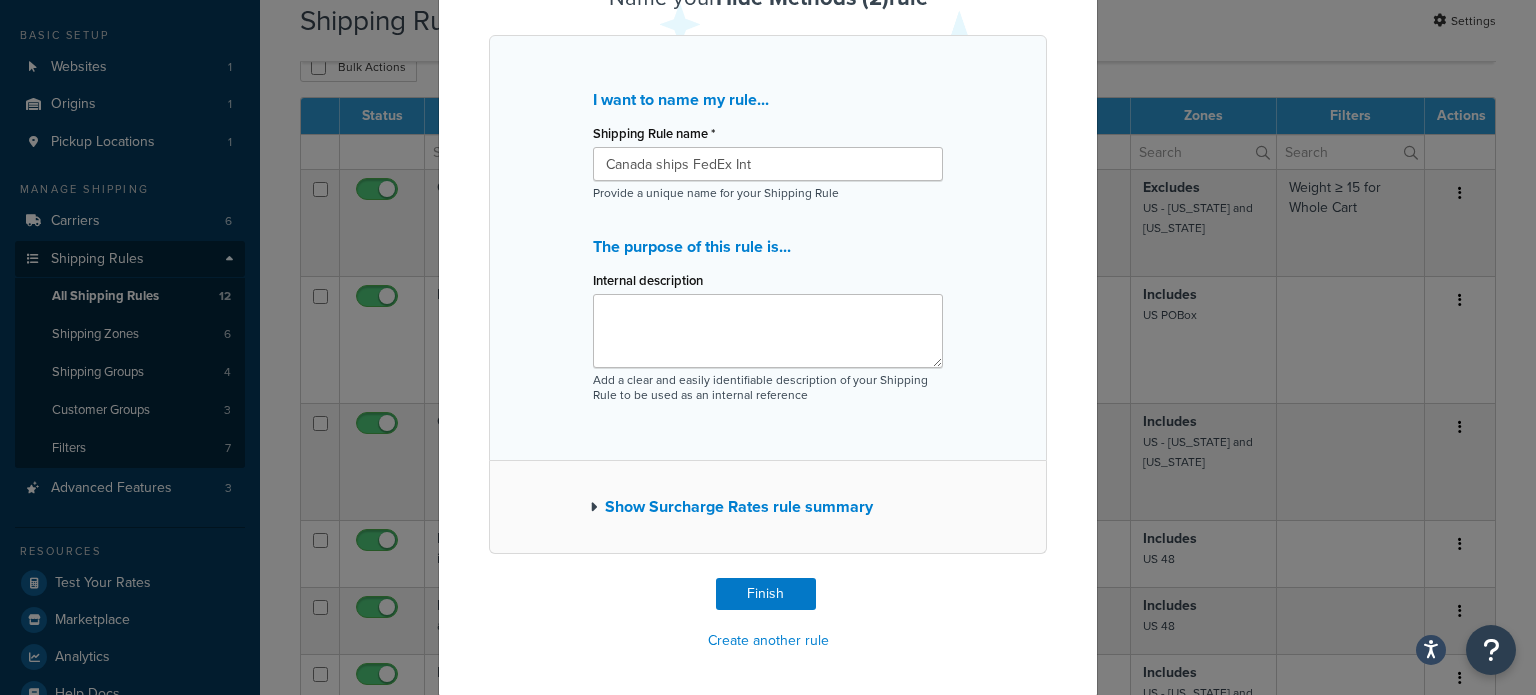 click on "Show Surcharge Rates rule summary" at bounding box center [731, 507] 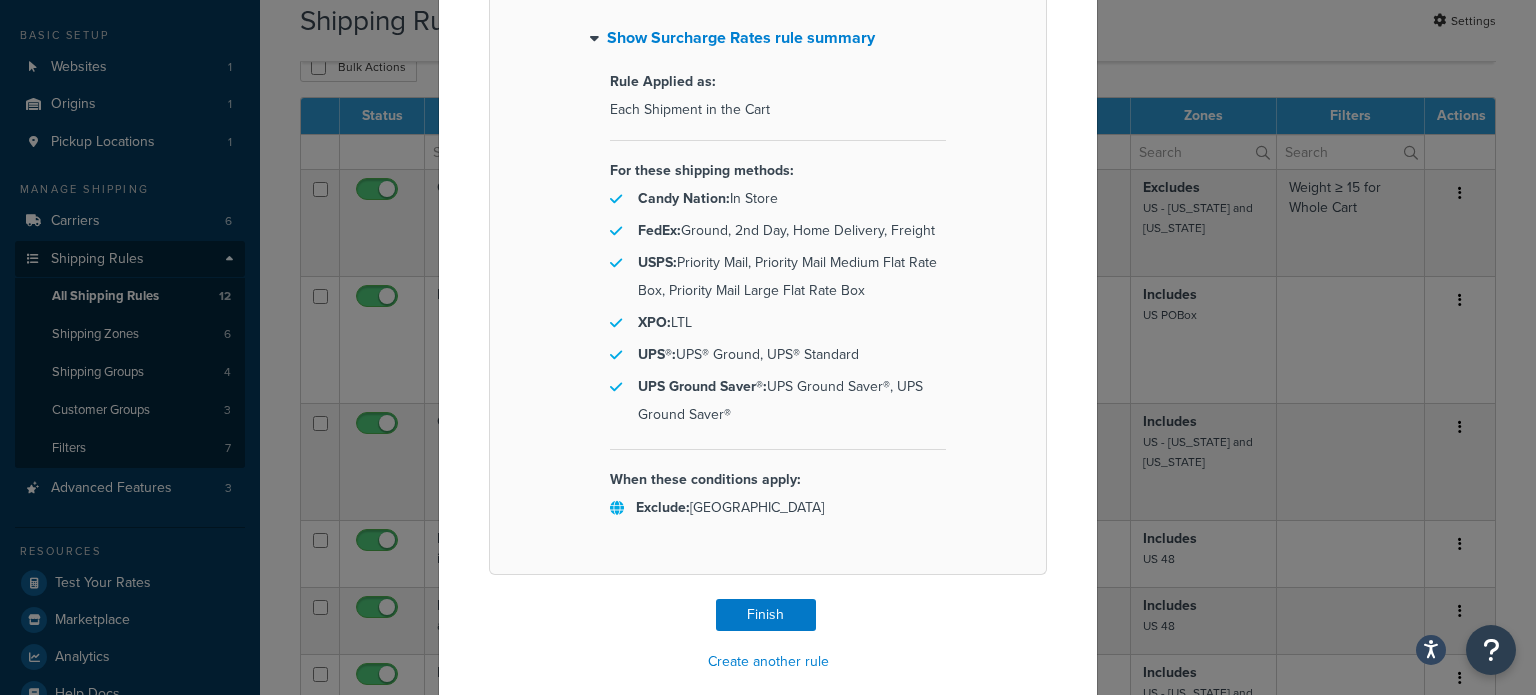 scroll, scrollTop: 600, scrollLeft: 0, axis: vertical 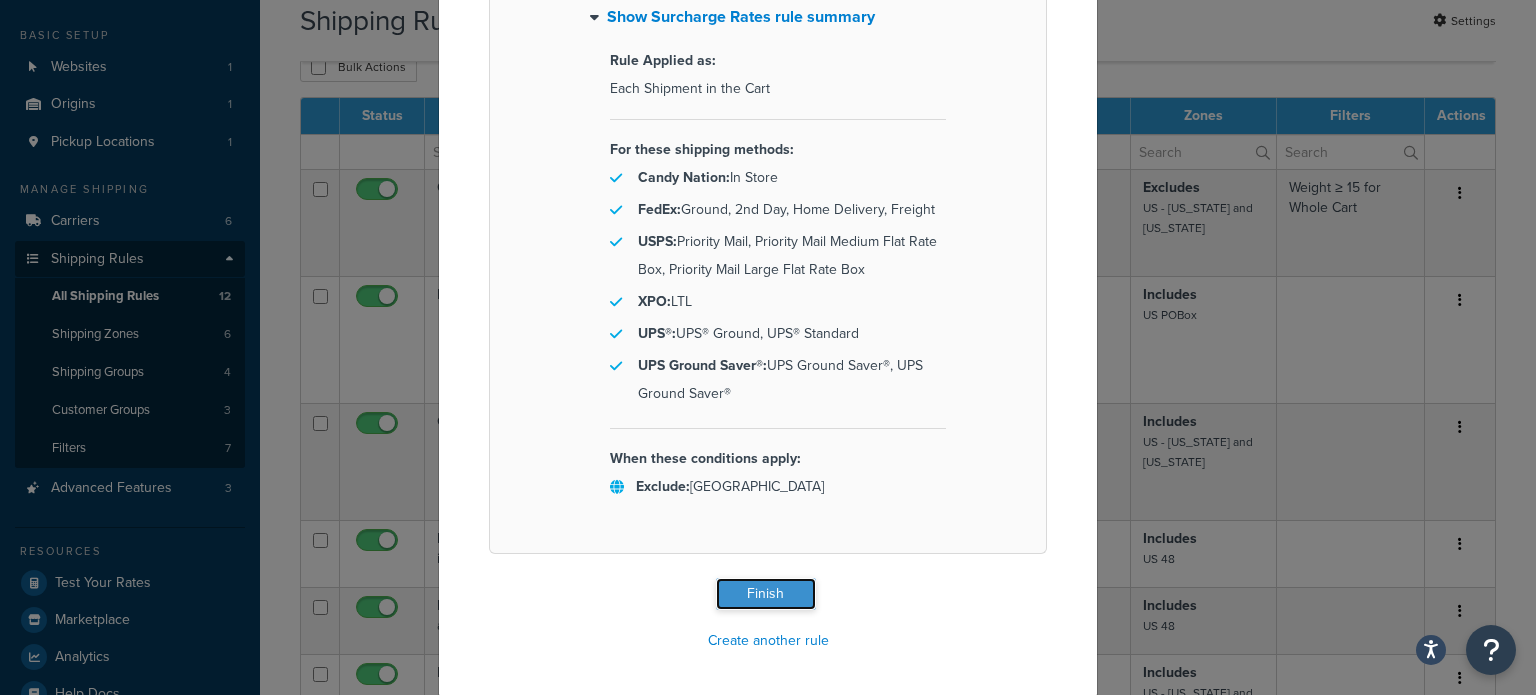 click on "Finish" at bounding box center (766, 594) 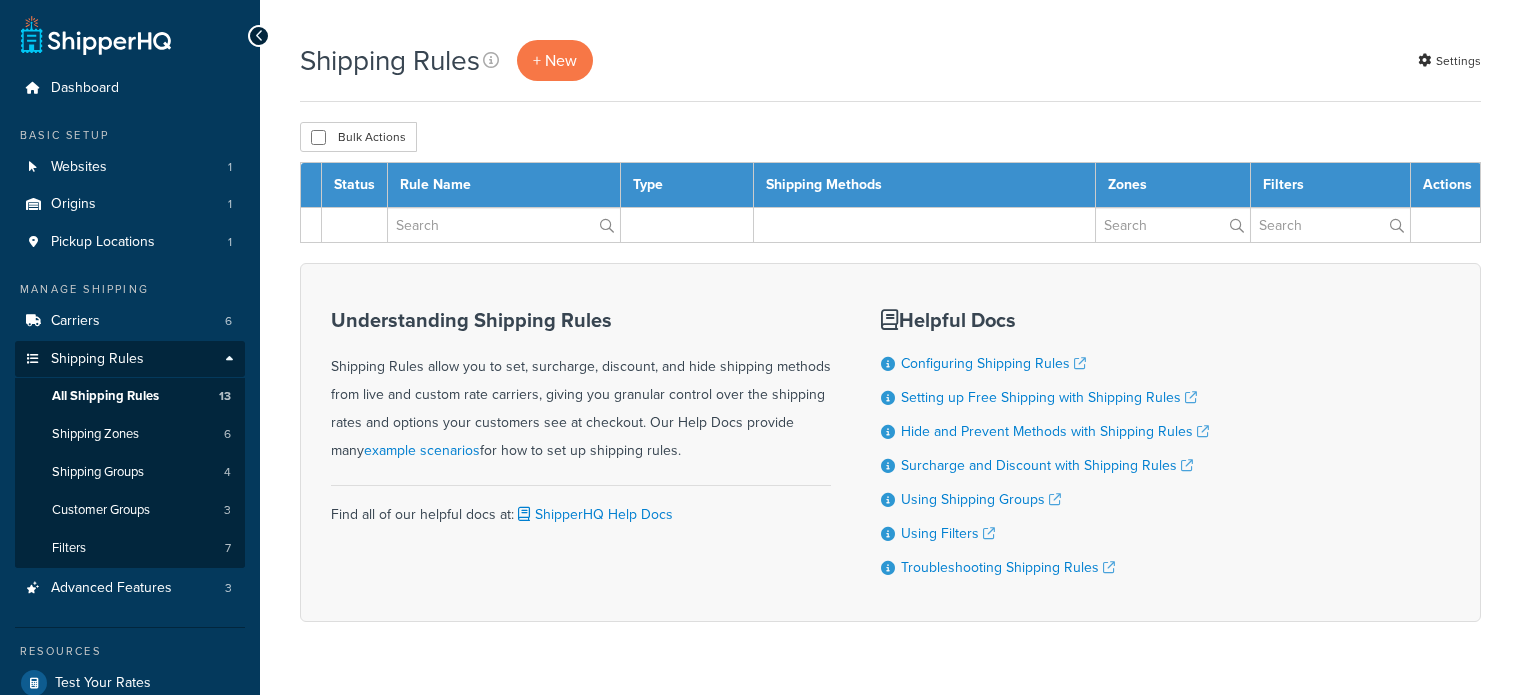scroll, scrollTop: 0, scrollLeft: 0, axis: both 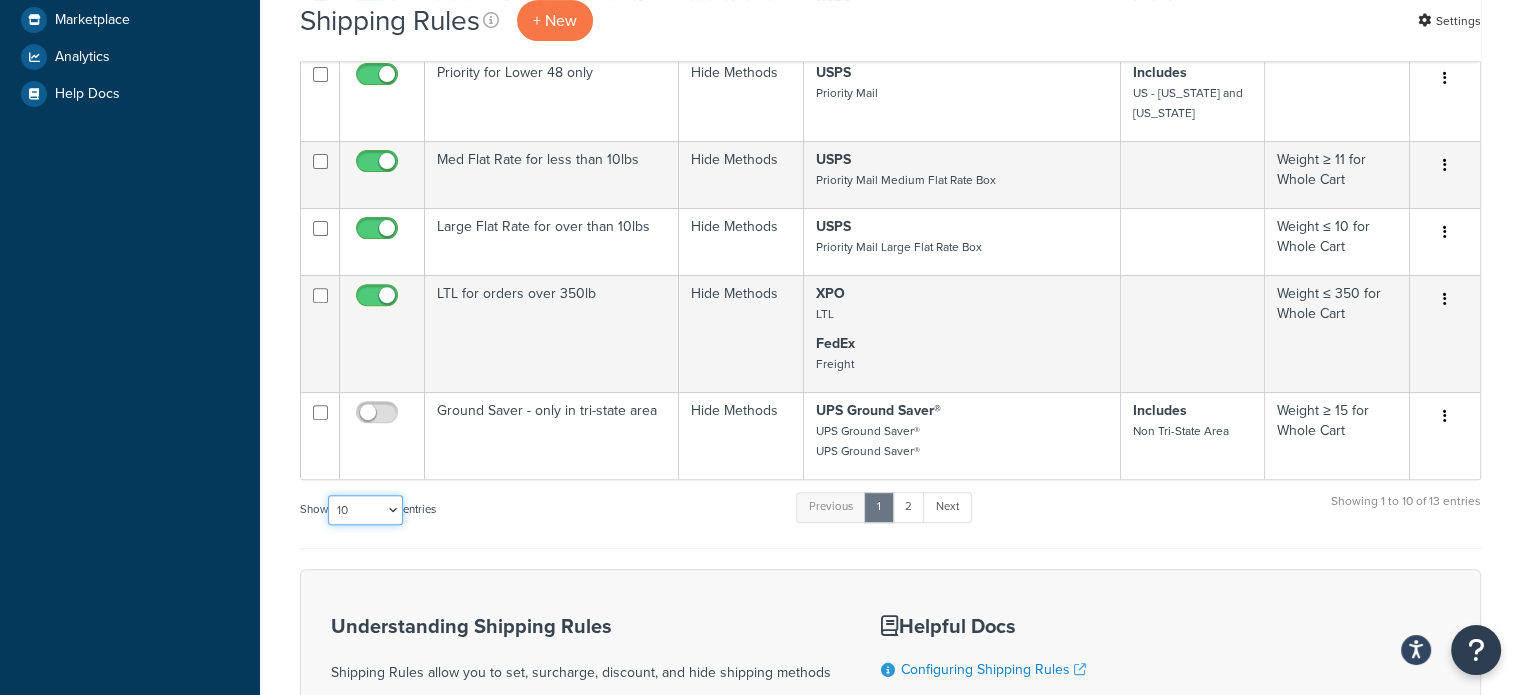 click on "10 15 25 50 100 1000" at bounding box center [365, 510] 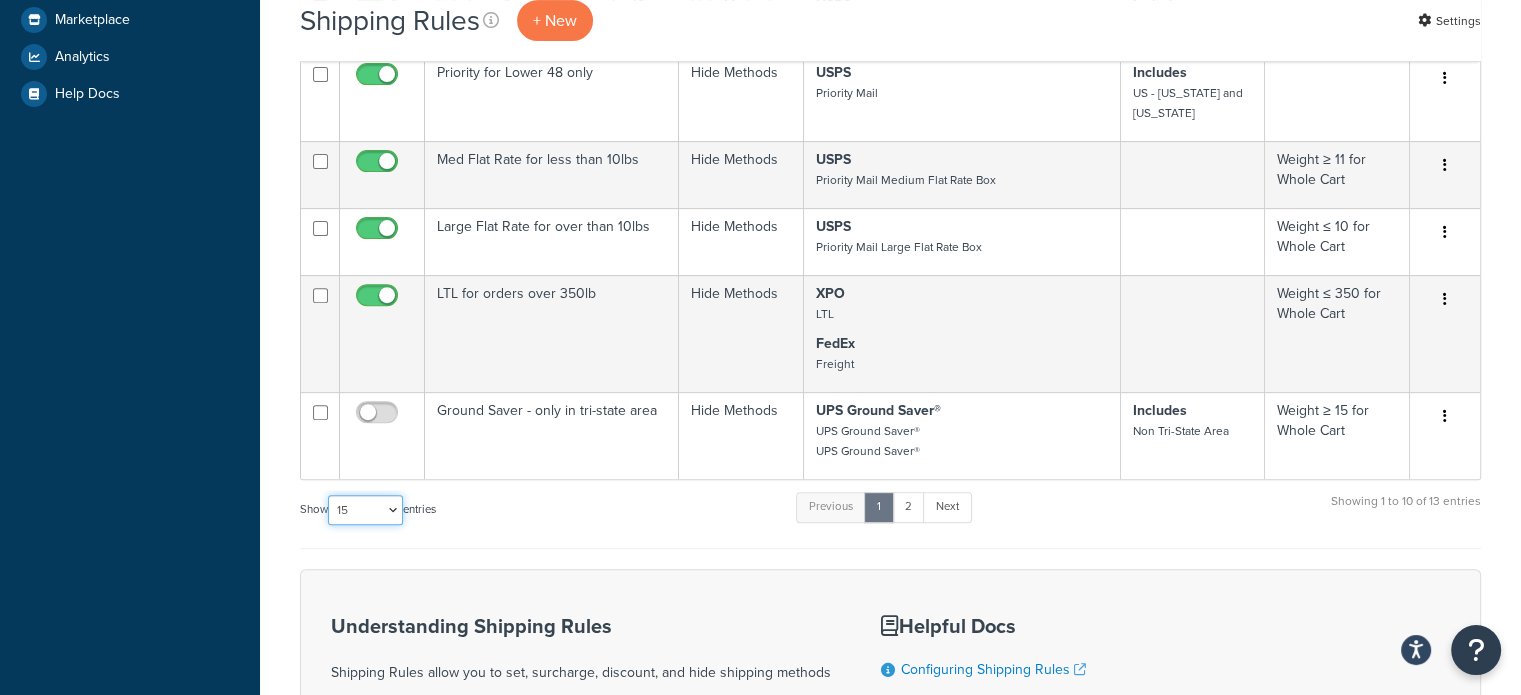 click on "10 15 25 50 100 1000" at bounding box center (365, 510) 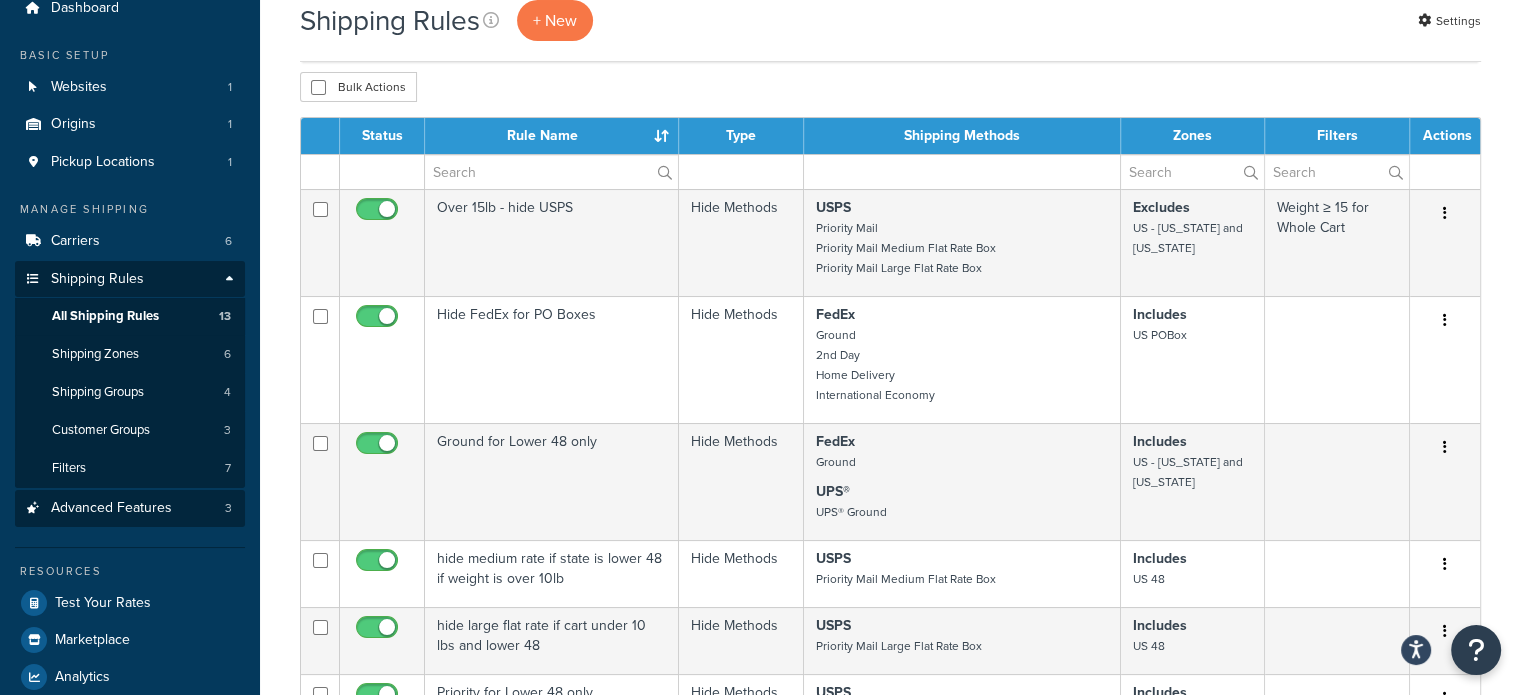 scroll, scrollTop: 200, scrollLeft: 0, axis: vertical 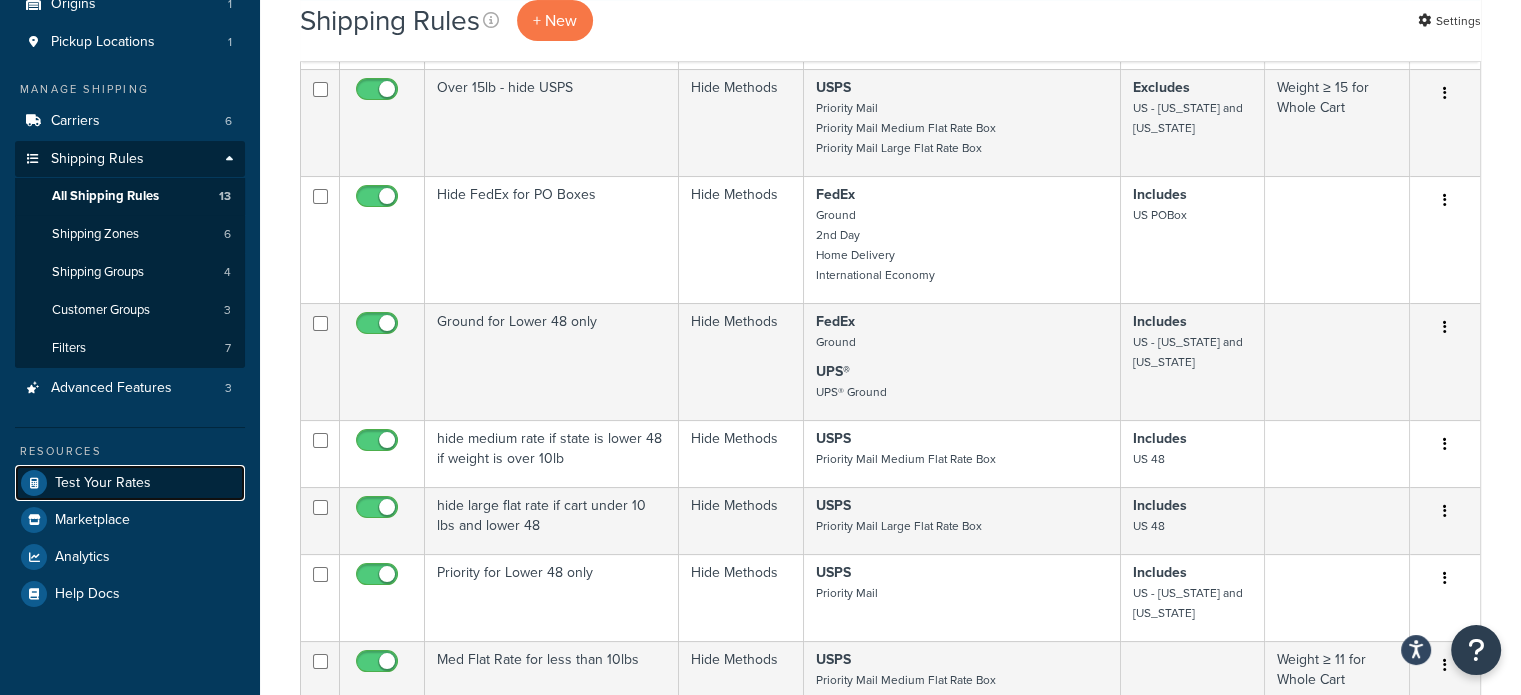 click on "Test Your Rates" at bounding box center [130, 483] 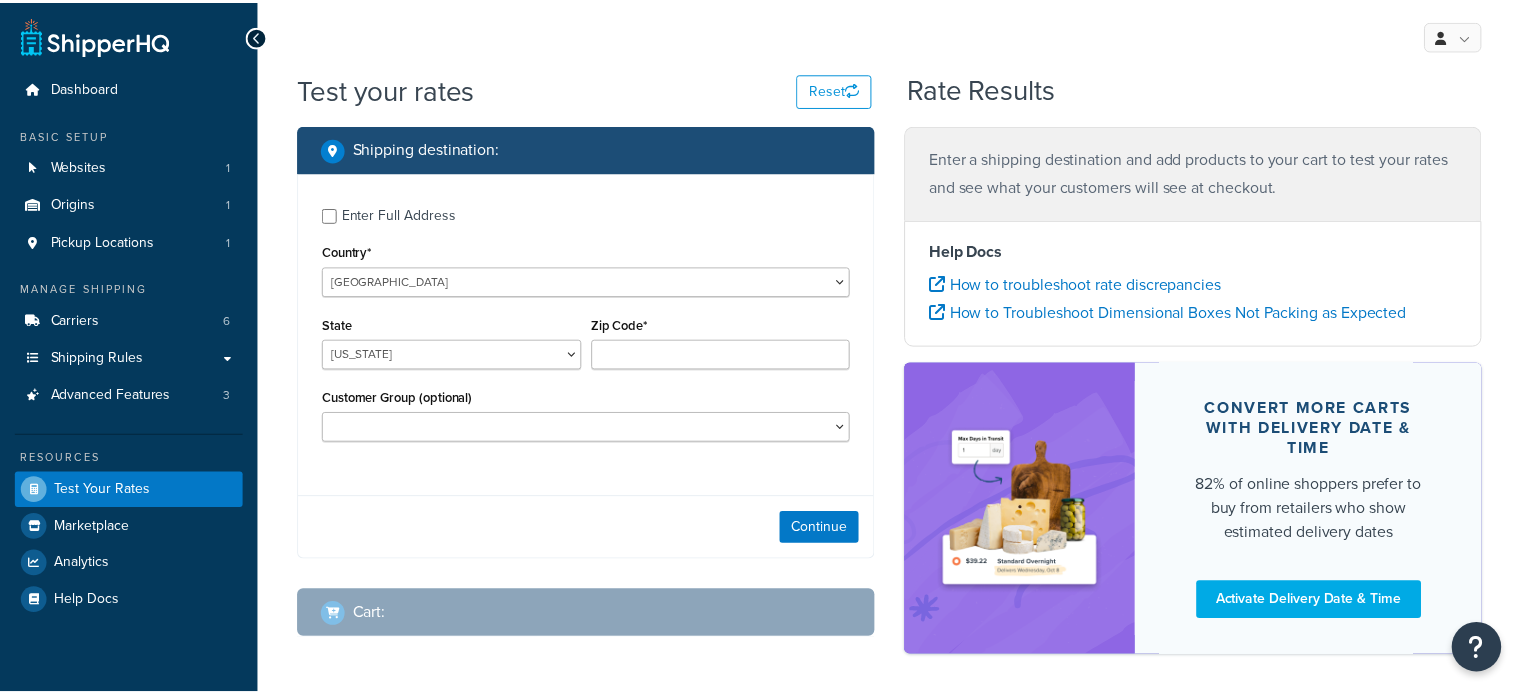 scroll, scrollTop: 0, scrollLeft: 0, axis: both 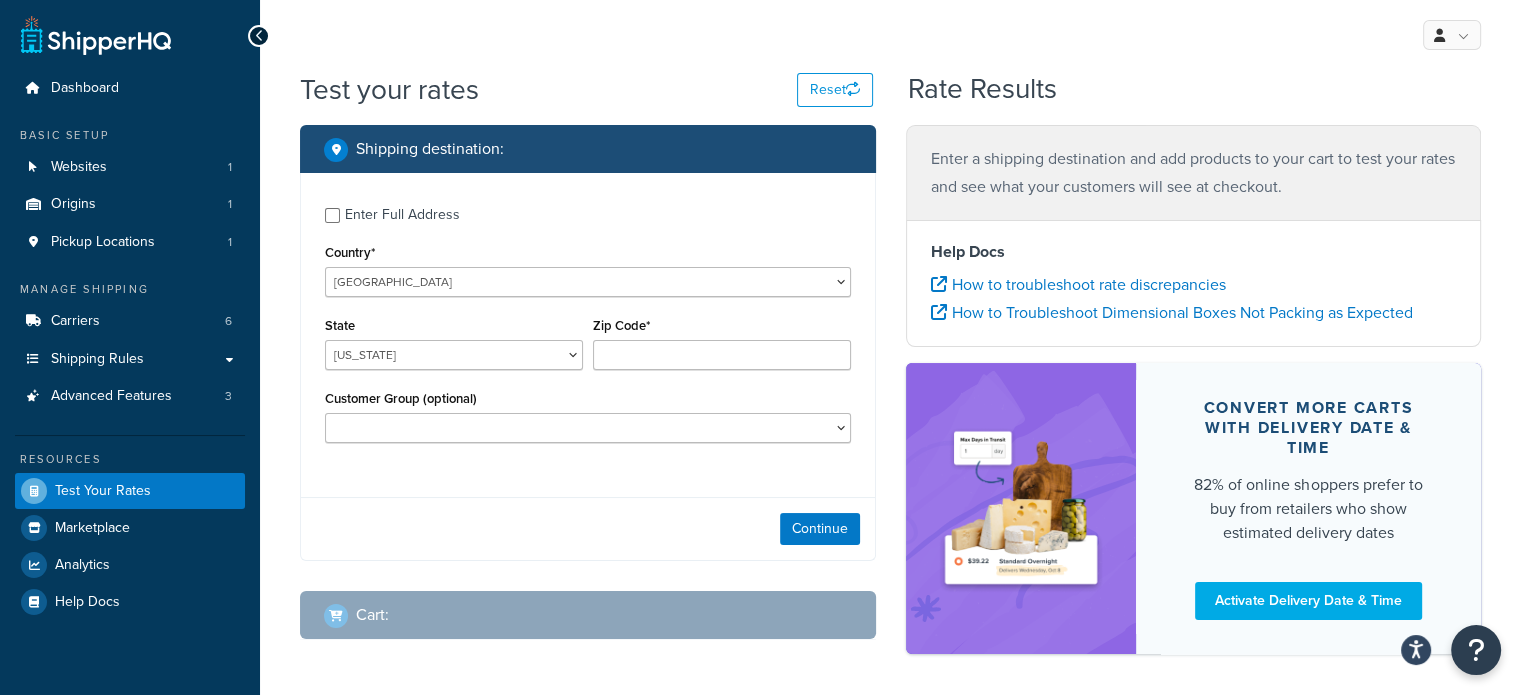 click on "Enter Full Address Country*   [GEOGRAPHIC_DATA]  [GEOGRAPHIC_DATA]  [GEOGRAPHIC_DATA]  [GEOGRAPHIC_DATA]  [GEOGRAPHIC_DATA]  [GEOGRAPHIC_DATA]  [US_STATE]  [GEOGRAPHIC_DATA]  [GEOGRAPHIC_DATA]  [GEOGRAPHIC_DATA]  [GEOGRAPHIC_DATA]  [GEOGRAPHIC_DATA]  [GEOGRAPHIC_DATA]  [GEOGRAPHIC_DATA]  [GEOGRAPHIC_DATA]  [GEOGRAPHIC_DATA]  [GEOGRAPHIC_DATA]  [GEOGRAPHIC_DATA]  [GEOGRAPHIC_DATA]  [GEOGRAPHIC_DATA]  [GEOGRAPHIC_DATA]  [GEOGRAPHIC_DATA]  [GEOGRAPHIC_DATA]  [GEOGRAPHIC_DATA]  [GEOGRAPHIC_DATA]  [GEOGRAPHIC_DATA]  [GEOGRAPHIC_DATA]  [GEOGRAPHIC_DATA]  [GEOGRAPHIC_DATA]  [GEOGRAPHIC_DATA]  [GEOGRAPHIC_DATA]  [GEOGRAPHIC_DATA]  [GEOGRAPHIC_DATA]  [GEOGRAPHIC_DATA]  [GEOGRAPHIC_DATA]  [GEOGRAPHIC_DATA]  [GEOGRAPHIC_DATA]  [GEOGRAPHIC_DATA]  [GEOGRAPHIC_DATA]  [GEOGRAPHIC_DATA]  [GEOGRAPHIC_DATA]  [GEOGRAPHIC_DATA]  [GEOGRAPHIC_DATA]  [GEOGRAPHIC_DATA]  [GEOGRAPHIC_DATA]  [GEOGRAPHIC_DATA]  [GEOGRAPHIC_DATA]  [GEOGRAPHIC_DATA]  [GEOGRAPHIC_DATA]  [GEOGRAPHIC_DATA]  [GEOGRAPHIC_DATA]  [GEOGRAPHIC_DATA]  [GEOGRAPHIC_DATA]  [GEOGRAPHIC_DATA], [GEOGRAPHIC_DATA]  [GEOGRAPHIC_DATA]  [GEOGRAPHIC_DATA]  [GEOGRAPHIC_DATA]  [GEOGRAPHIC_DATA]  [GEOGRAPHIC_DATA]  [GEOGRAPHIC_DATA]  [GEOGRAPHIC_DATA]  [GEOGRAPHIC_DATA]  [GEOGRAPHIC_DATA]  [GEOGRAPHIC_DATA]  [GEOGRAPHIC_DATA]  [GEOGRAPHIC_DATA]  [GEOGRAPHIC_DATA]  [GEOGRAPHIC_DATA]  [GEOGRAPHIC_DATA]  [GEOGRAPHIC_DATA]  [GEOGRAPHIC_DATA]  [GEOGRAPHIC_DATA]  [GEOGRAPHIC_DATA] ([GEOGRAPHIC_DATA])  [GEOGRAPHIC_DATA]  [GEOGRAPHIC_DATA]  [GEOGRAPHIC_DATA]  [GEOGRAPHIC_DATA]  [GEOGRAPHIC_DATA]  [GEOGRAPHIC_DATA]" at bounding box center (588, 327) 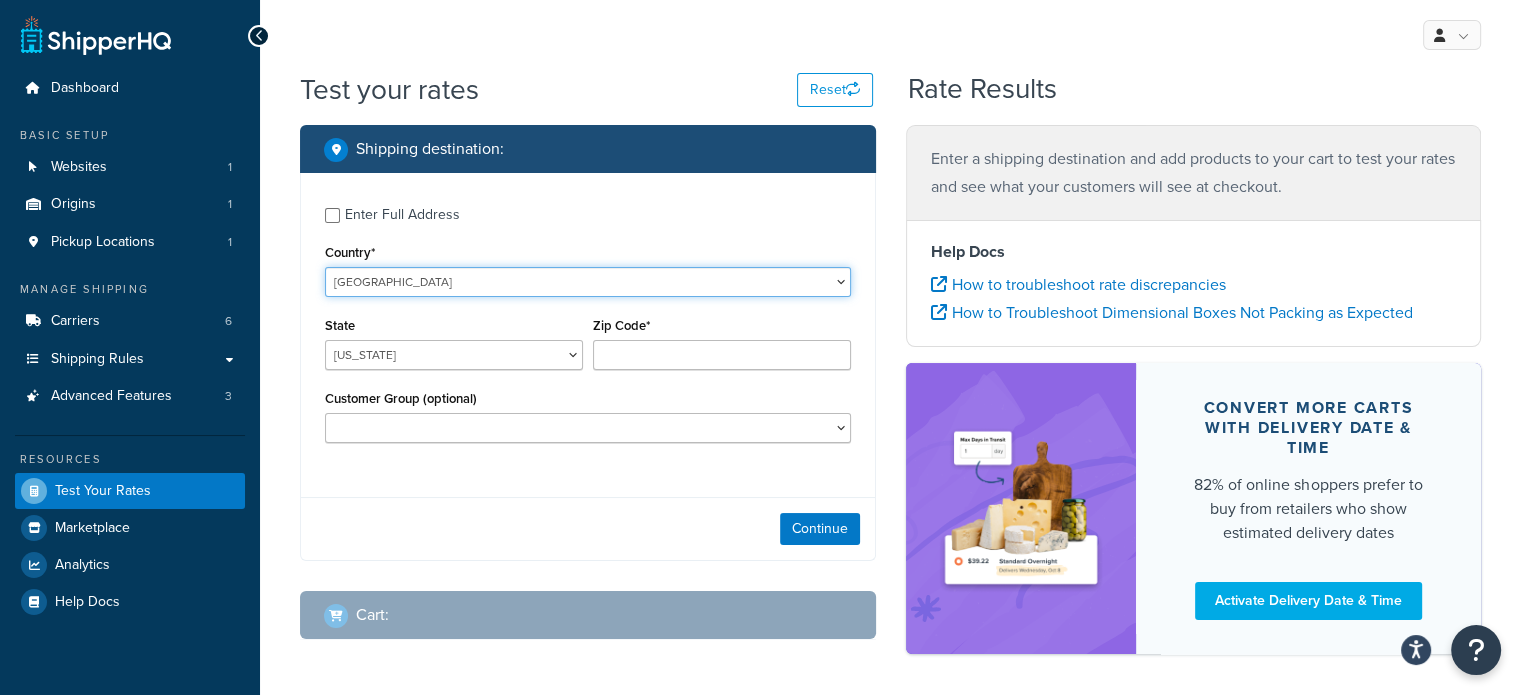 click on "[GEOGRAPHIC_DATA]  [GEOGRAPHIC_DATA]  [GEOGRAPHIC_DATA]  [GEOGRAPHIC_DATA]  [GEOGRAPHIC_DATA]  [GEOGRAPHIC_DATA]  [US_STATE]  [GEOGRAPHIC_DATA]  [GEOGRAPHIC_DATA]  [GEOGRAPHIC_DATA]  [GEOGRAPHIC_DATA]  [GEOGRAPHIC_DATA]  [GEOGRAPHIC_DATA]  [GEOGRAPHIC_DATA]  [GEOGRAPHIC_DATA]  [GEOGRAPHIC_DATA]  [GEOGRAPHIC_DATA]  [GEOGRAPHIC_DATA]  [GEOGRAPHIC_DATA]  [GEOGRAPHIC_DATA]  [GEOGRAPHIC_DATA]  [GEOGRAPHIC_DATA]  [GEOGRAPHIC_DATA]  [GEOGRAPHIC_DATA]  [GEOGRAPHIC_DATA]  [GEOGRAPHIC_DATA]  [GEOGRAPHIC_DATA]  [GEOGRAPHIC_DATA]  [GEOGRAPHIC_DATA]  [GEOGRAPHIC_DATA], [GEOGRAPHIC_DATA]  [GEOGRAPHIC_DATA]  [GEOGRAPHIC_DATA]  [GEOGRAPHIC_DATA]  [GEOGRAPHIC_DATA]  [GEOGRAPHIC_DATA]  [GEOGRAPHIC_DATA] [GEOGRAPHIC_DATA]  [GEOGRAPHIC_DATA]  [GEOGRAPHIC_DATA]  [GEOGRAPHIC_DATA]  [GEOGRAPHIC_DATA]  [GEOGRAPHIC_DATA]  [GEOGRAPHIC_DATA]  [GEOGRAPHIC_DATA]  [GEOGRAPHIC_DATA]  [GEOGRAPHIC_DATA]  [GEOGRAPHIC_DATA]  [GEOGRAPHIC_DATA]  [GEOGRAPHIC_DATA]  [GEOGRAPHIC_DATA]  [GEOGRAPHIC_DATA] ([GEOGRAPHIC_DATA]  [GEOGRAPHIC_DATA]  [GEOGRAPHIC_DATA]  [GEOGRAPHIC_DATA]  [GEOGRAPHIC_DATA], [GEOGRAPHIC_DATA]  [GEOGRAPHIC_DATA]  [GEOGRAPHIC_DATA]  [GEOGRAPHIC_DATA]  [GEOGRAPHIC_DATA]  [GEOGRAPHIC_DATA]  [GEOGRAPHIC_DATA]  [GEOGRAPHIC_DATA]  [GEOGRAPHIC_DATA]  [GEOGRAPHIC_DATA]  [GEOGRAPHIC_DATA]  [GEOGRAPHIC_DATA]  [GEOGRAPHIC_DATA]  [GEOGRAPHIC_DATA]  [GEOGRAPHIC_DATA]  [GEOGRAPHIC_DATA]  [GEOGRAPHIC_DATA]  [GEOGRAPHIC_DATA]  [GEOGRAPHIC_DATA]  [GEOGRAPHIC_DATA] ([GEOGRAPHIC_DATA])  [GEOGRAPHIC_DATA]  [GEOGRAPHIC_DATA]  [GEOGRAPHIC_DATA]  [GEOGRAPHIC_DATA]  [GEOGRAPHIC_DATA]  [GEOGRAPHIC_DATA]  [GEOGRAPHIC_DATA]  [US_STATE]" at bounding box center [588, 282] 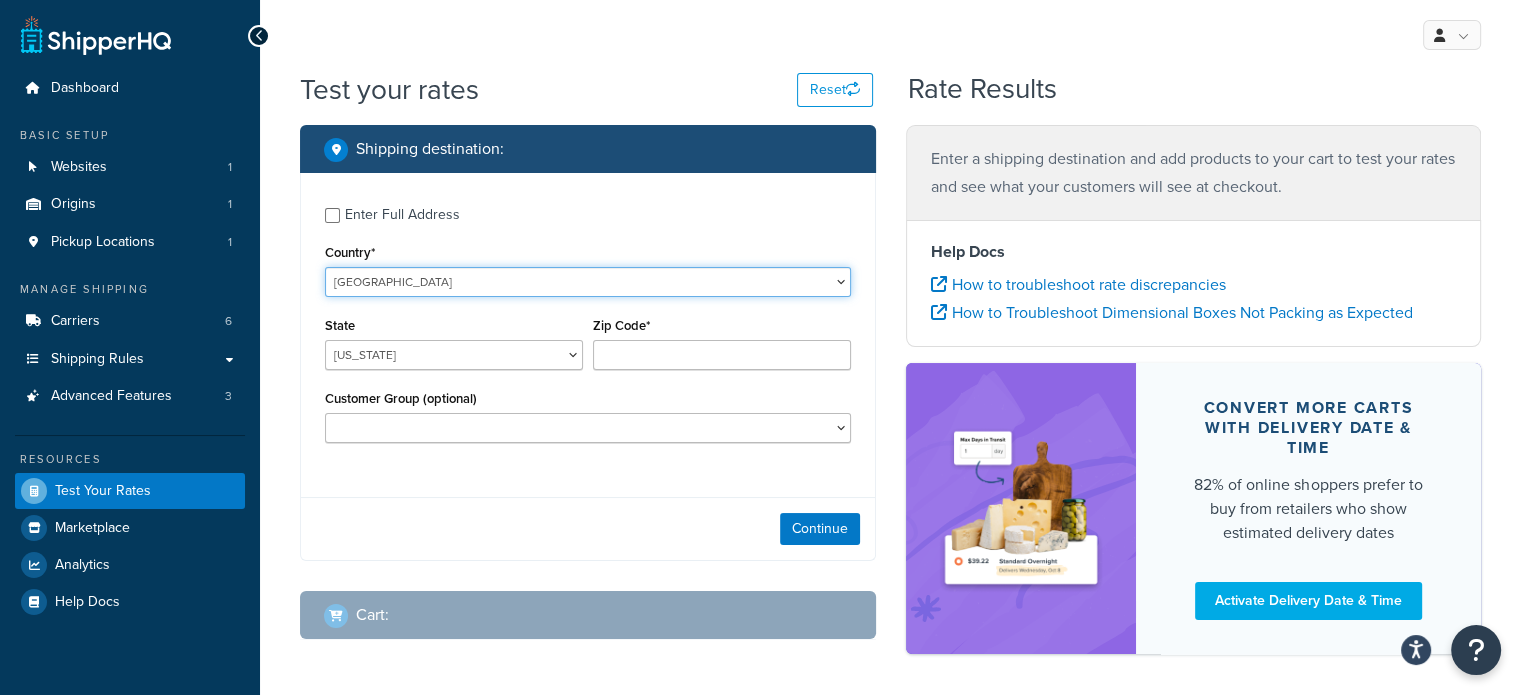 select on "CA" 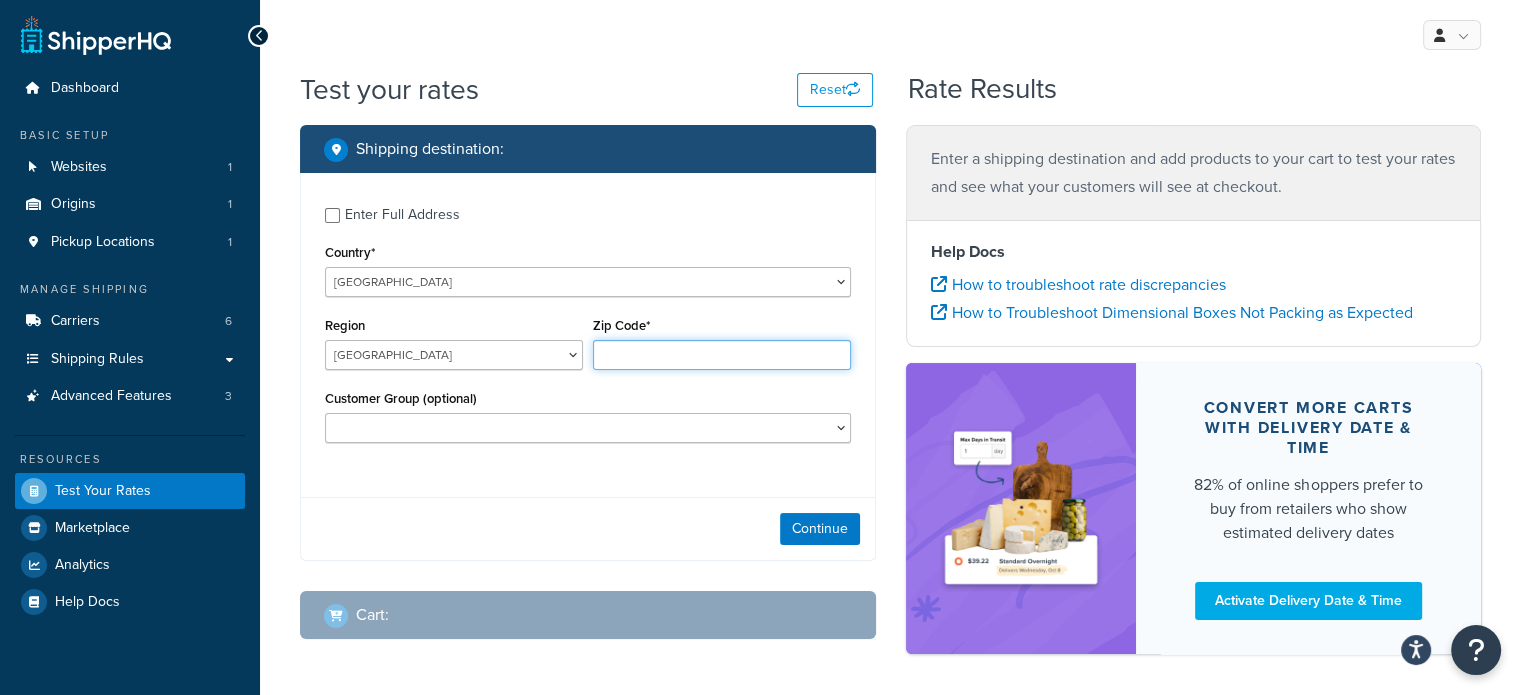 click on "Zip Code*" at bounding box center [722, 355] 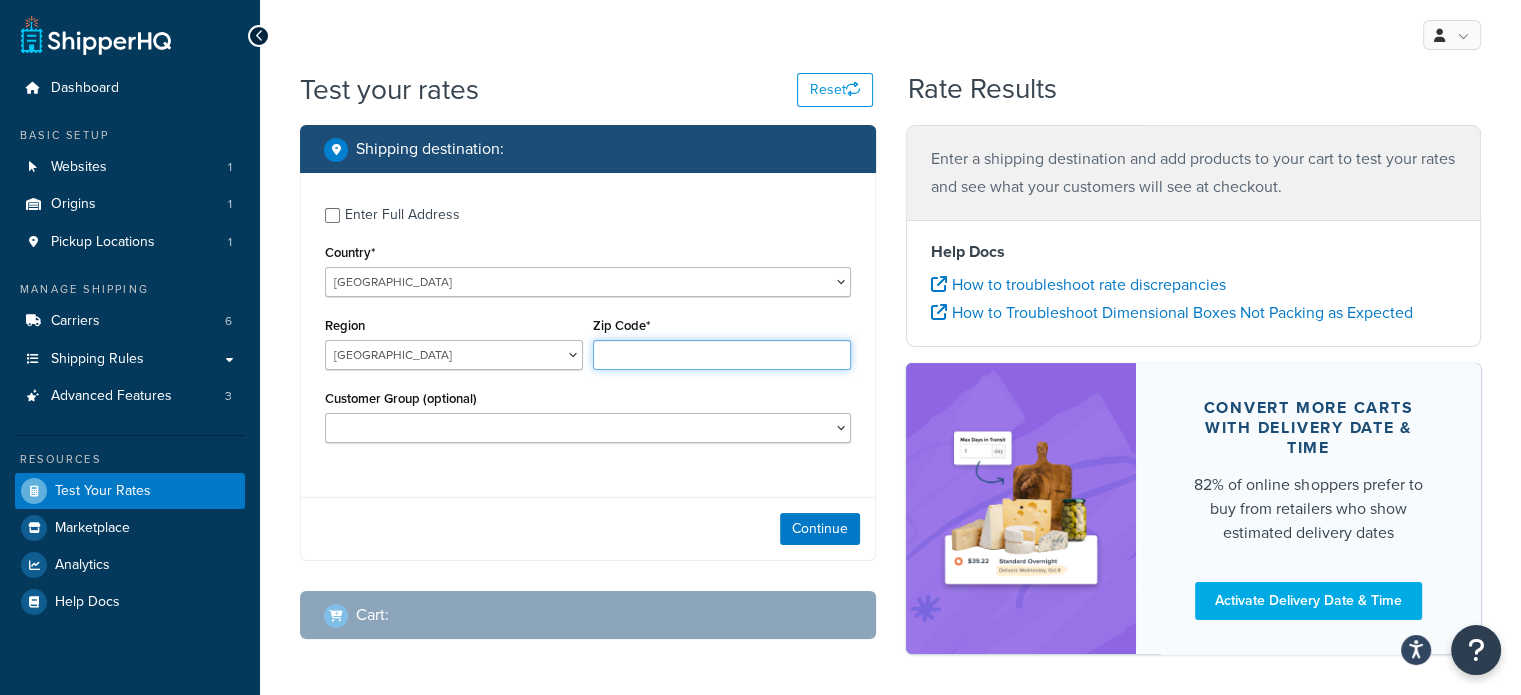 paste on "T6M 2J6" 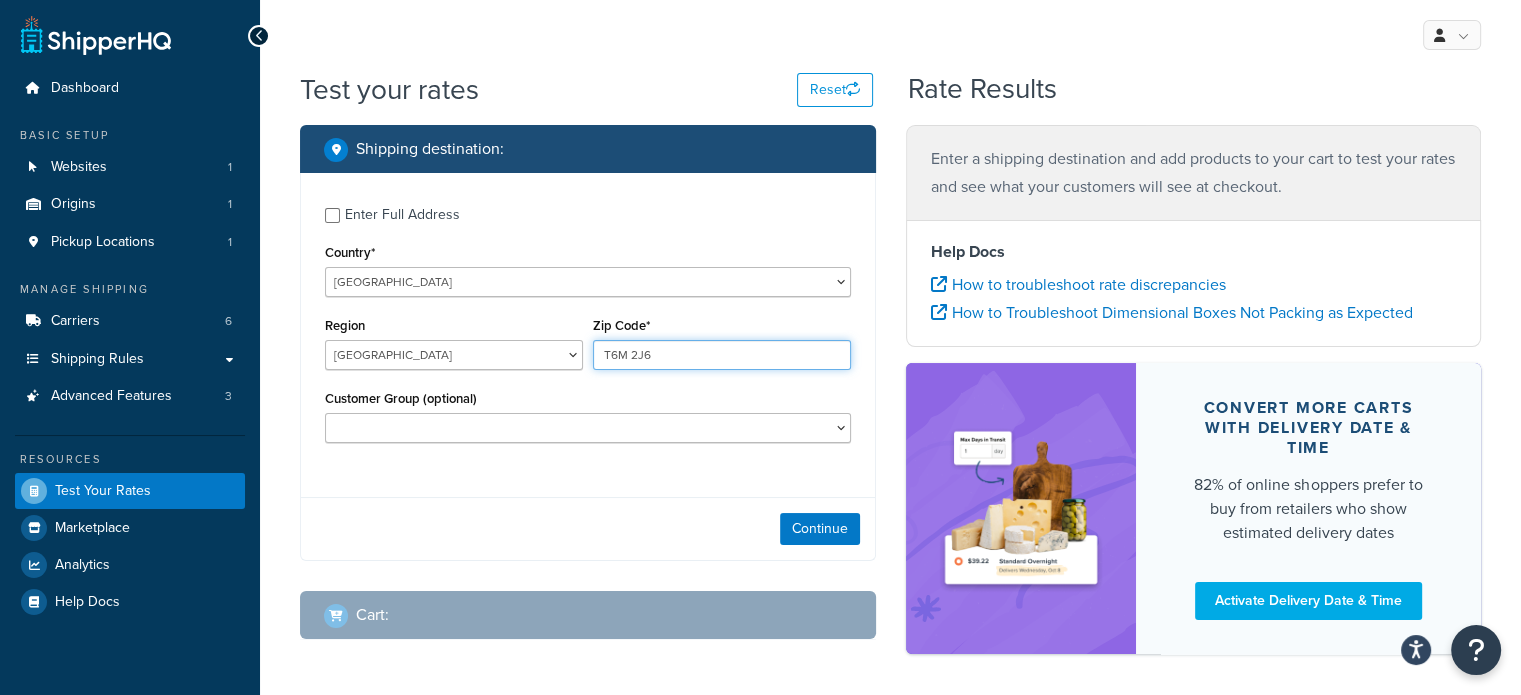 type on "T6M 2J6" 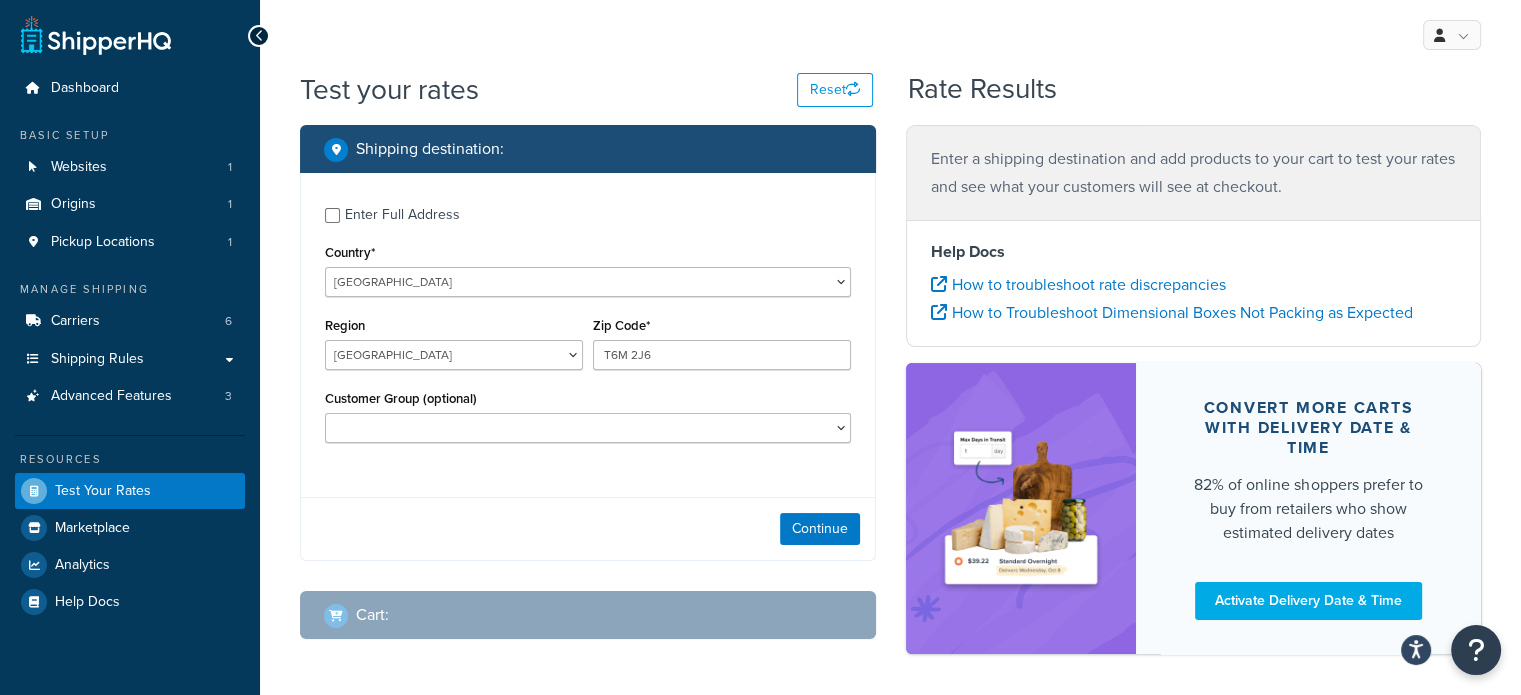 click on "Enter Full Address Country*   United States  United Kingdom  Afghanistan  Åland Islands  Albania  Algeria  American Samoa  Andorra  Angola  Anguilla  Antarctica  Antigua and Barbuda  Argentina  Armenia  Aruba  Australia  Austria  Azerbaijan  Bahamas  Bahrain  Bangladesh  Barbados  Belarus  Belgium  Belize  Benin  Bermuda  Bhutan  Bolivia  Bonaire, Sint Eustatius and Saba  Bosnia and Herzegovina  Botswana  Bouvet Island  Brazil  British Indian Ocean Territory  Brunei Darussalam  Bulgaria  Burkina Faso  Burundi  Cambodia  Cameroon  Canada  Cape Verde  Cayman Islands  Central African Republic  Chad  Chile  China  Christmas Island  Cocos (Keeling) Islands  Colombia  Comoros  Congo  Congo, The Democratic Republic of the  Cook Islands  Costa Rica  Côte d'Ivoire  Croatia  Cuba  Curacao  Cyprus  Czech Republic  Denmark  Djibouti  Dominica  Dominican Republic  Ecuador  Egypt  El Salvador  Equatorial Guinea  Eritrea  Estonia  Ethiopia  Falkland Islands (Malvinas)  Faroe Islands  Fiji  Finland  France  Gabon  Ghana" at bounding box center [588, 327] 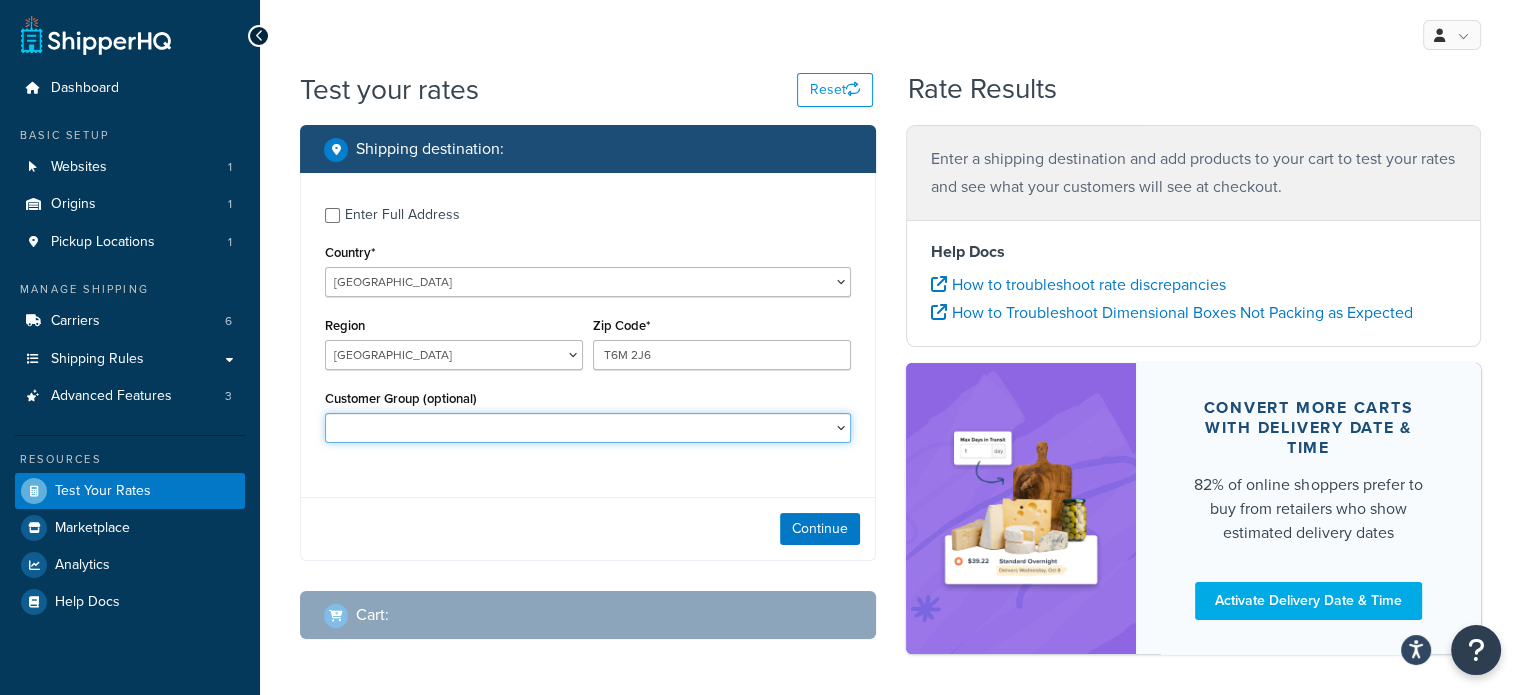 click on "Retail  Wholesale" at bounding box center (588, 428) 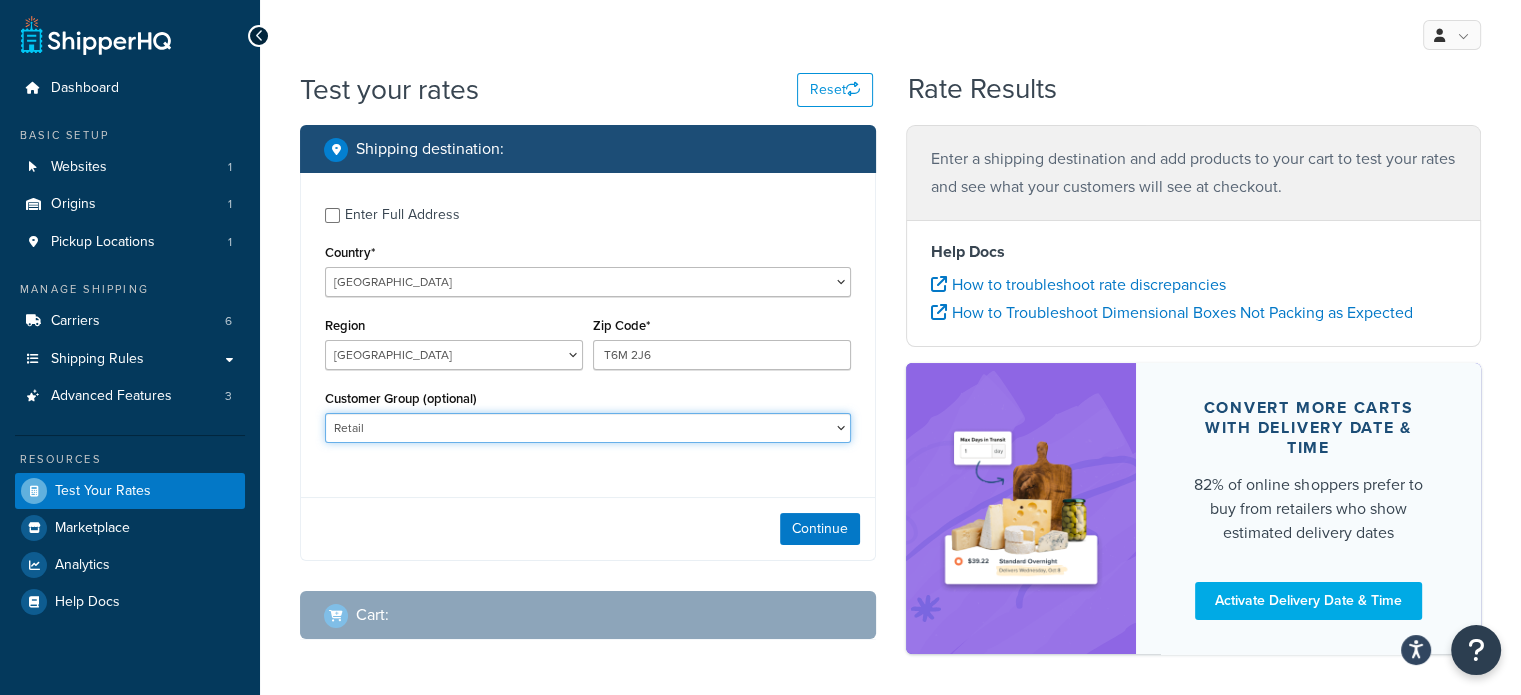 click on "Retail  Wholesale" at bounding box center [588, 428] 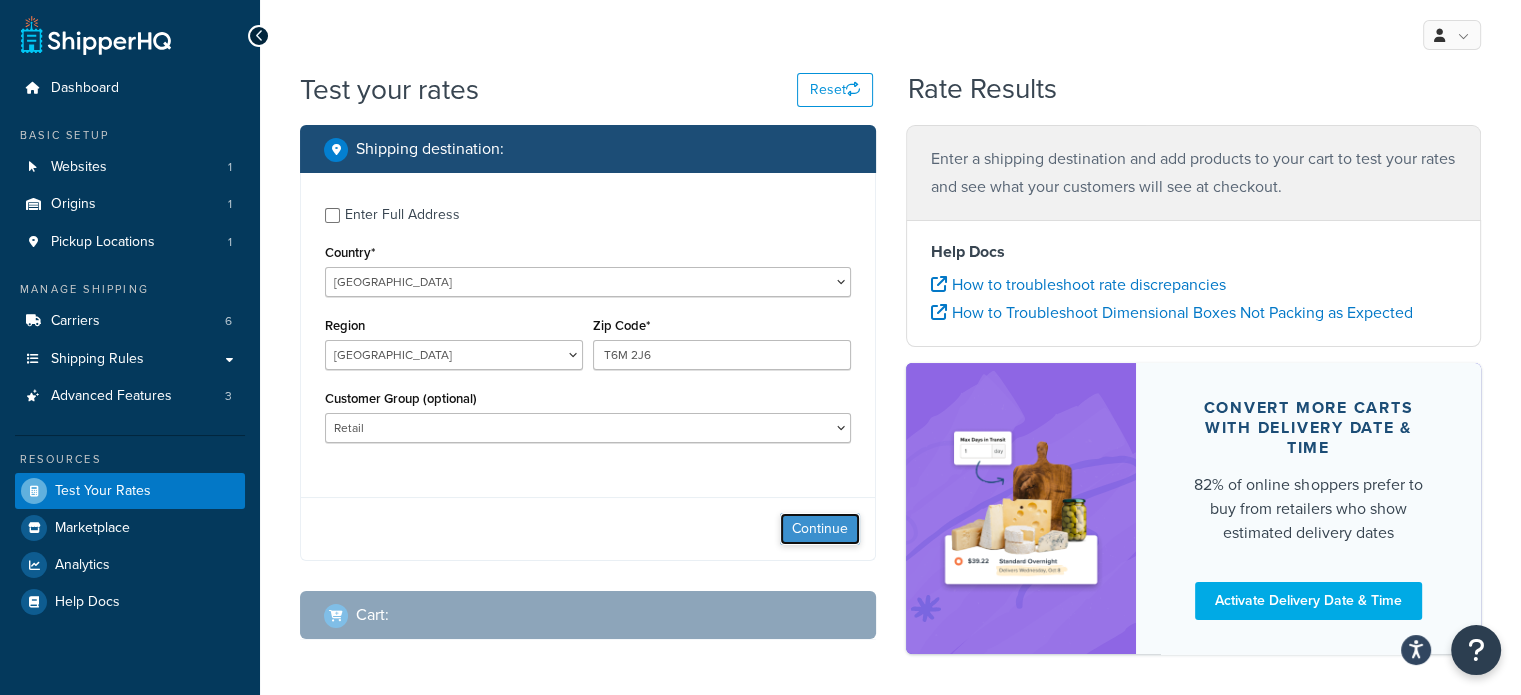 click on "Continue" at bounding box center [820, 529] 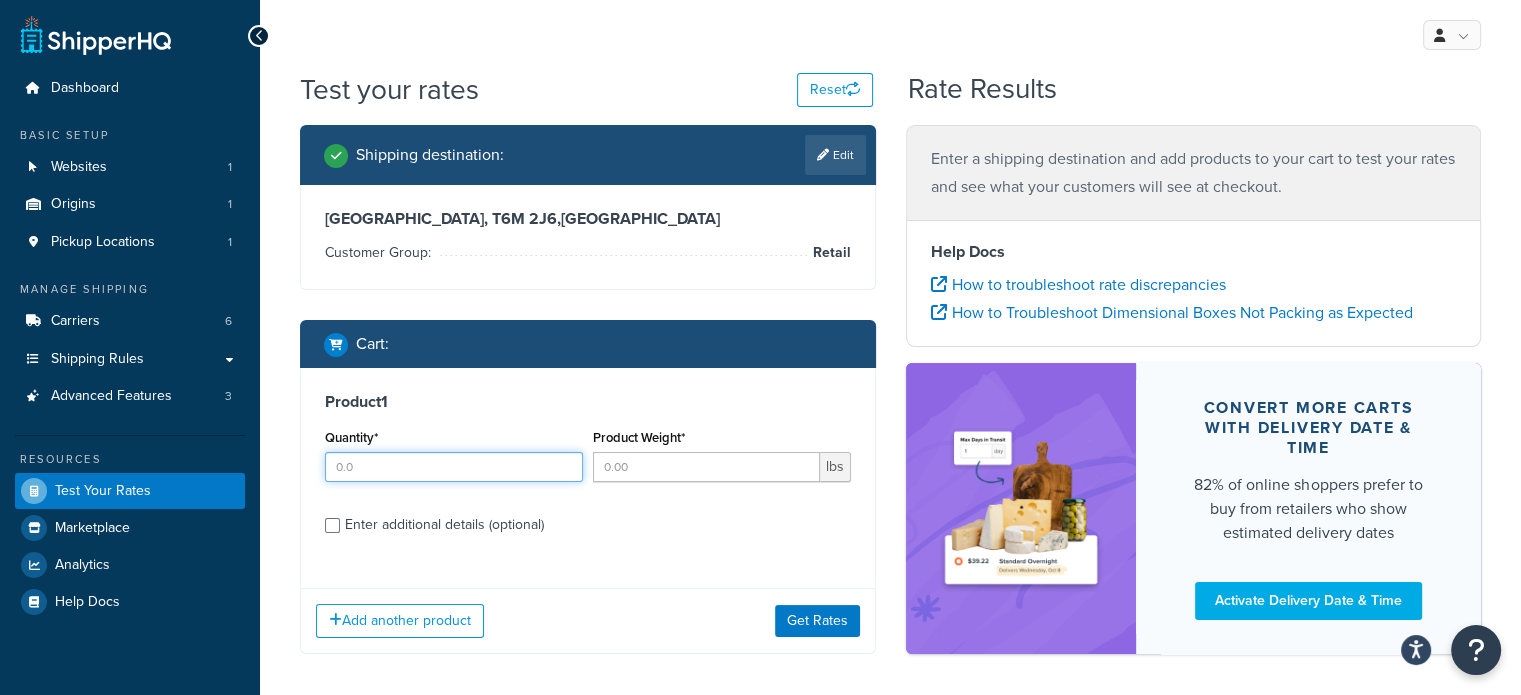 click on "Quantity*" at bounding box center [454, 467] 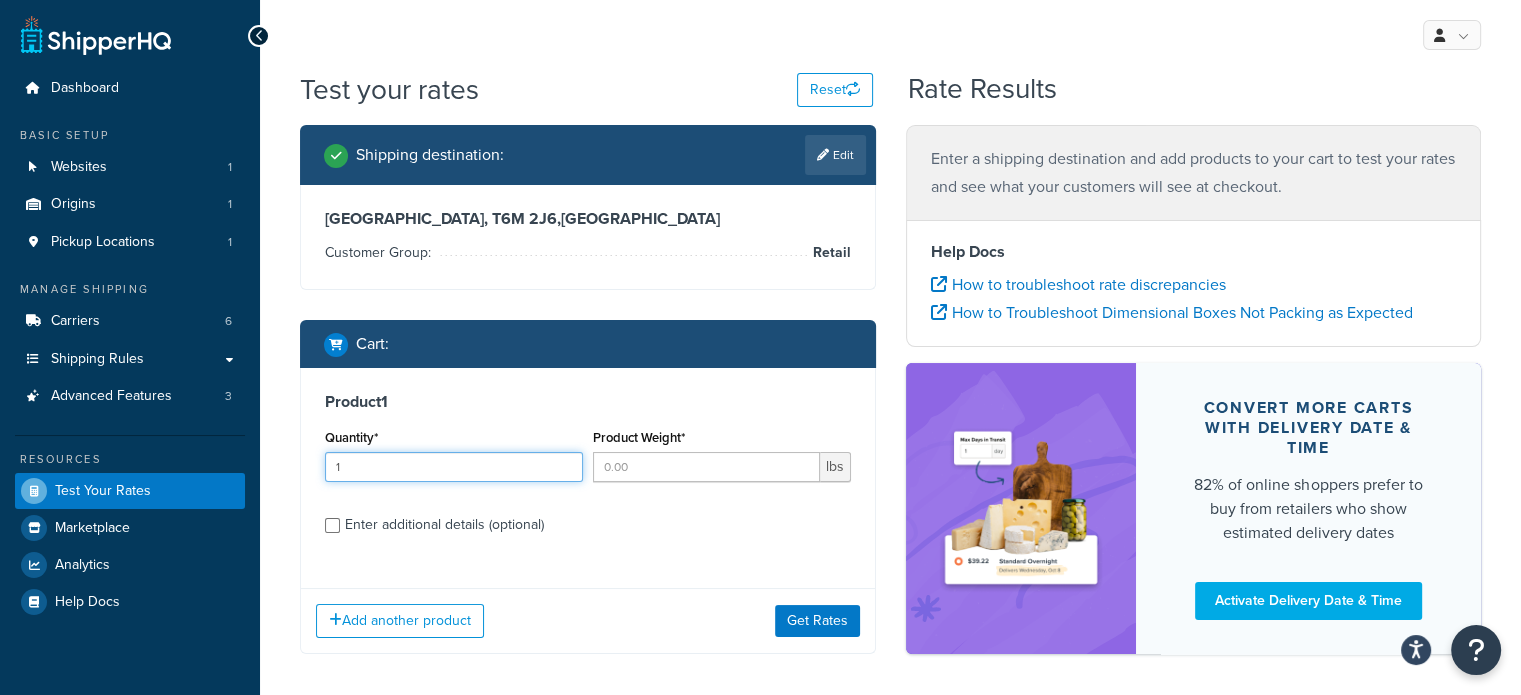 type on "1" 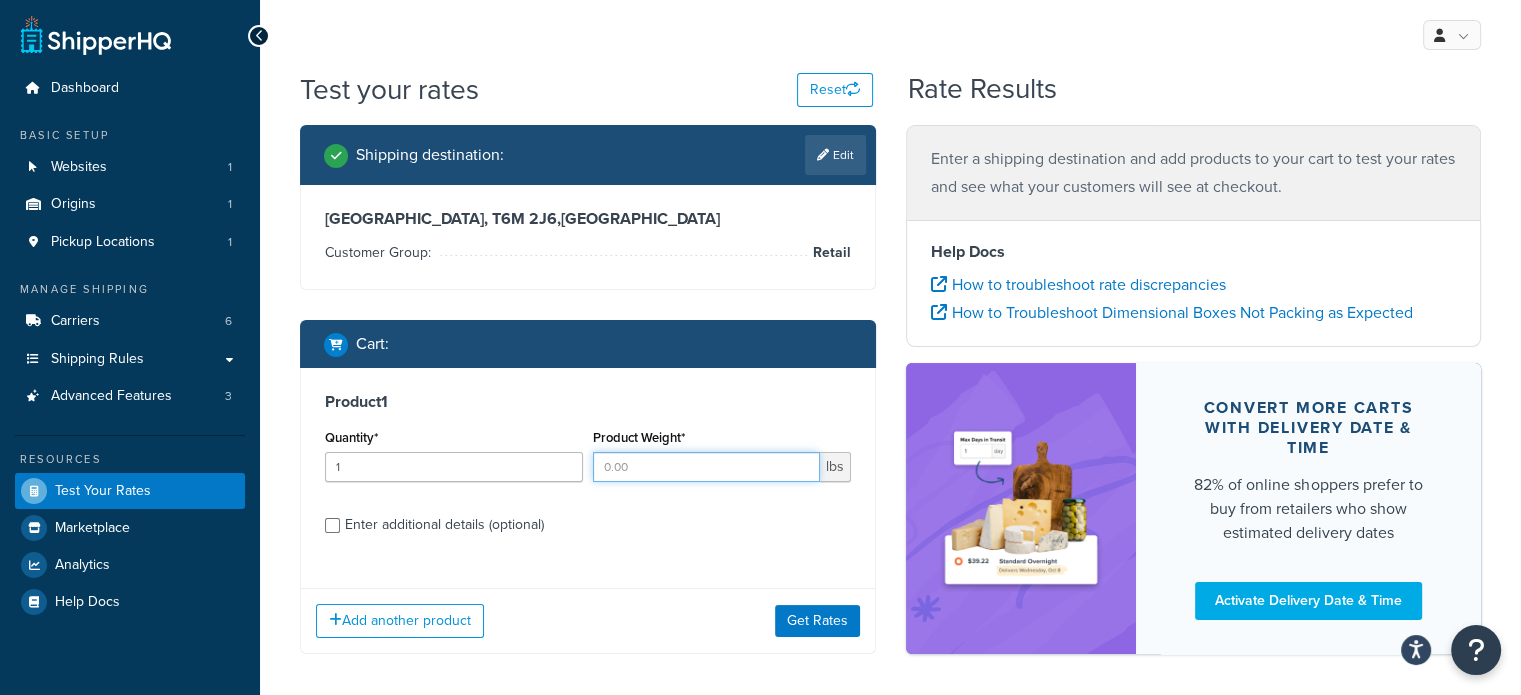 click on "Product Weight*" at bounding box center [706, 467] 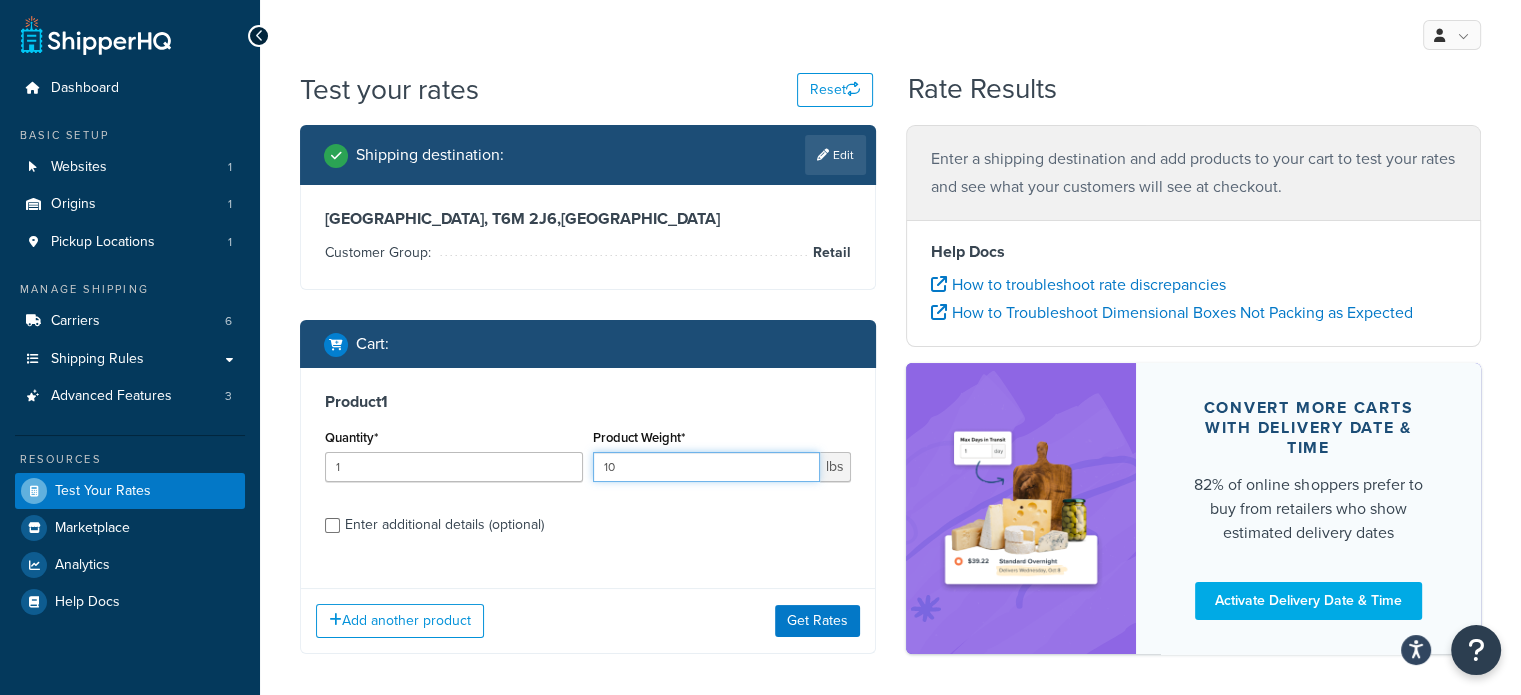 type on "10" 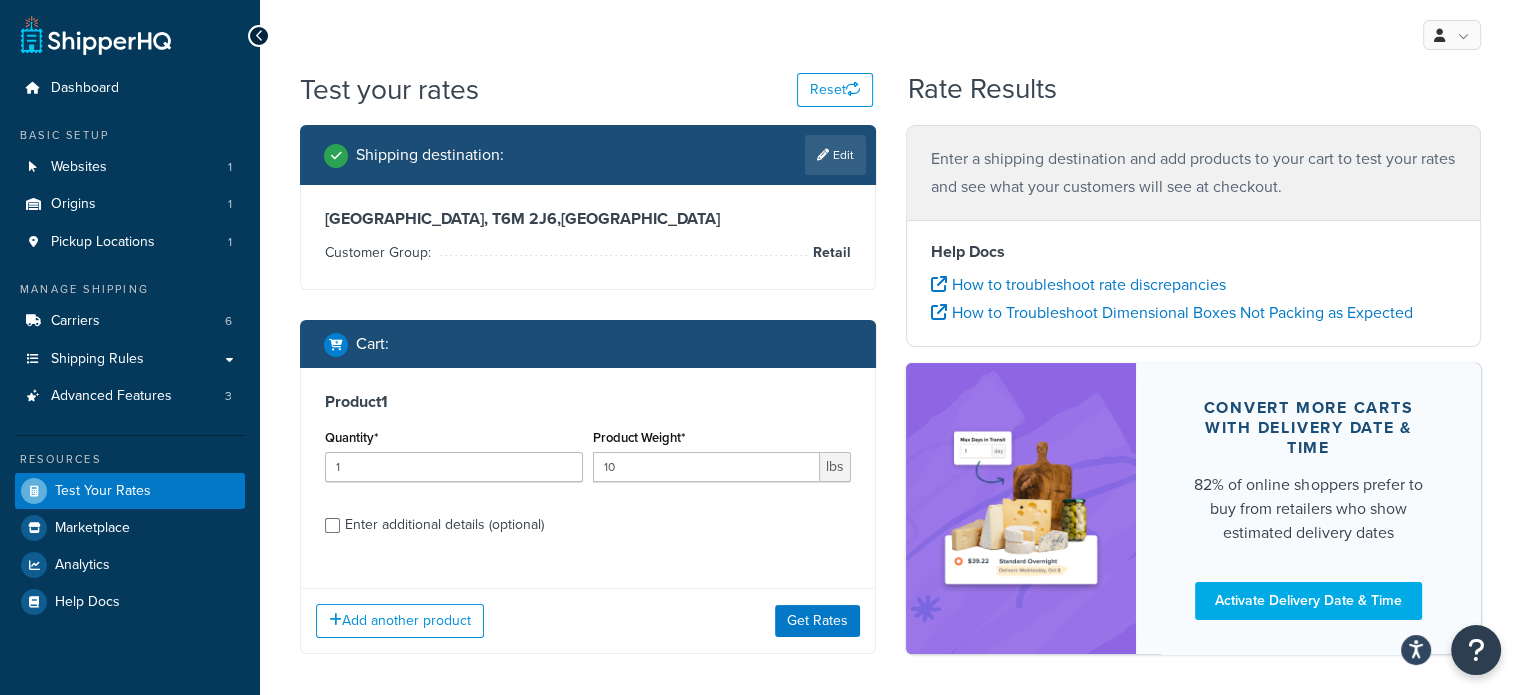 drag, startPoint x: 708, startPoint y: 531, endPoint x: 729, endPoint y: 576, distance: 49.658836 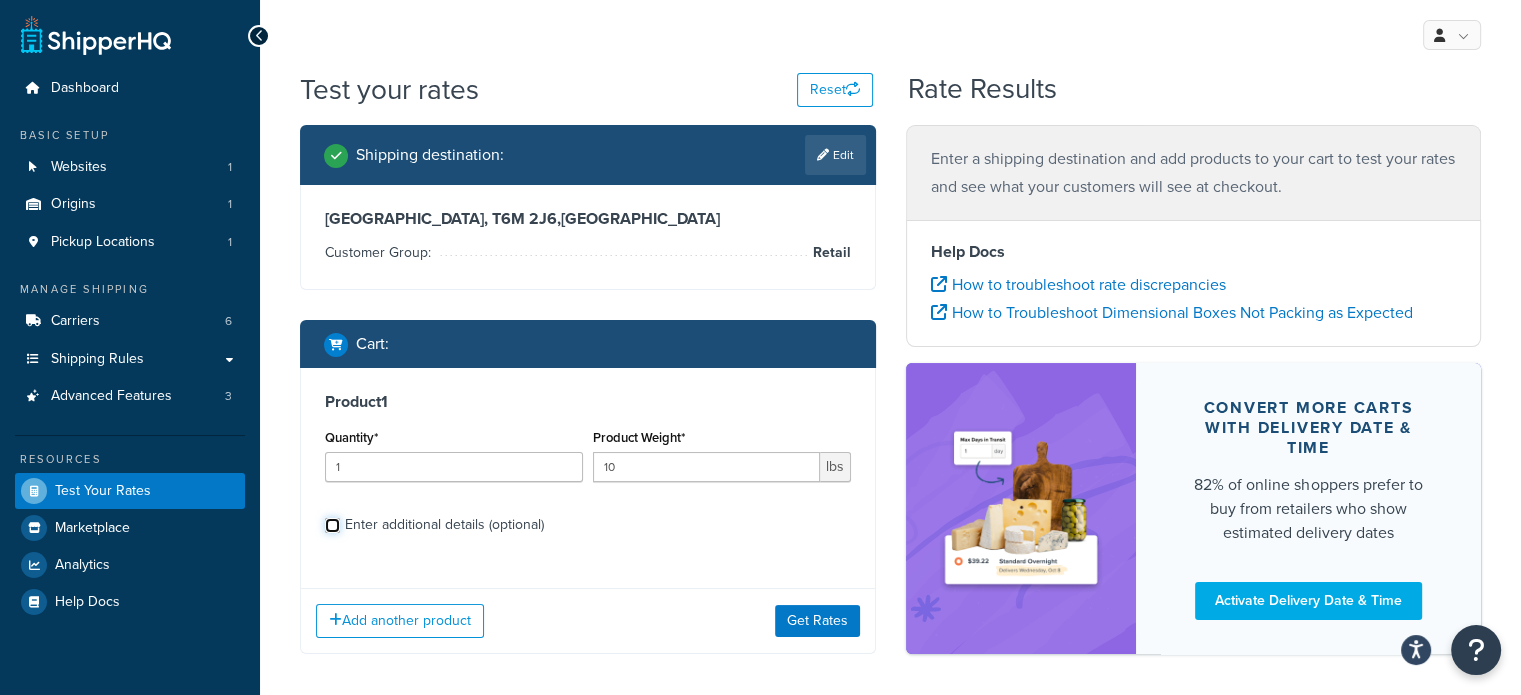 click on "Enter additional details (optional)" at bounding box center (332, 525) 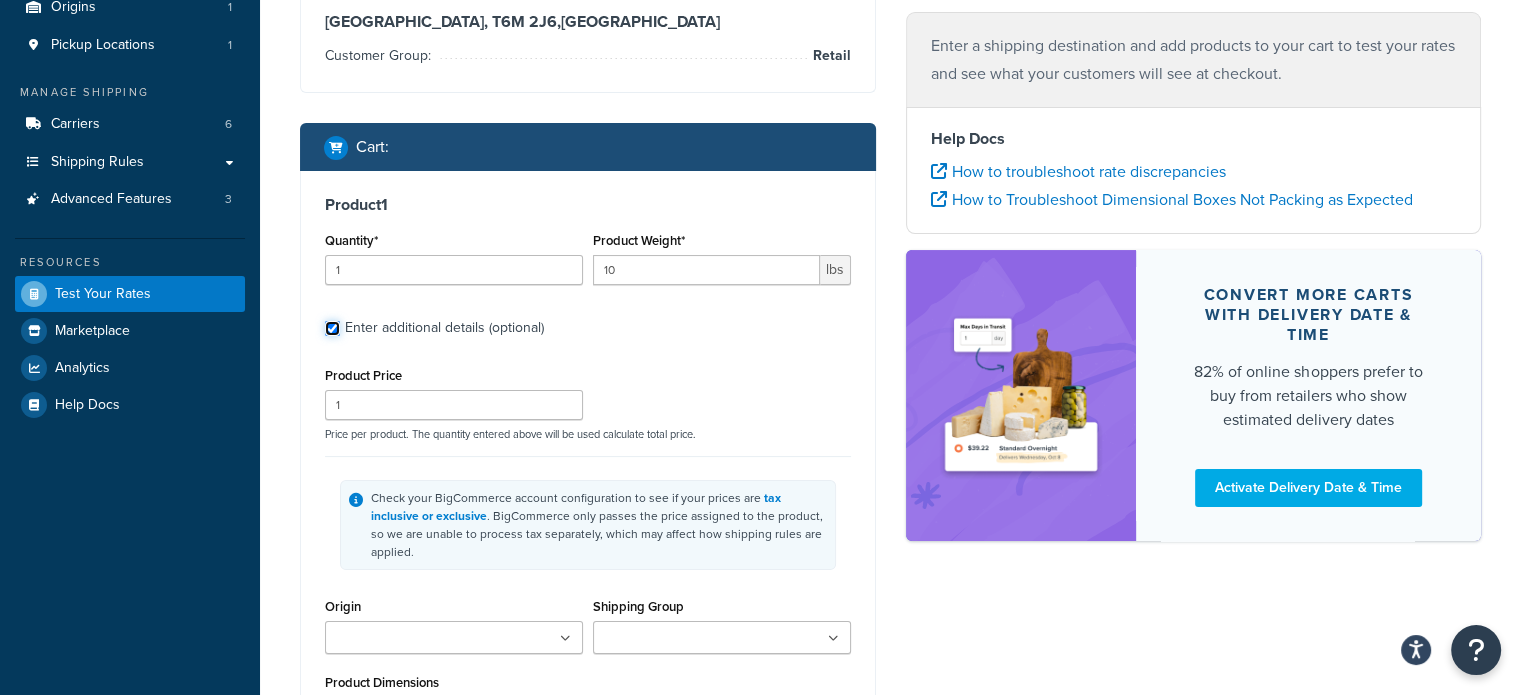 scroll, scrollTop: 300, scrollLeft: 0, axis: vertical 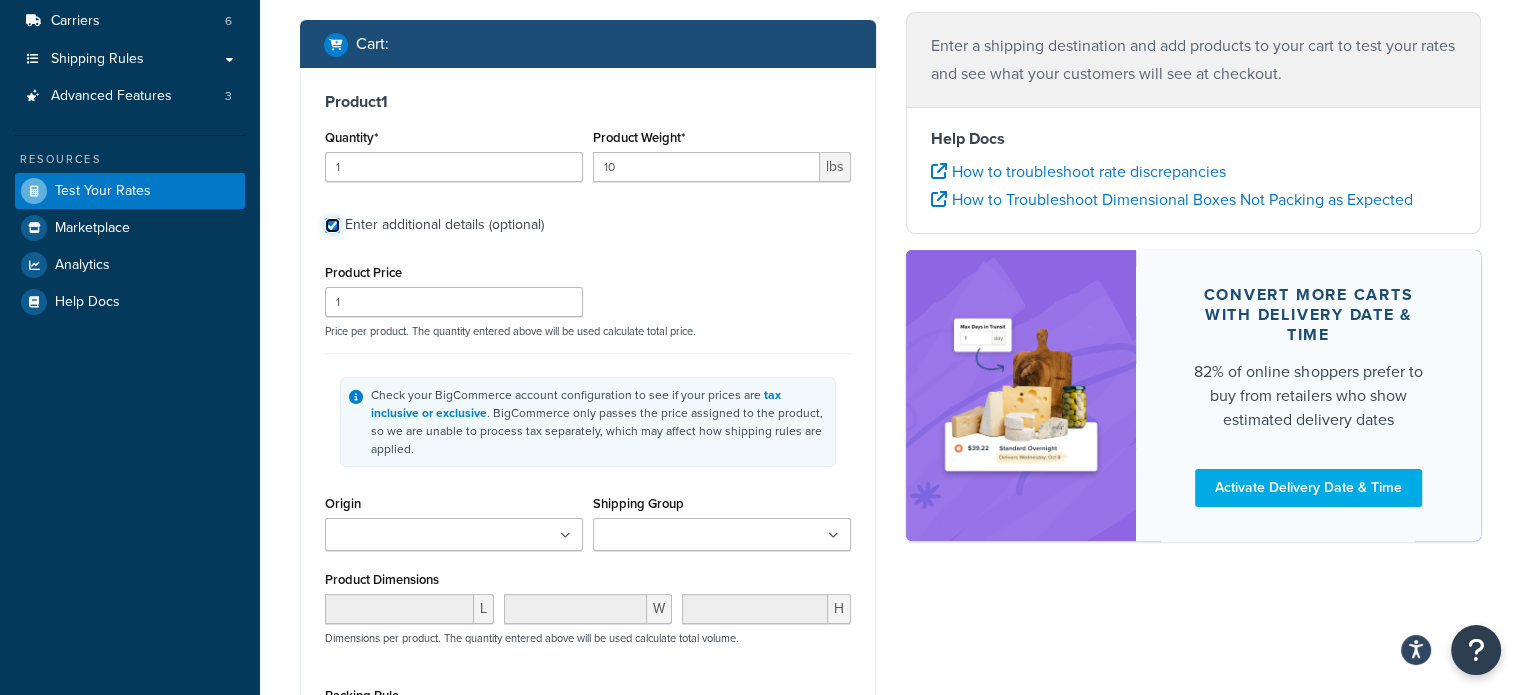 click on "Enter additional details (optional)" at bounding box center (332, 225) 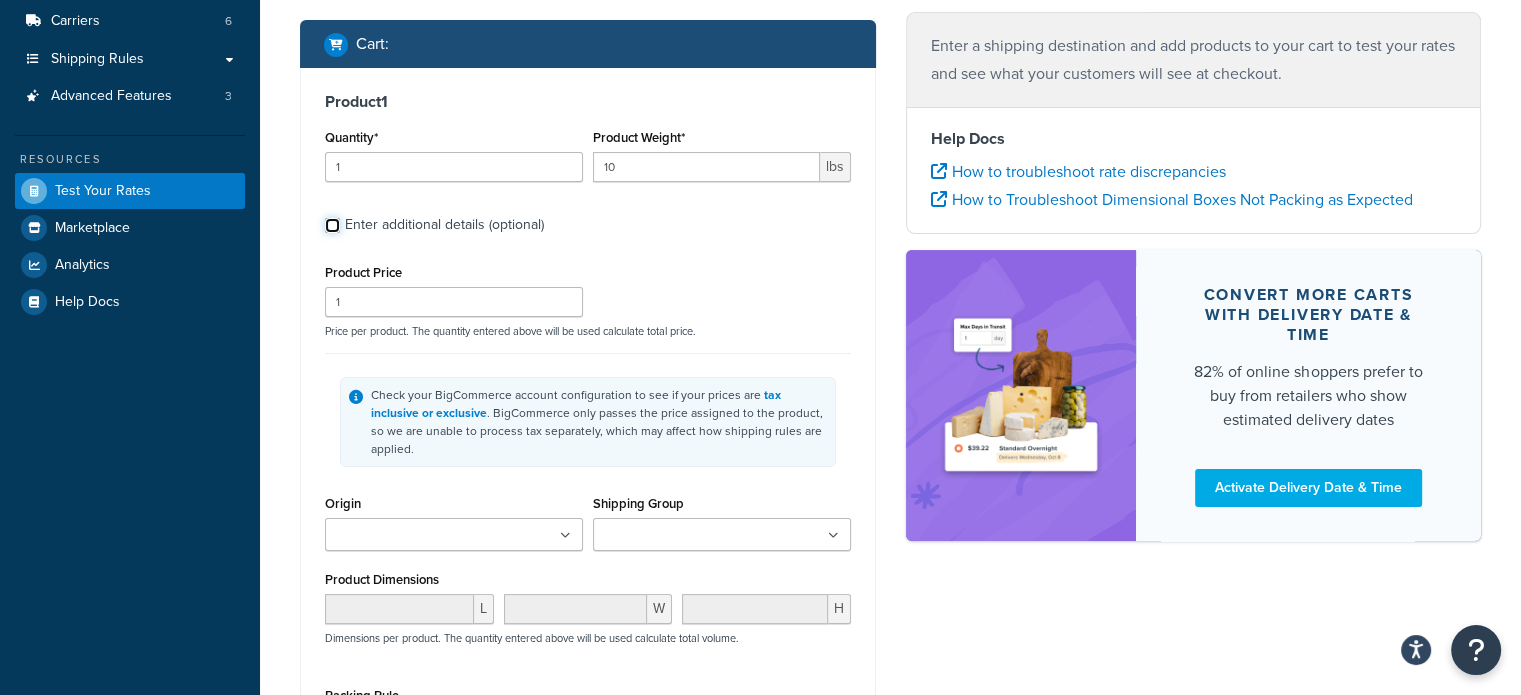 checkbox on "false" 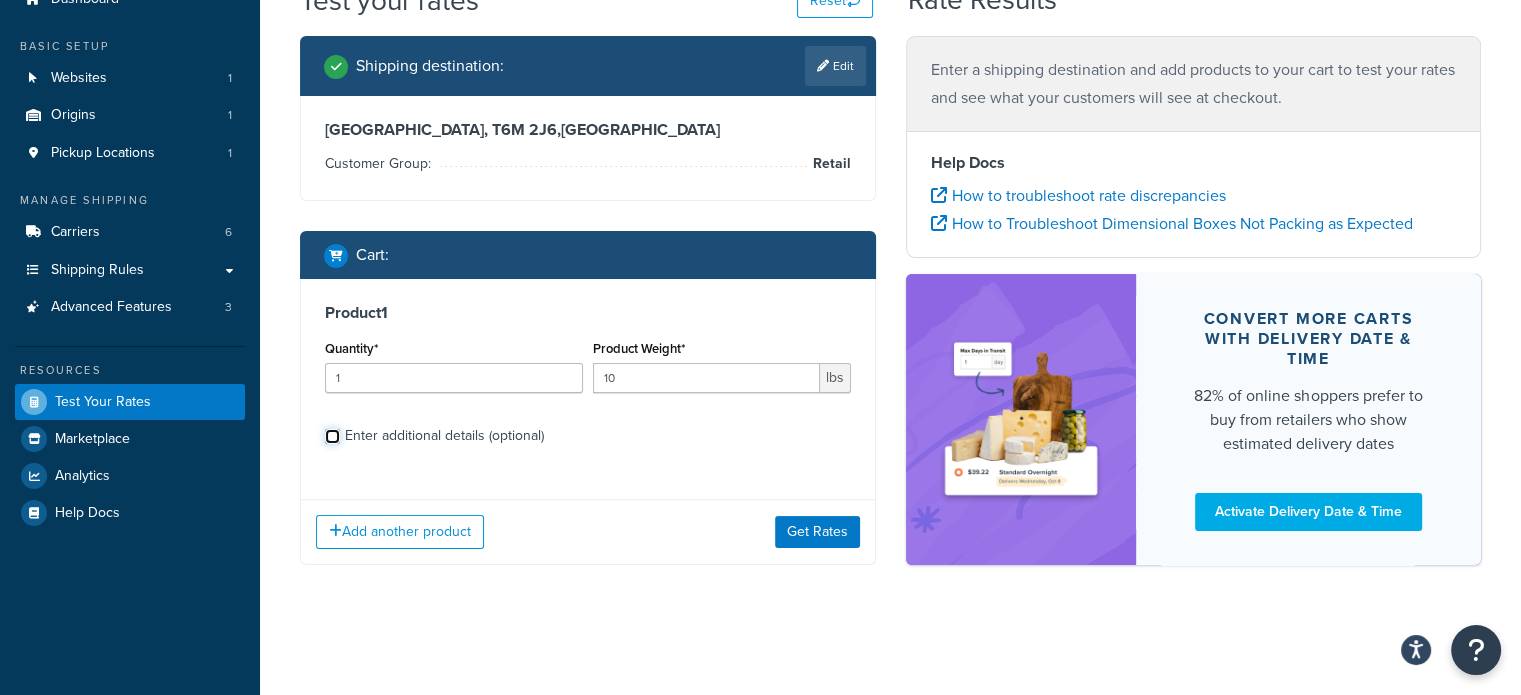 scroll, scrollTop: 88, scrollLeft: 0, axis: vertical 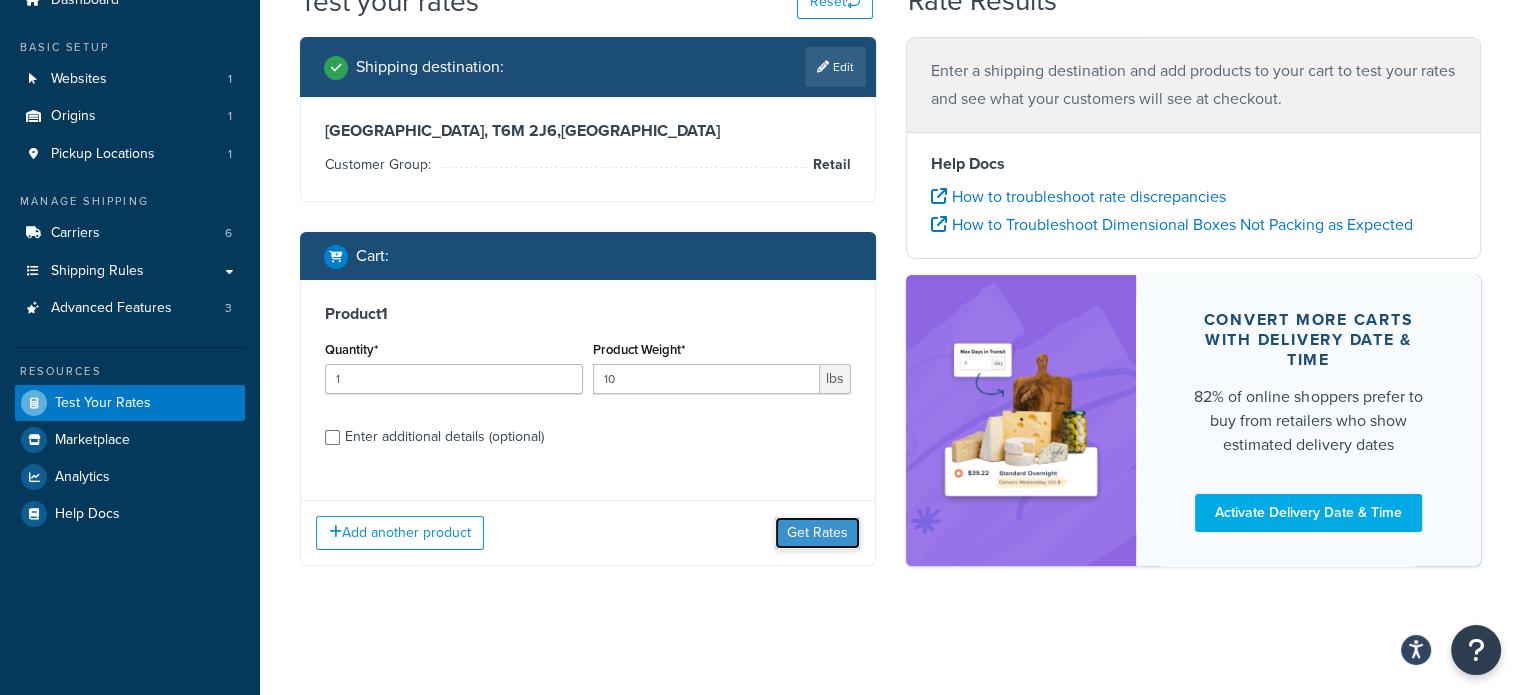 click on "Get Rates" at bounding box center (817, 533) 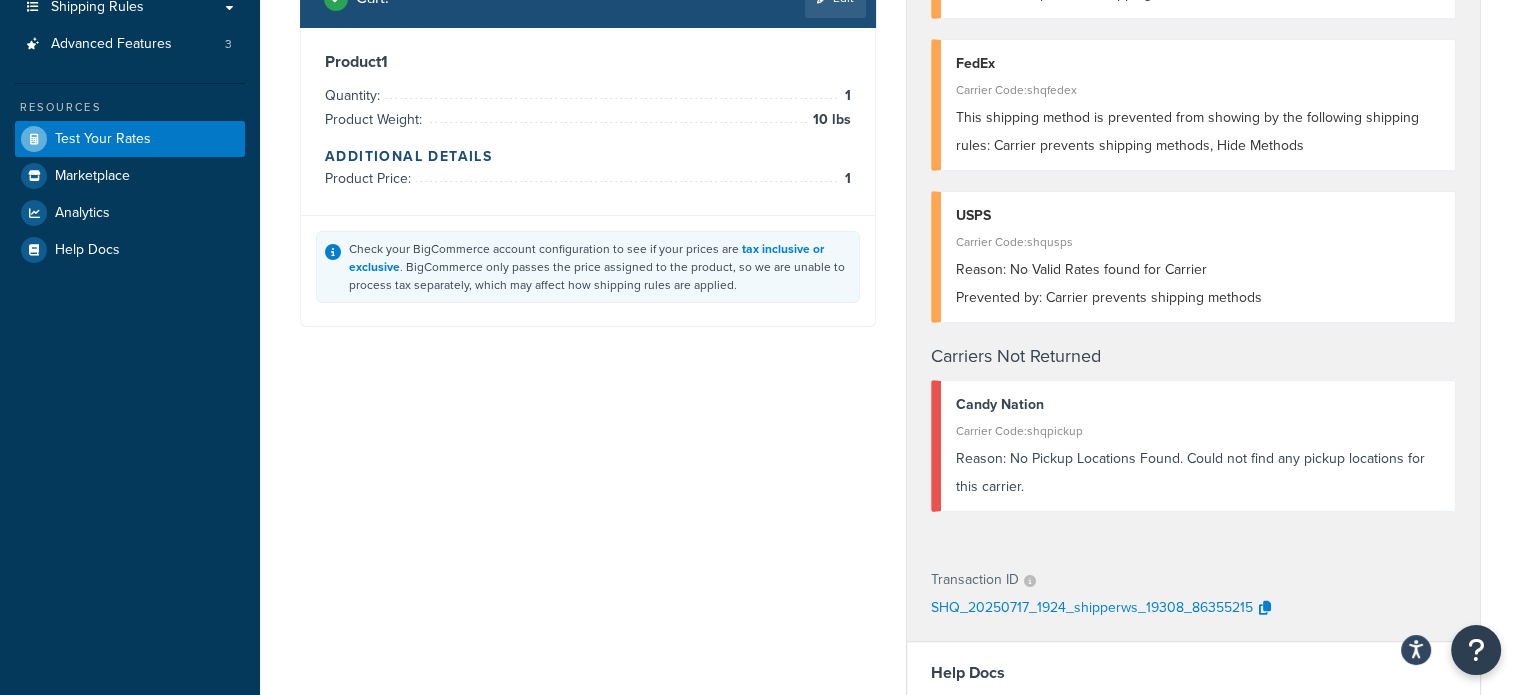 scroll, scrollTop: 0, scrollLeft: 0, axis: both 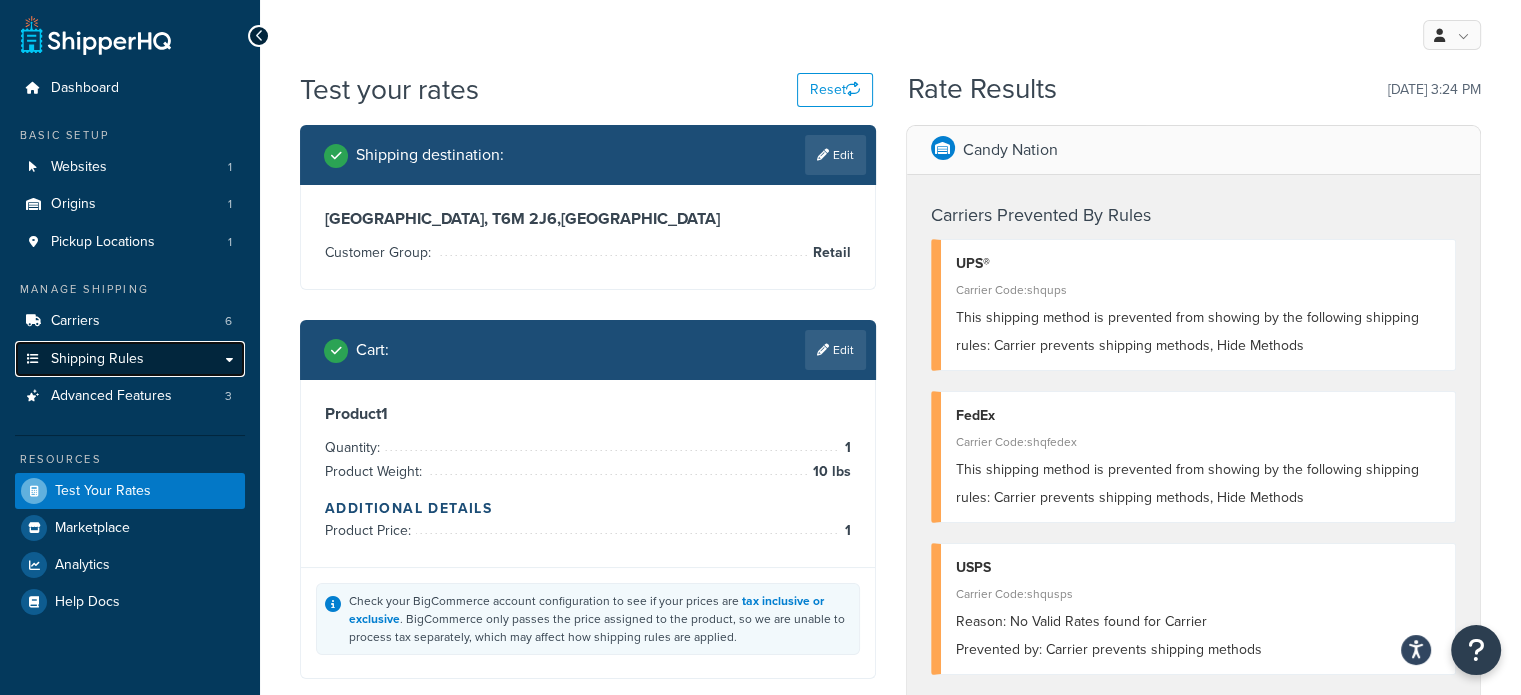 click on "Shipping Rules" at bounding box center [97, 359] 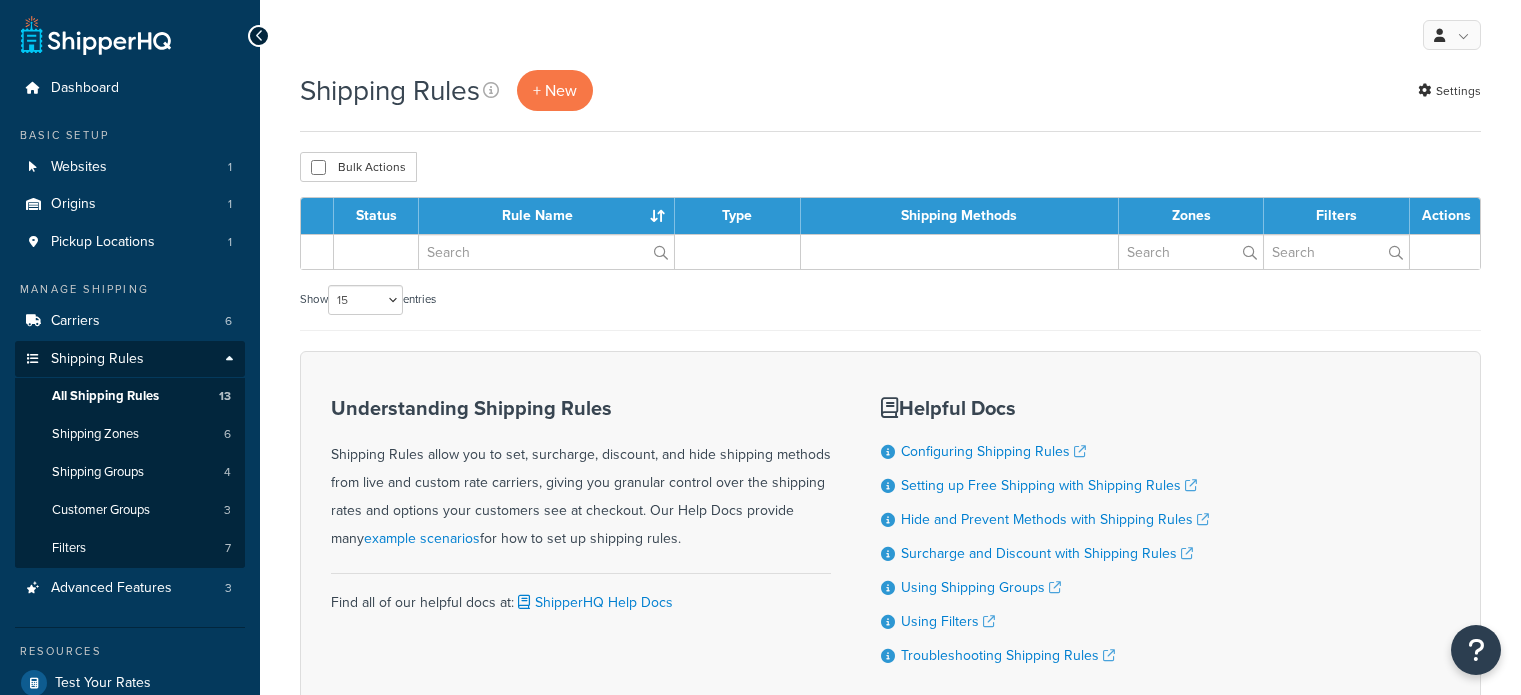 select on "15" 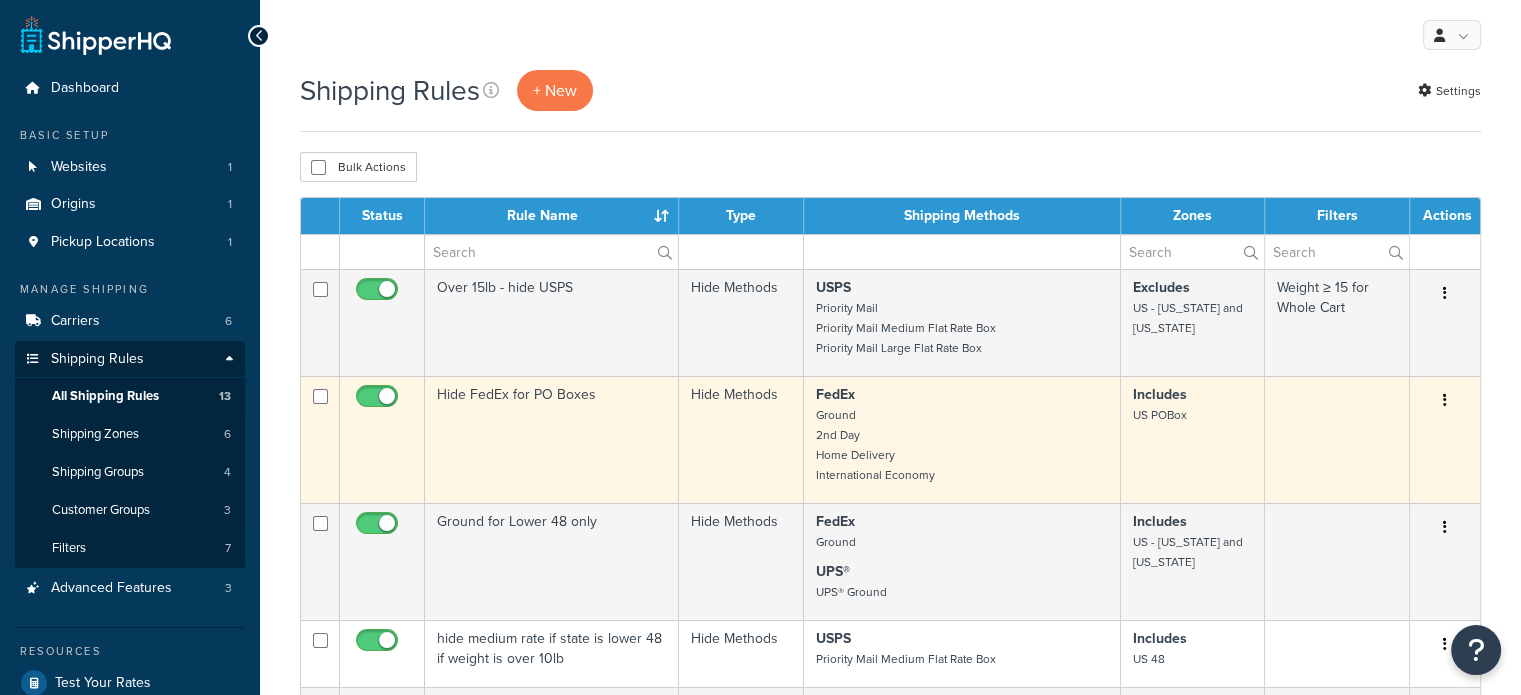 scroll, scrollTop: 0, scrollLeft: 0, axis: both 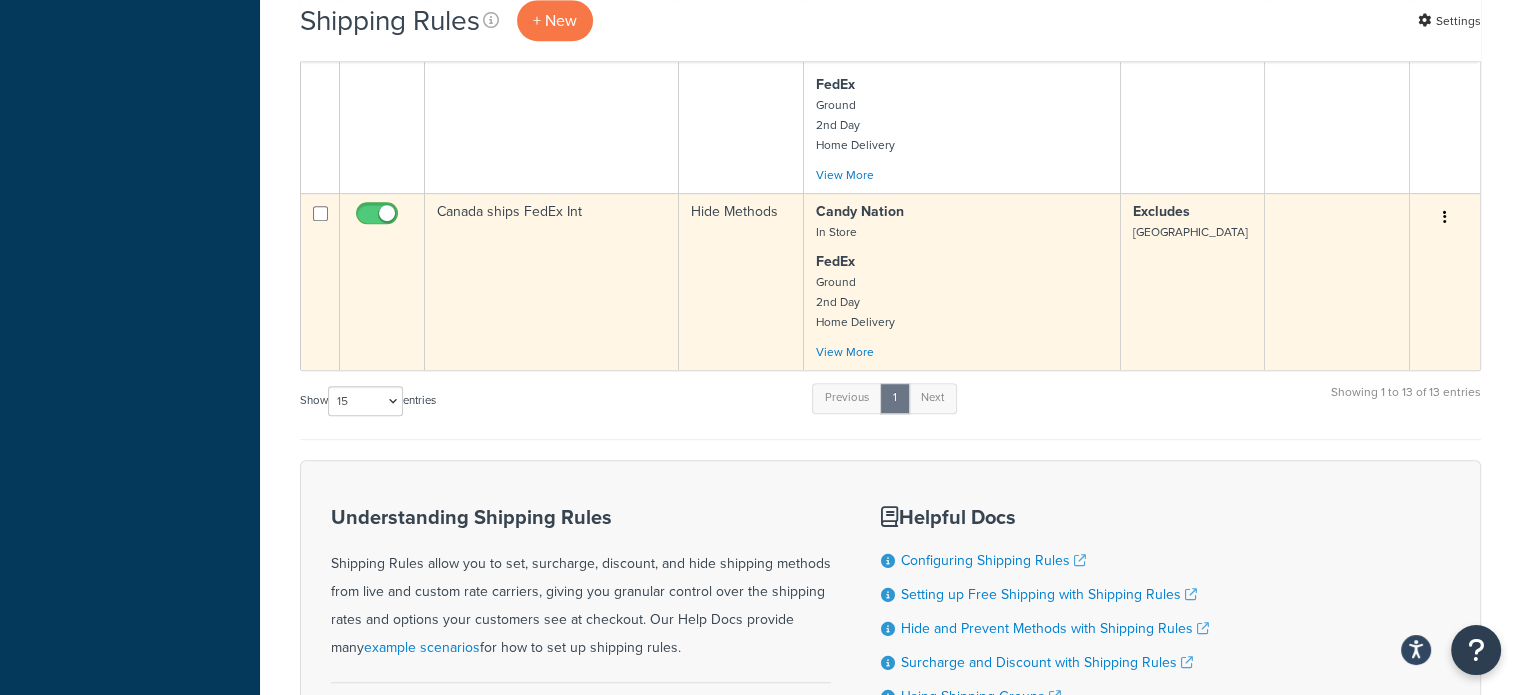 click at bounding box center (1445, 217) 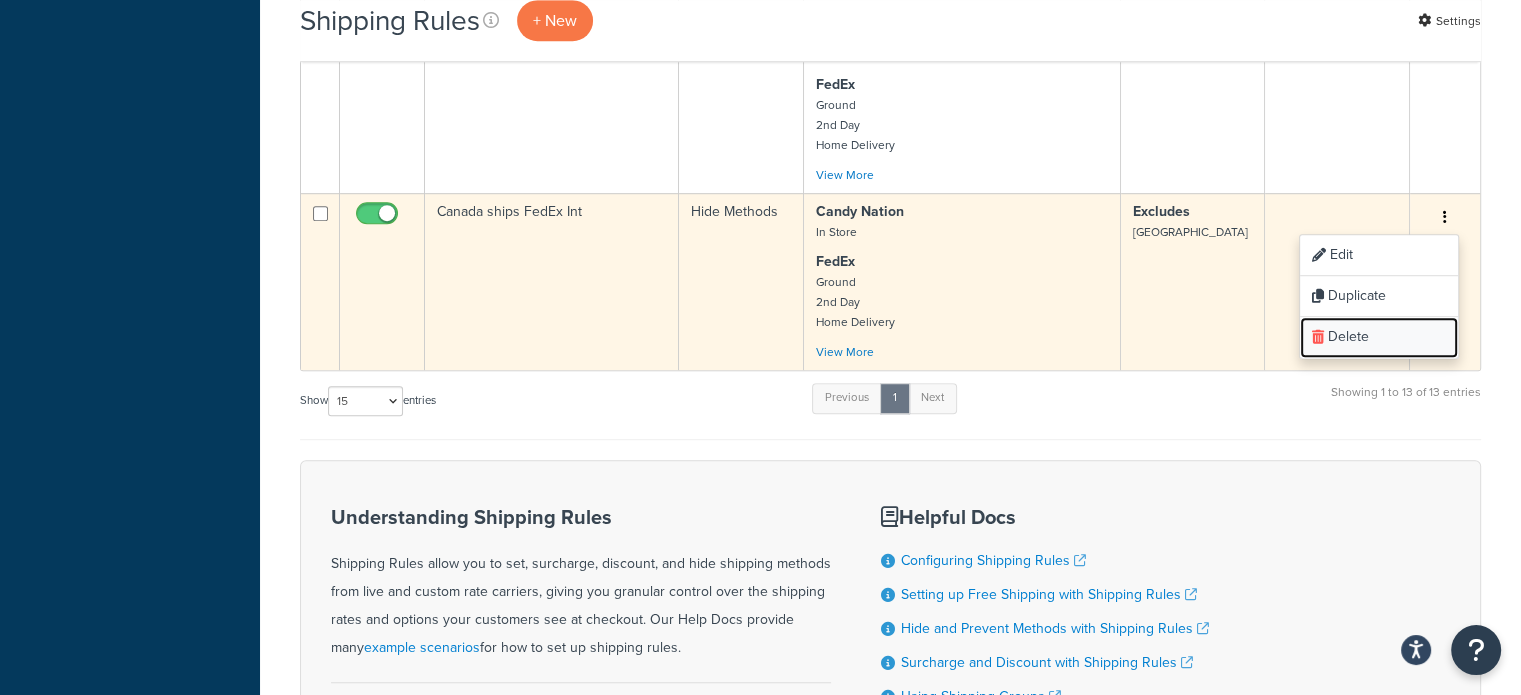click on "Delete" at bounding box center [1379, 337] 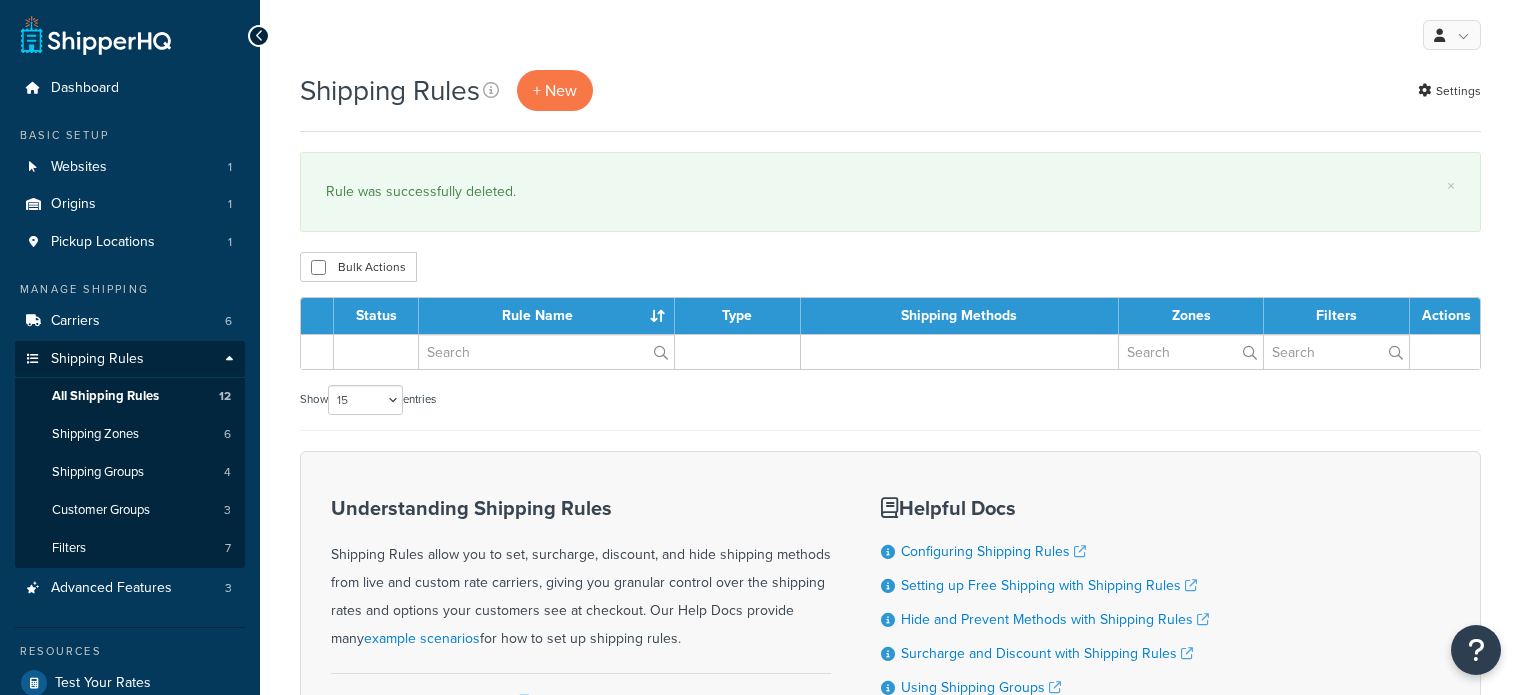 select on "15" 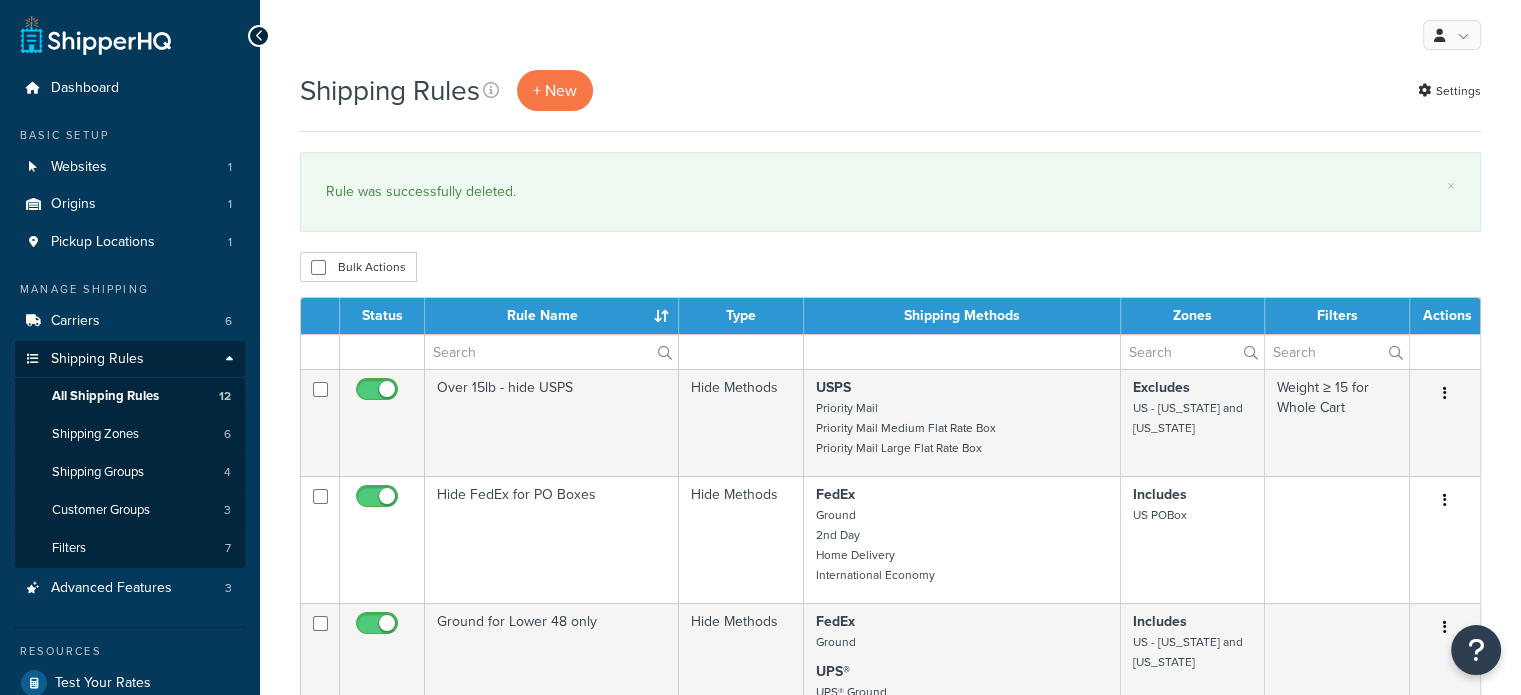 scroll, scrollTop: 0, scrollLeft: 0, axis: both 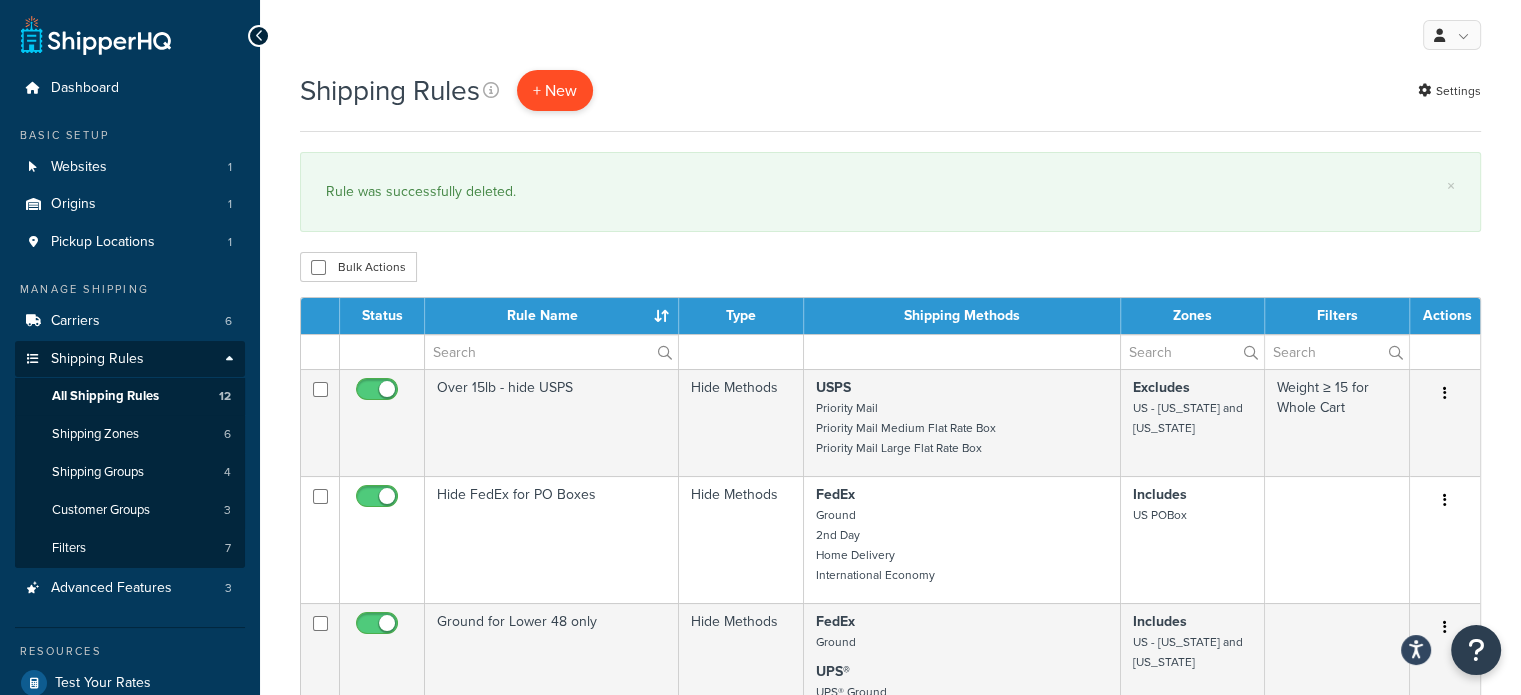 click on "+ New" at bounding box center [555, 90] 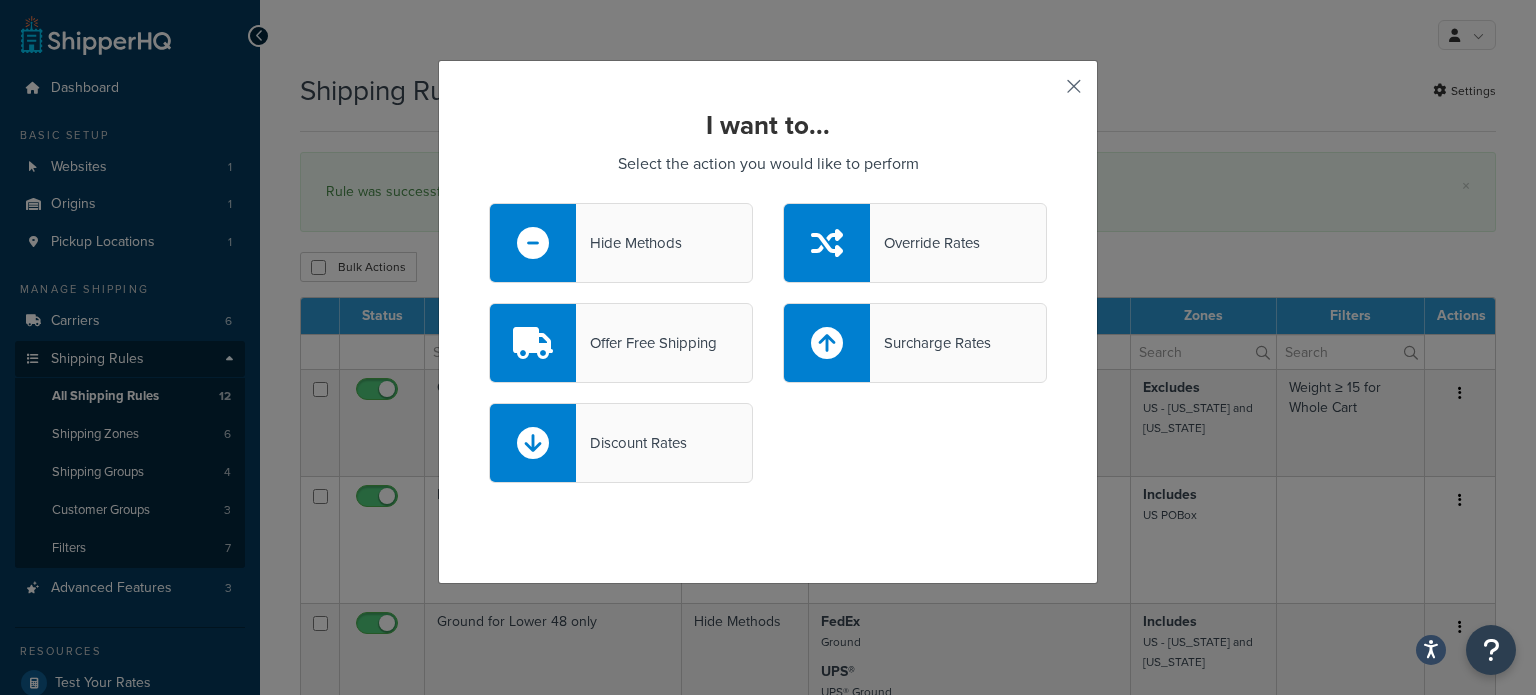 click at bounding box center (1044, 93) 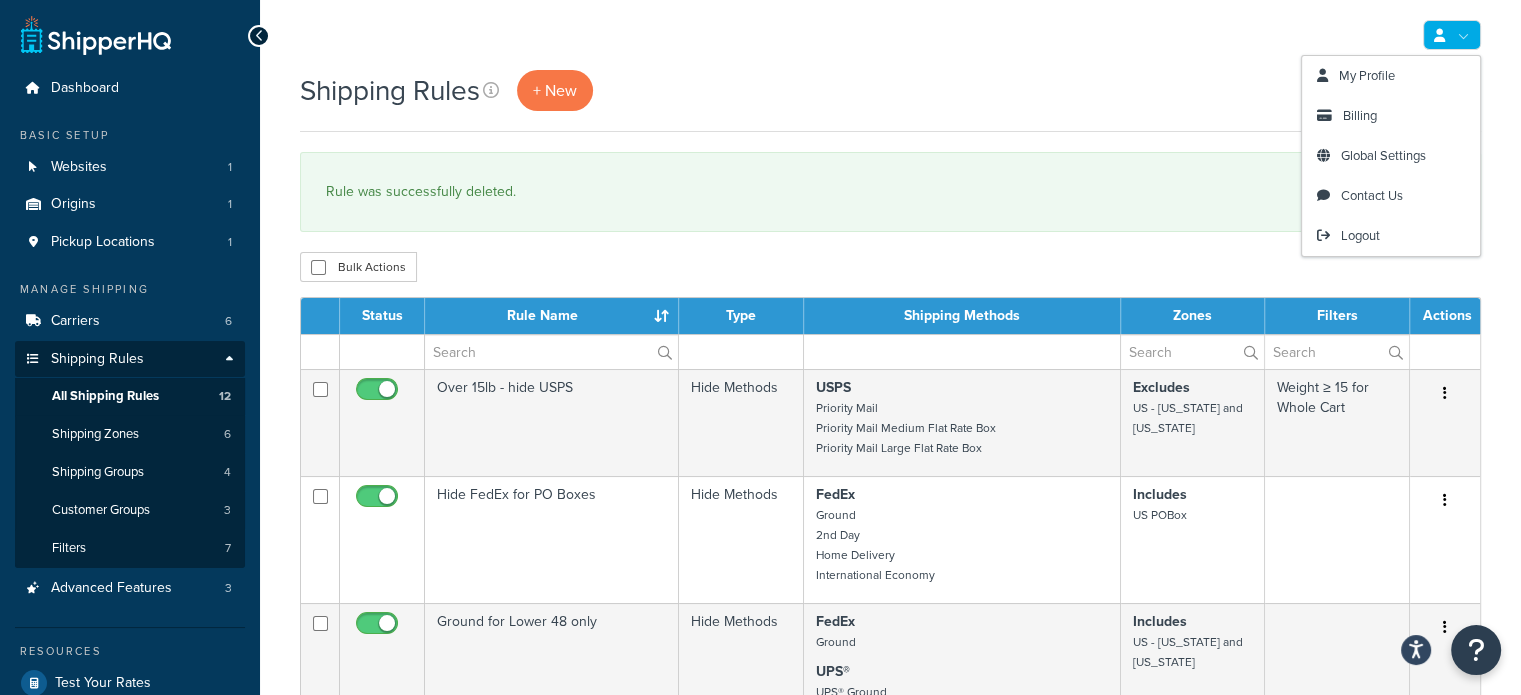 click at bounding box center [1439, 35] 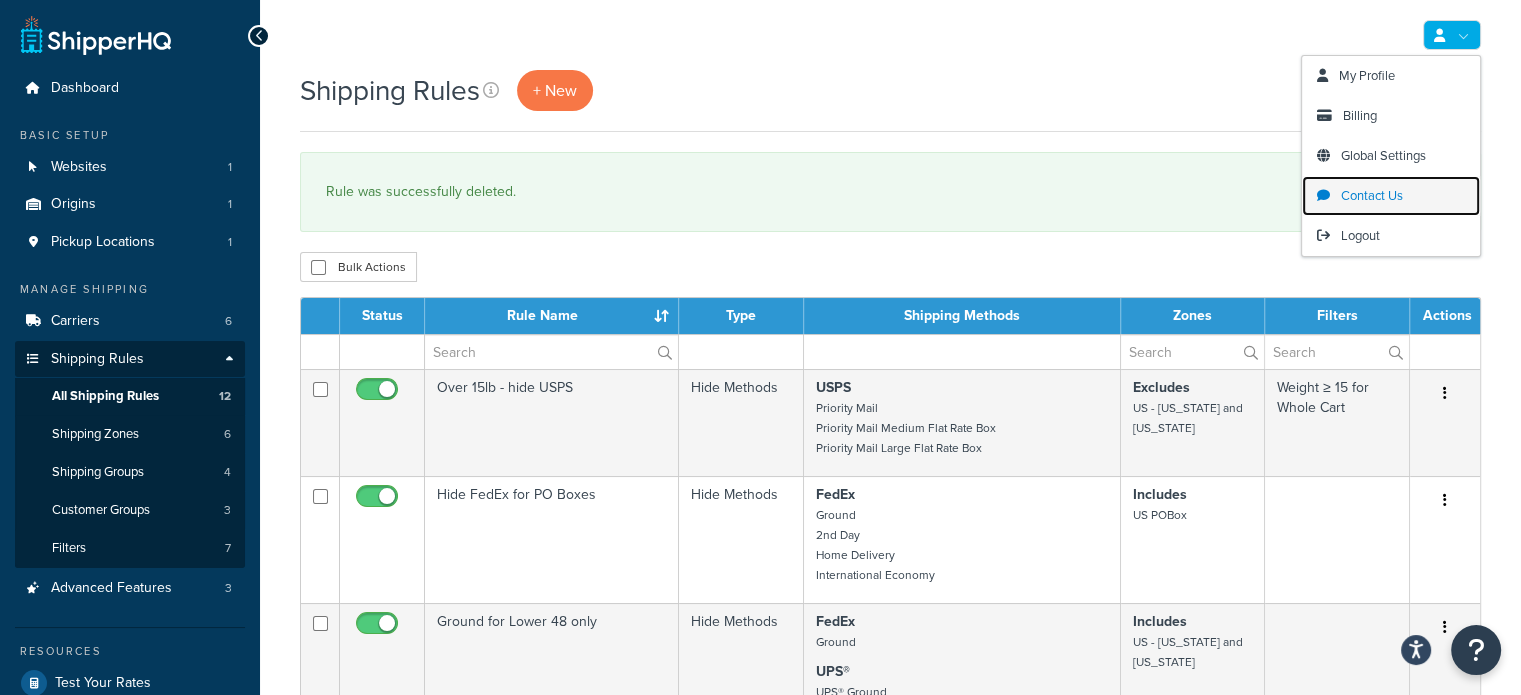 click on "Contact Us" at bounding box center (1372, 195) 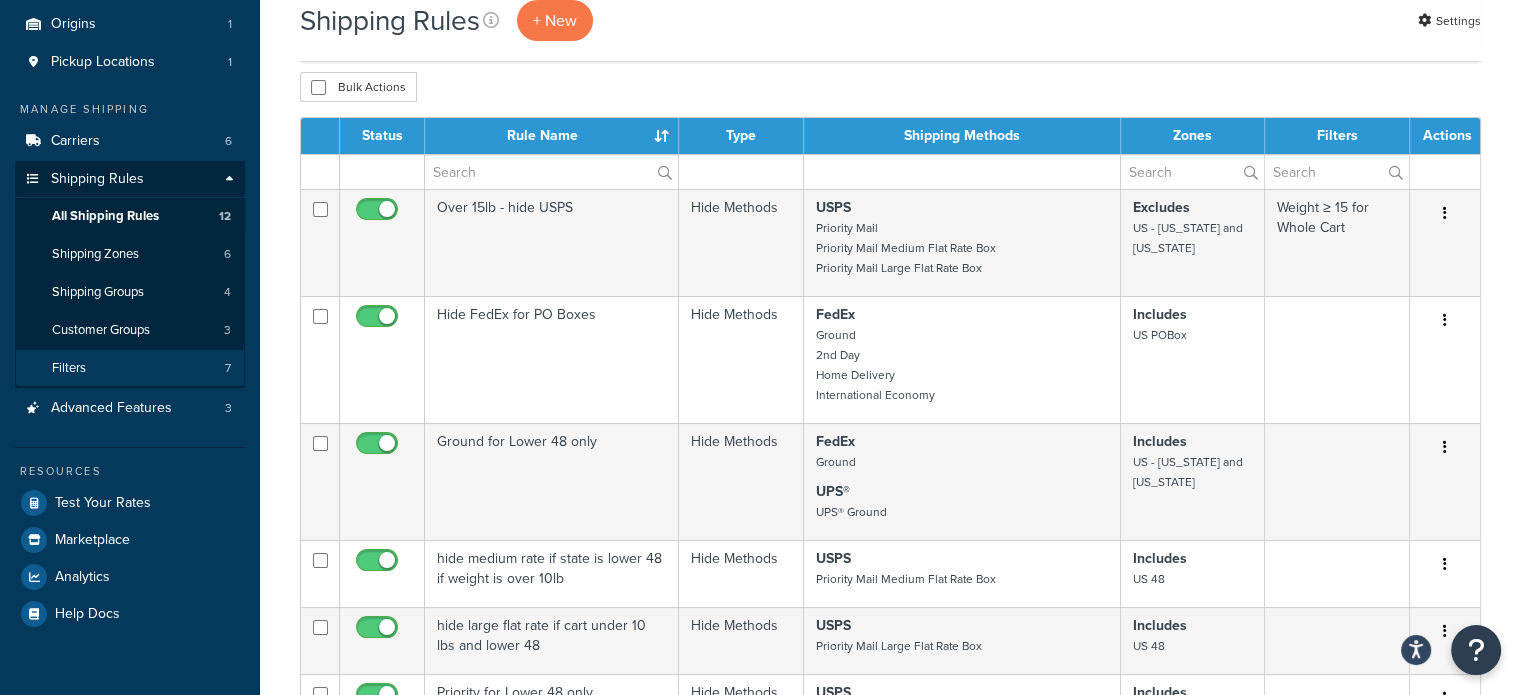 scroll, scrollTop: 200, scrollLeft: 0, axis: vertical 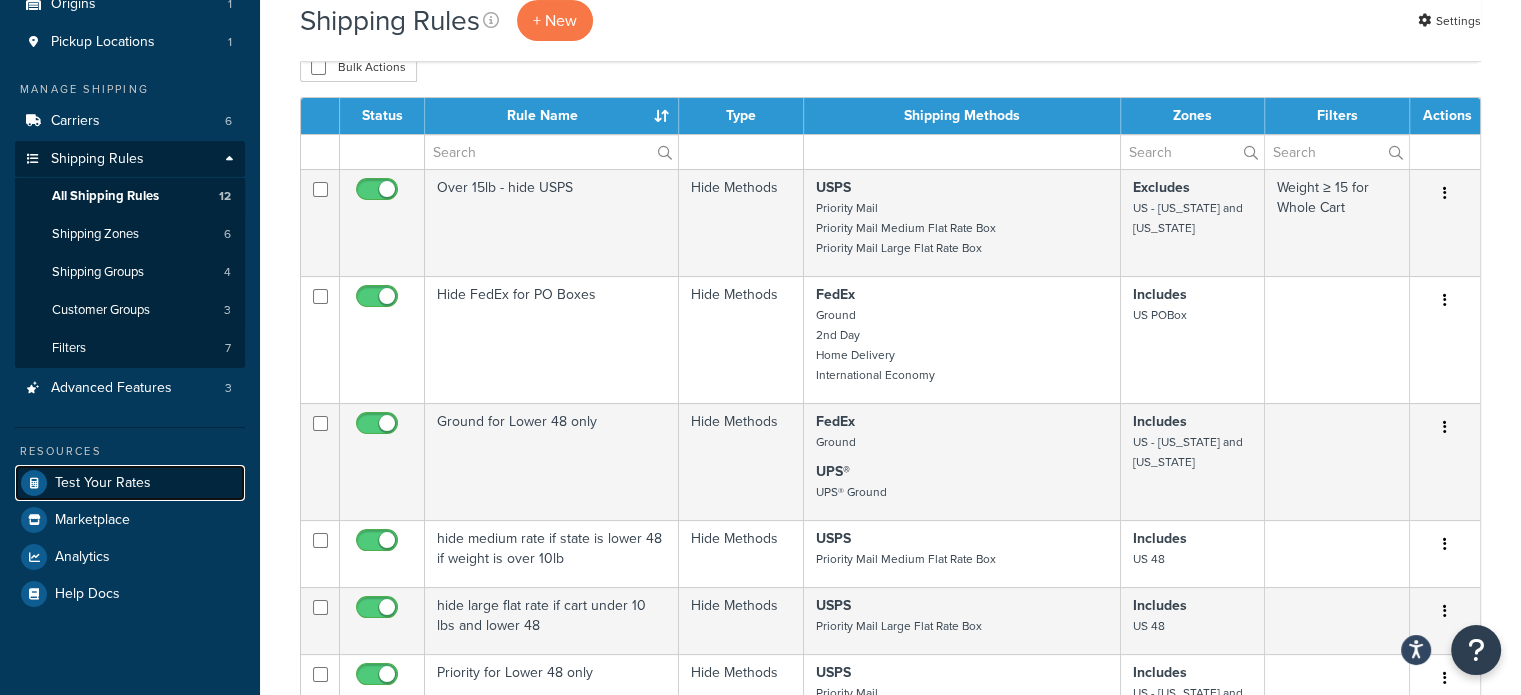 click on "Test Your Rates" at bounding box center (103, 483) 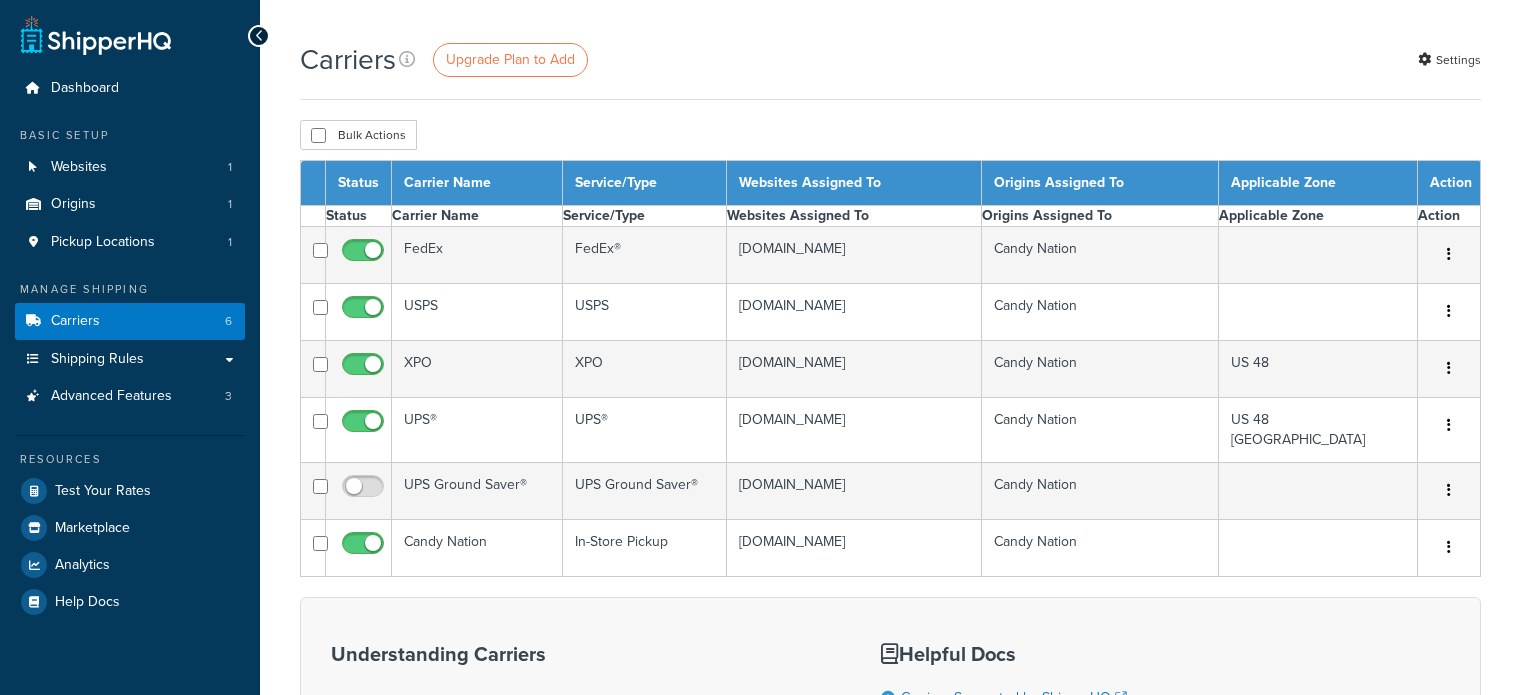 scroll, scrollTop: 0, scrollLeft: 0, axis: both 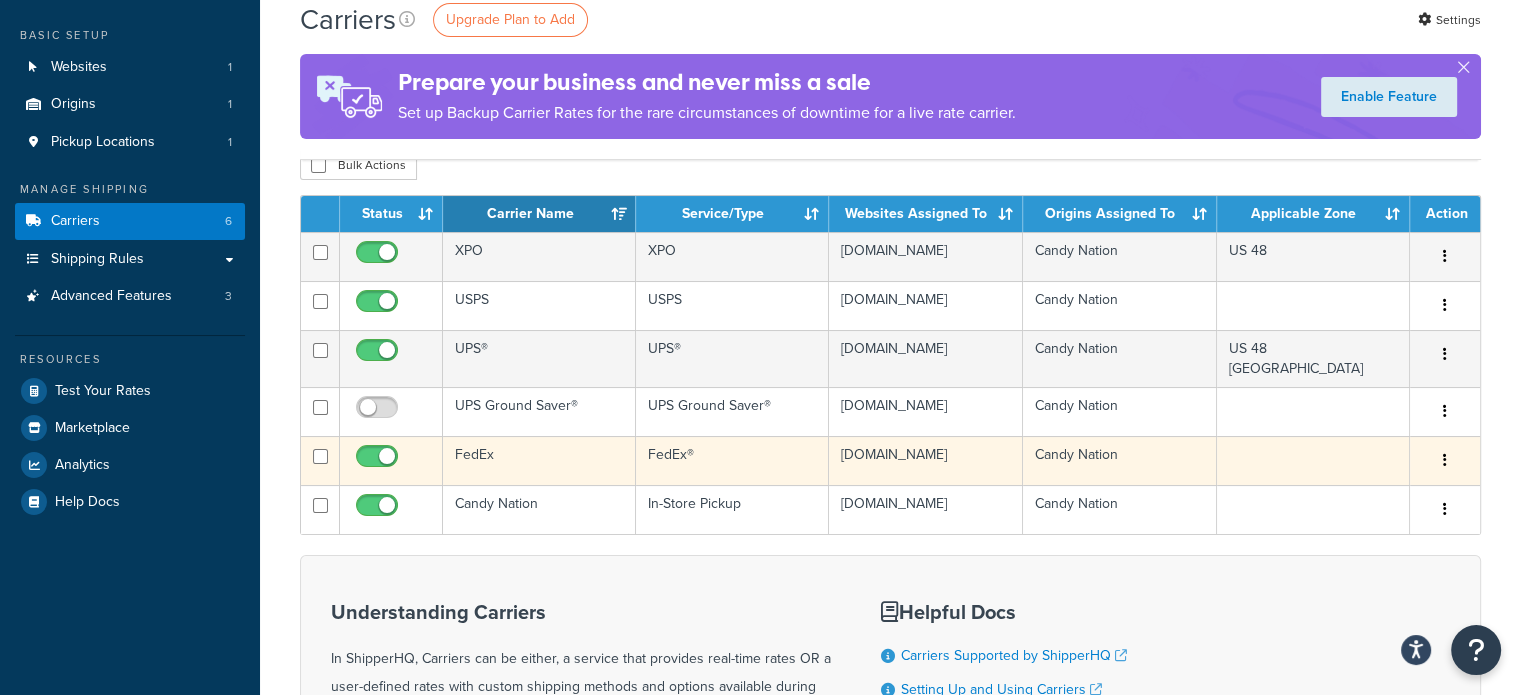 click at bounding box center [1445, 460] 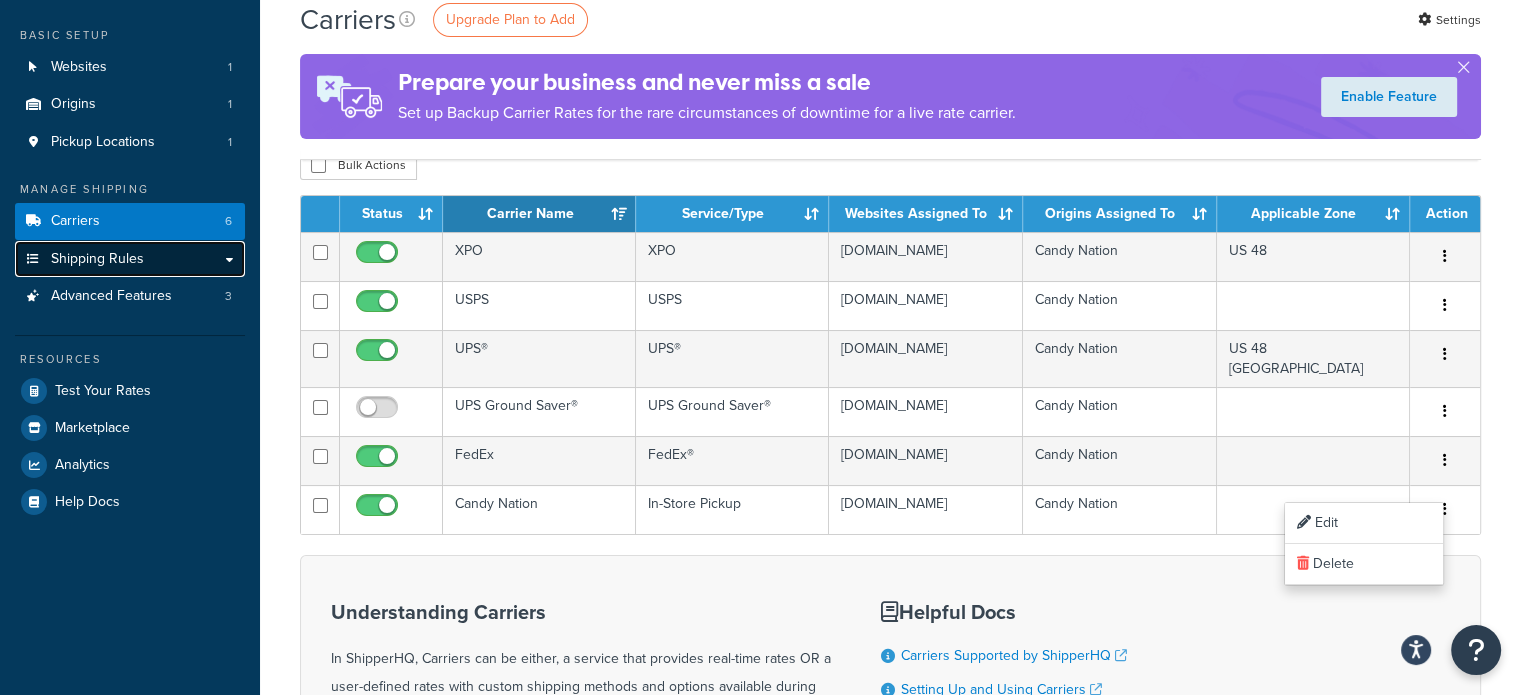 click on "Shipping Rules" at bounding box center (130, 259) 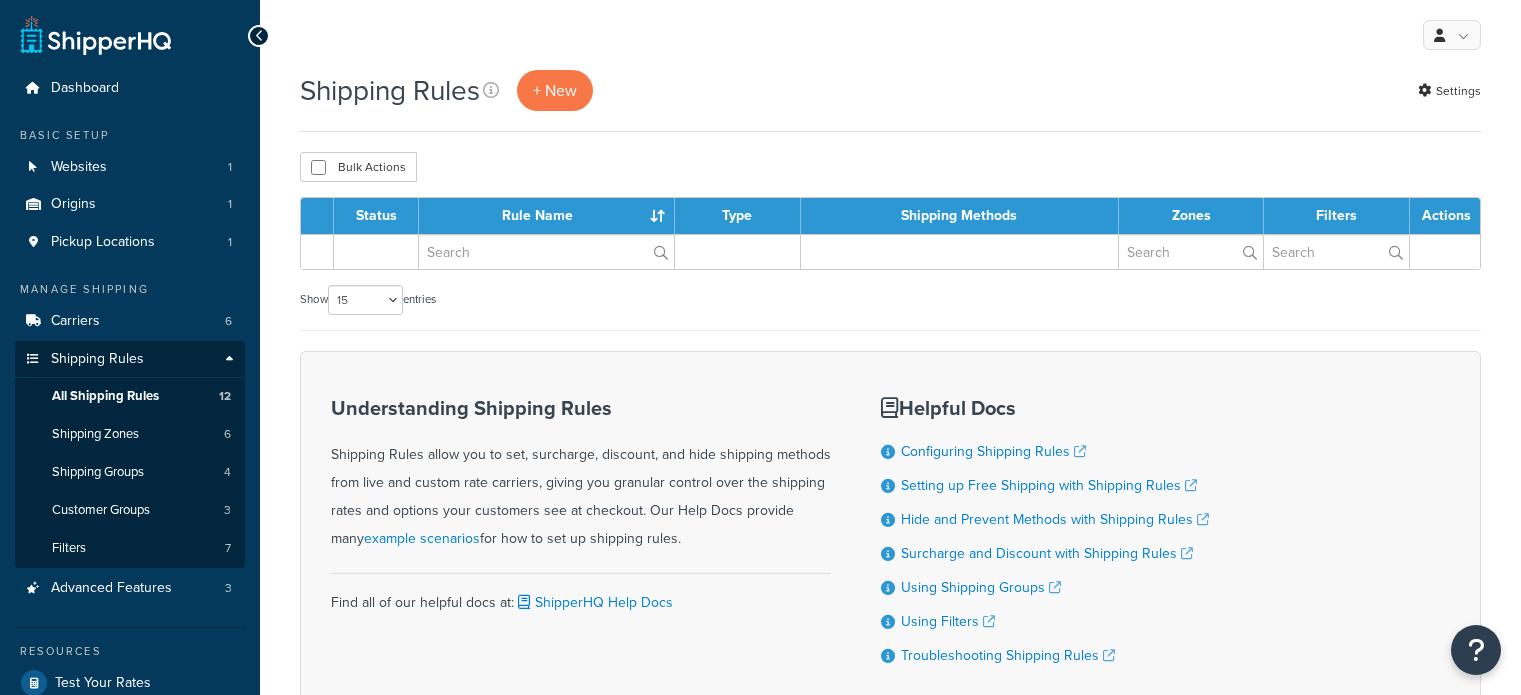select on "15" 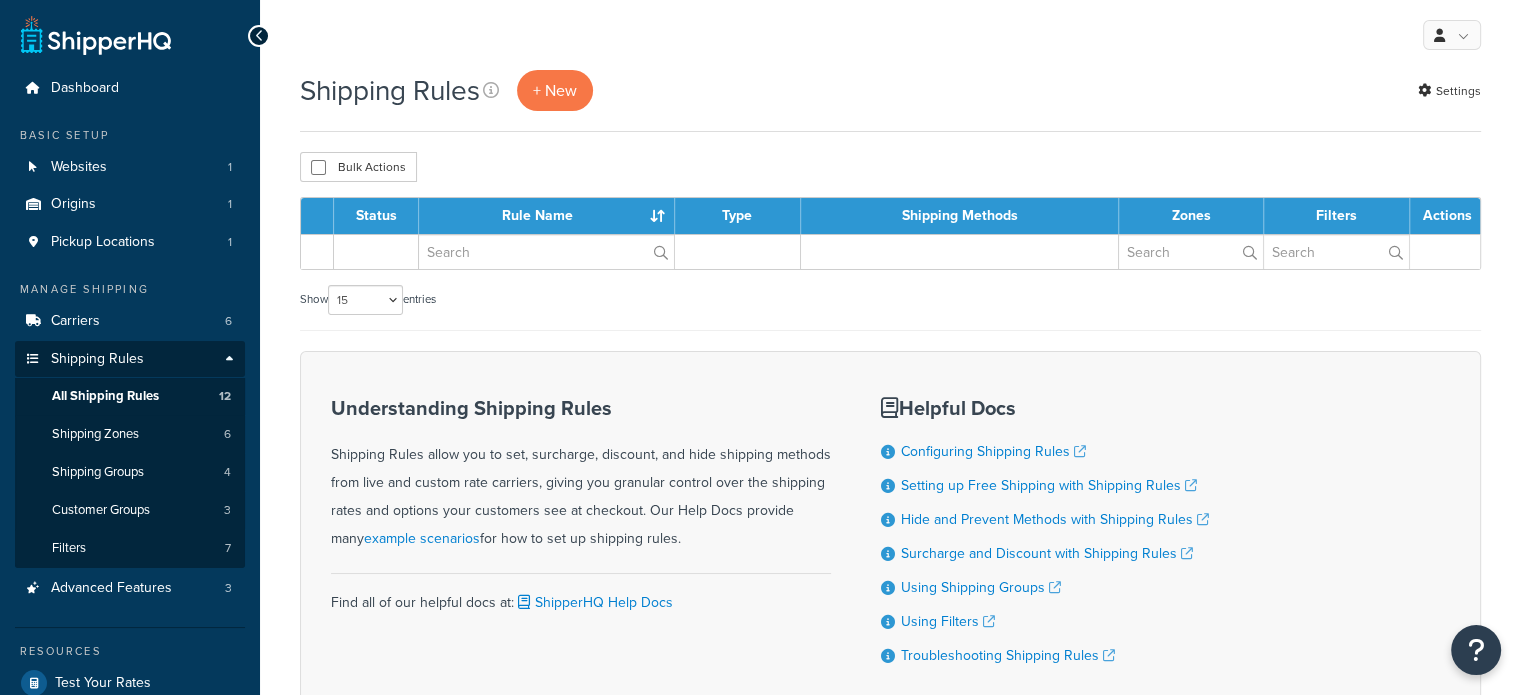 scroll, scrollTop: 0, scrollLeft: 0, axis: both 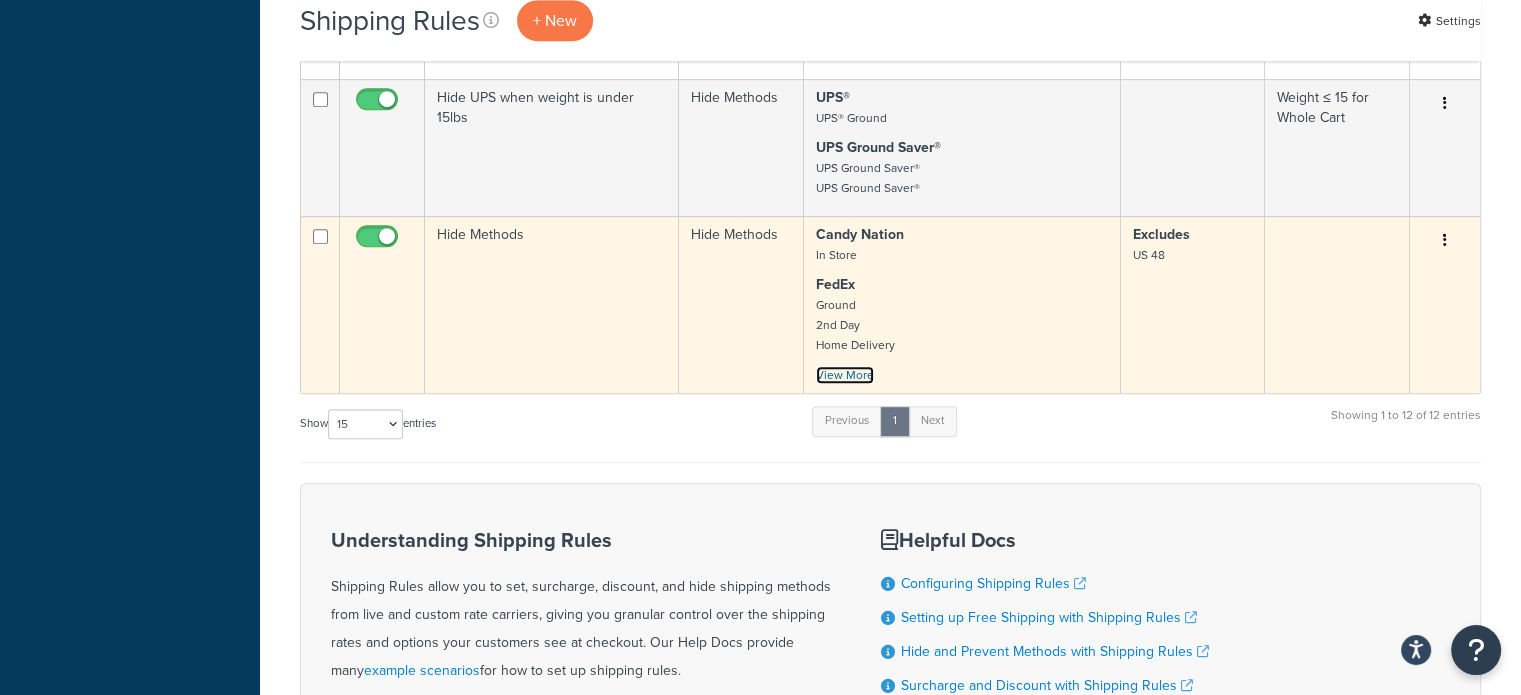 click on "View More" at bounding box center [845, 375] 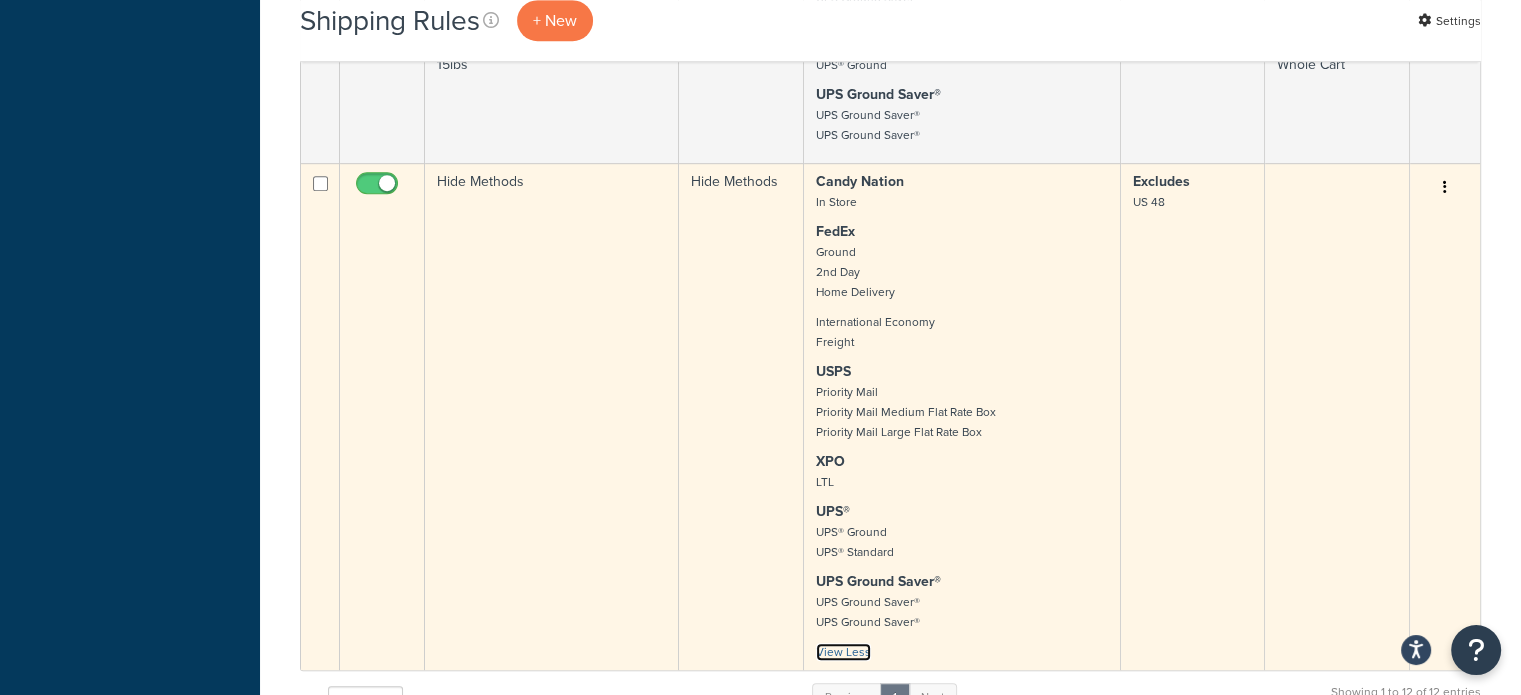 scroll, scrollTop: 1200, scrollLeft: 0, axis: vertical 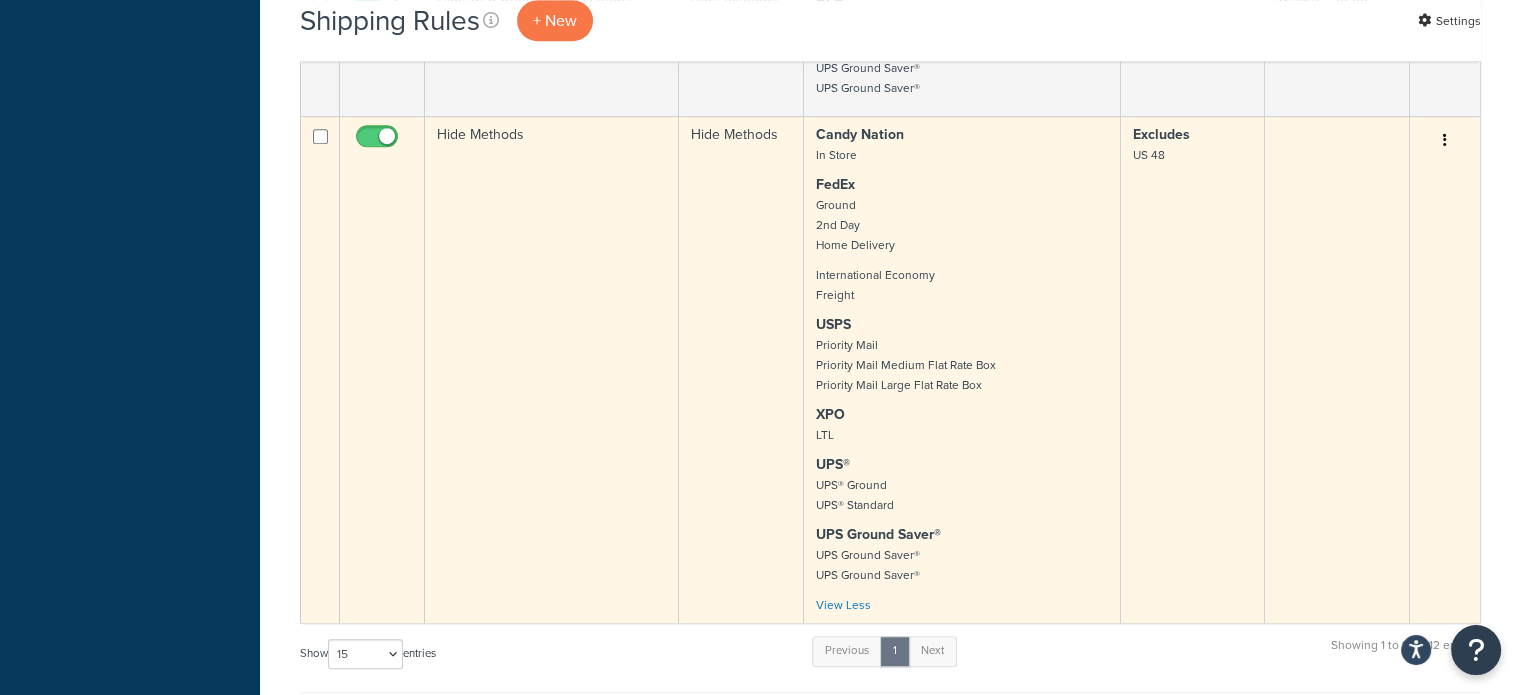 click at bounding box center (1445, 141) 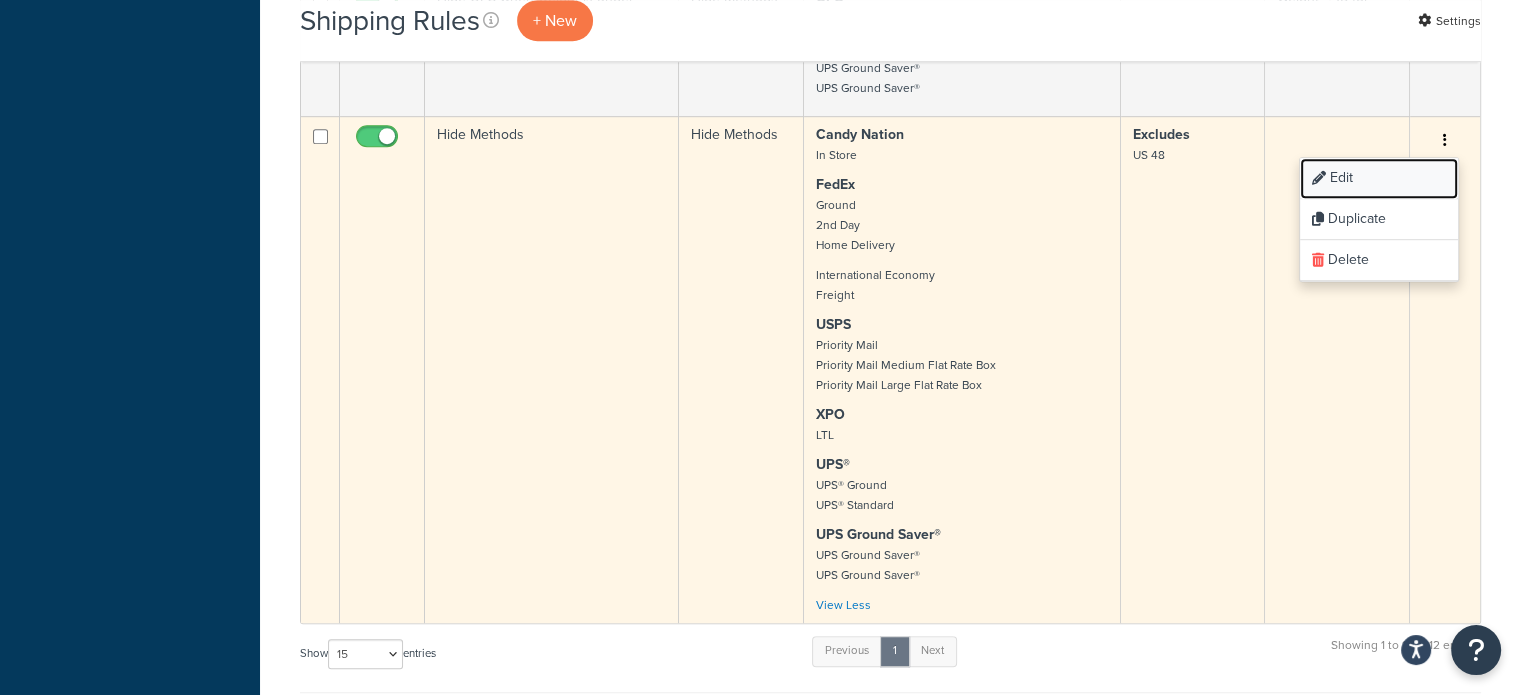 click on "Edit" at bounding box center (1379, 178) 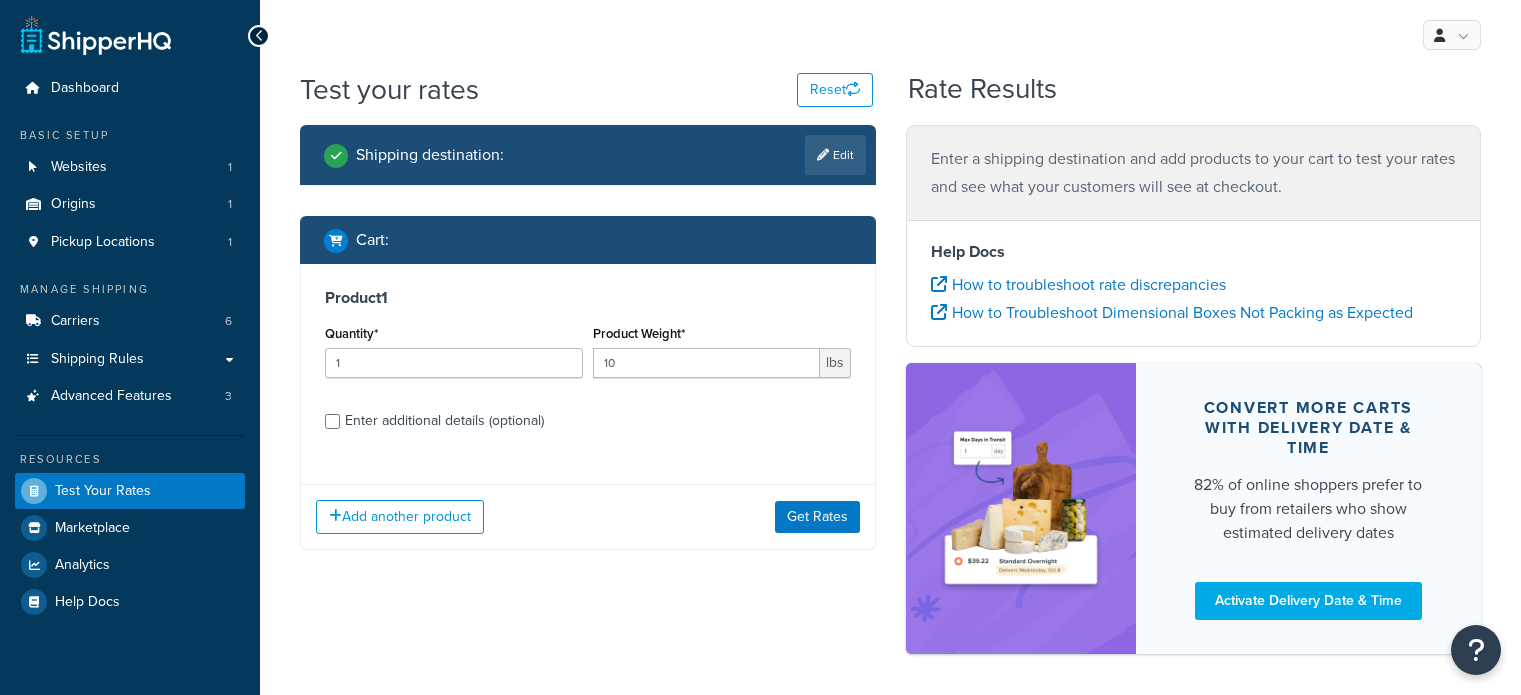 scroll, scrollTop: 0, scrollLeft: 0, axis: both 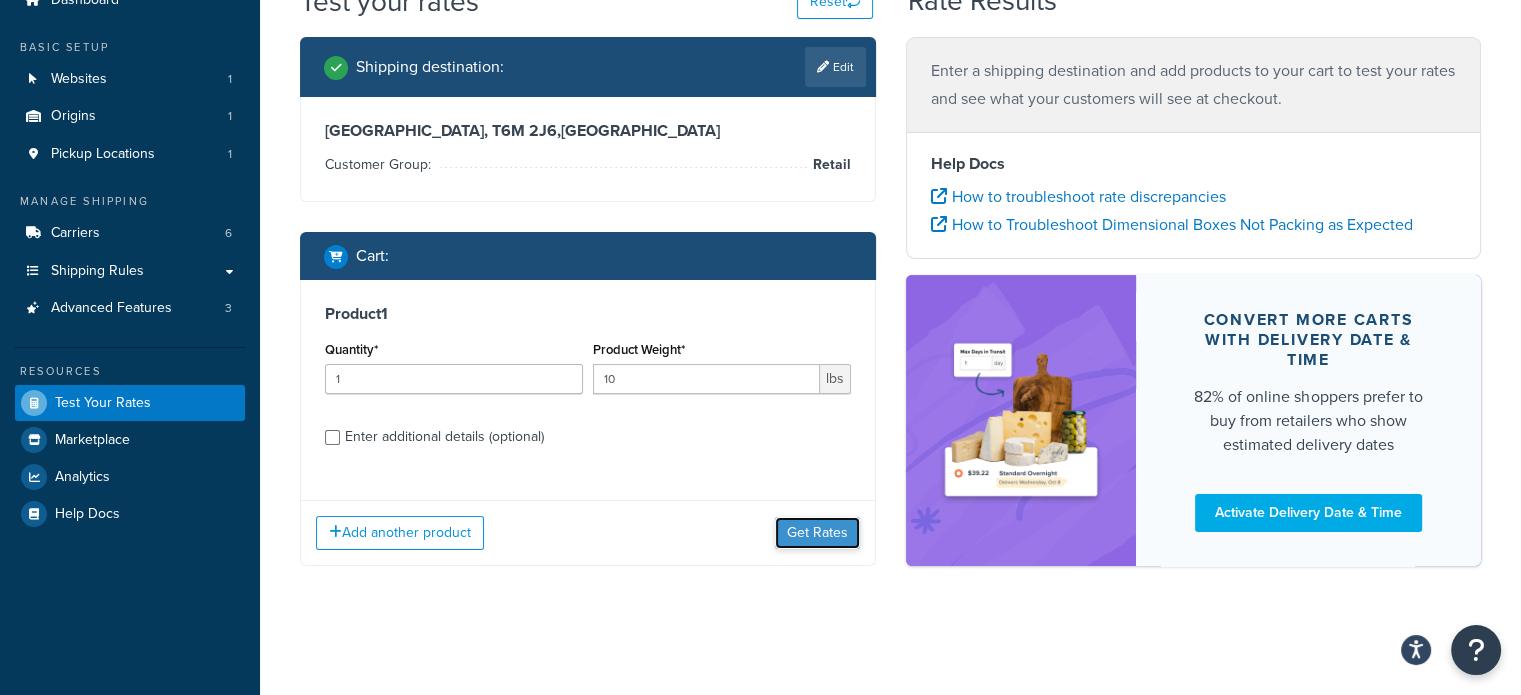 click on "Get Rates" at bounding box center (817, 533) 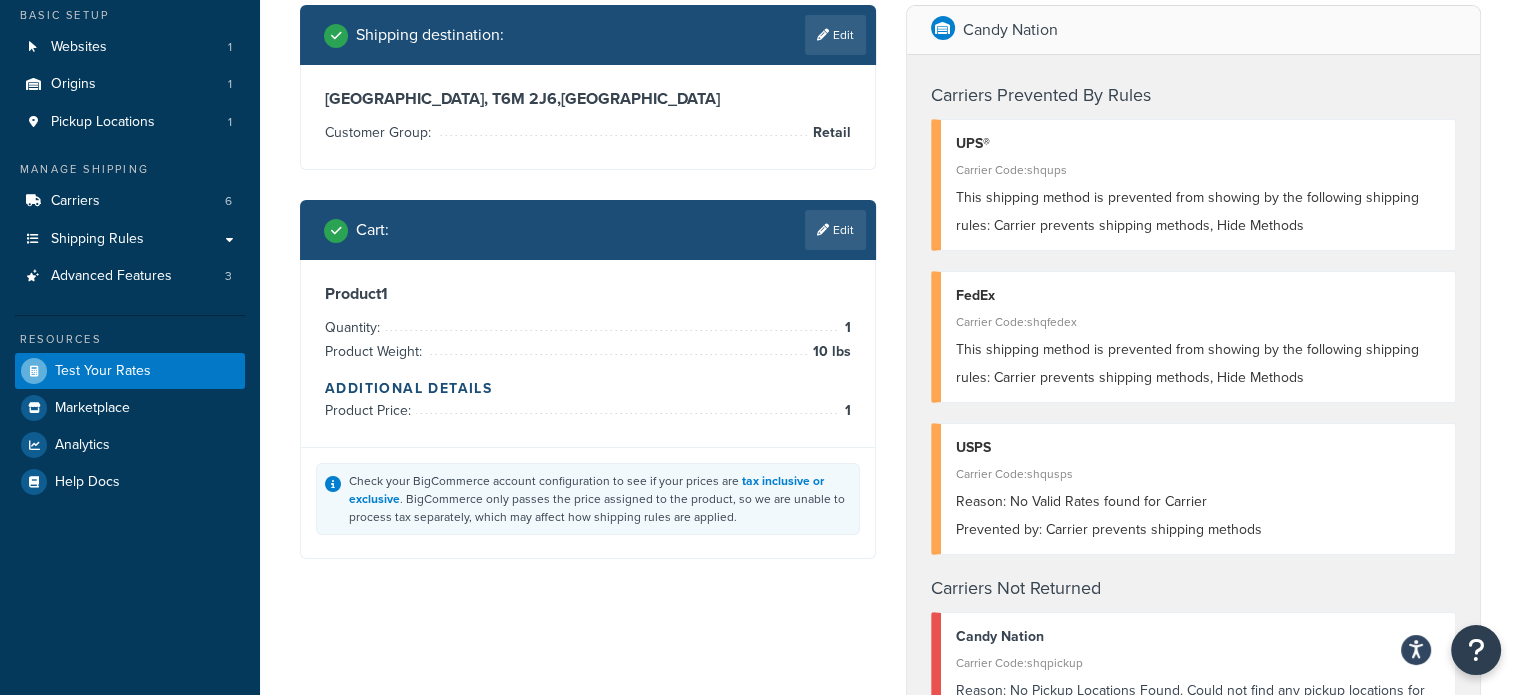 scroll, scrollTop: 0, scrollLeft: 0, axis: both 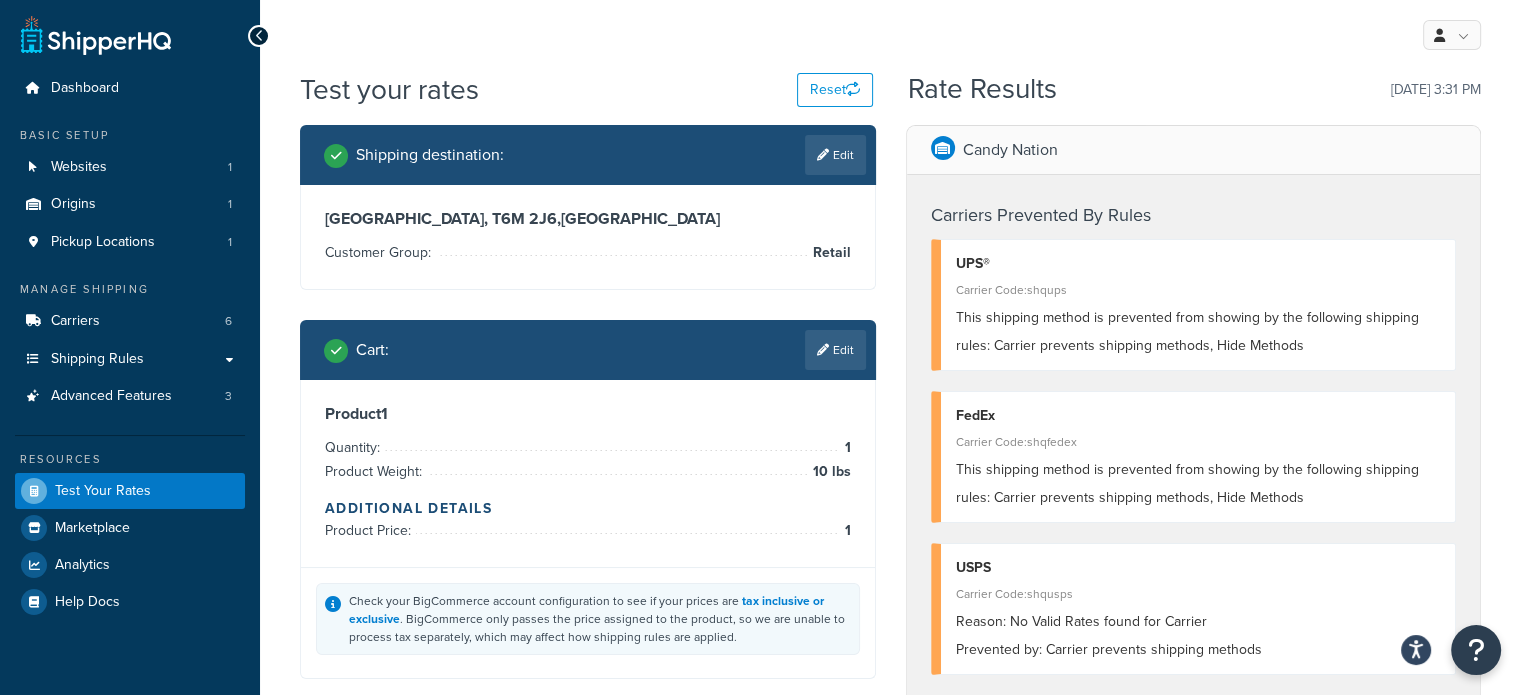 click at bounding box center (823, 350) 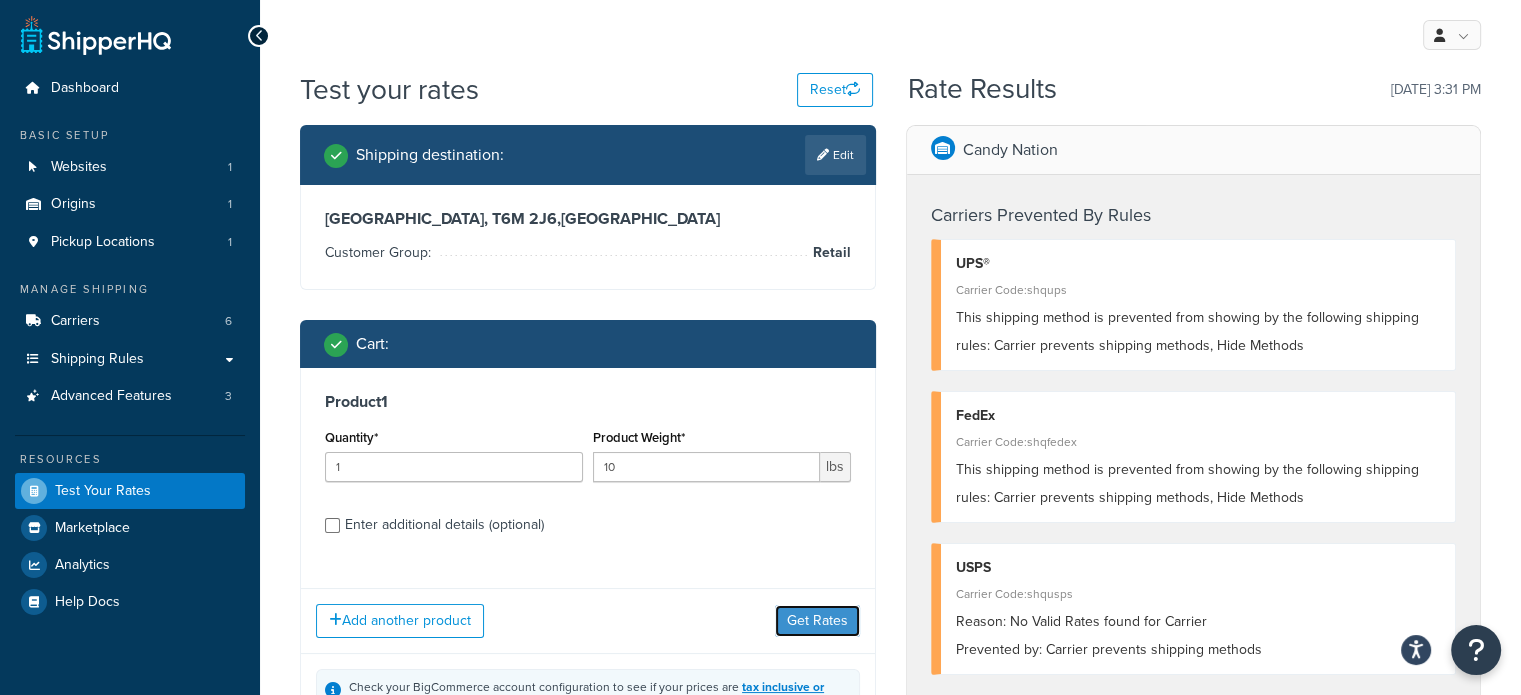 click on "Get Rates" at bounding box center [817, 621] 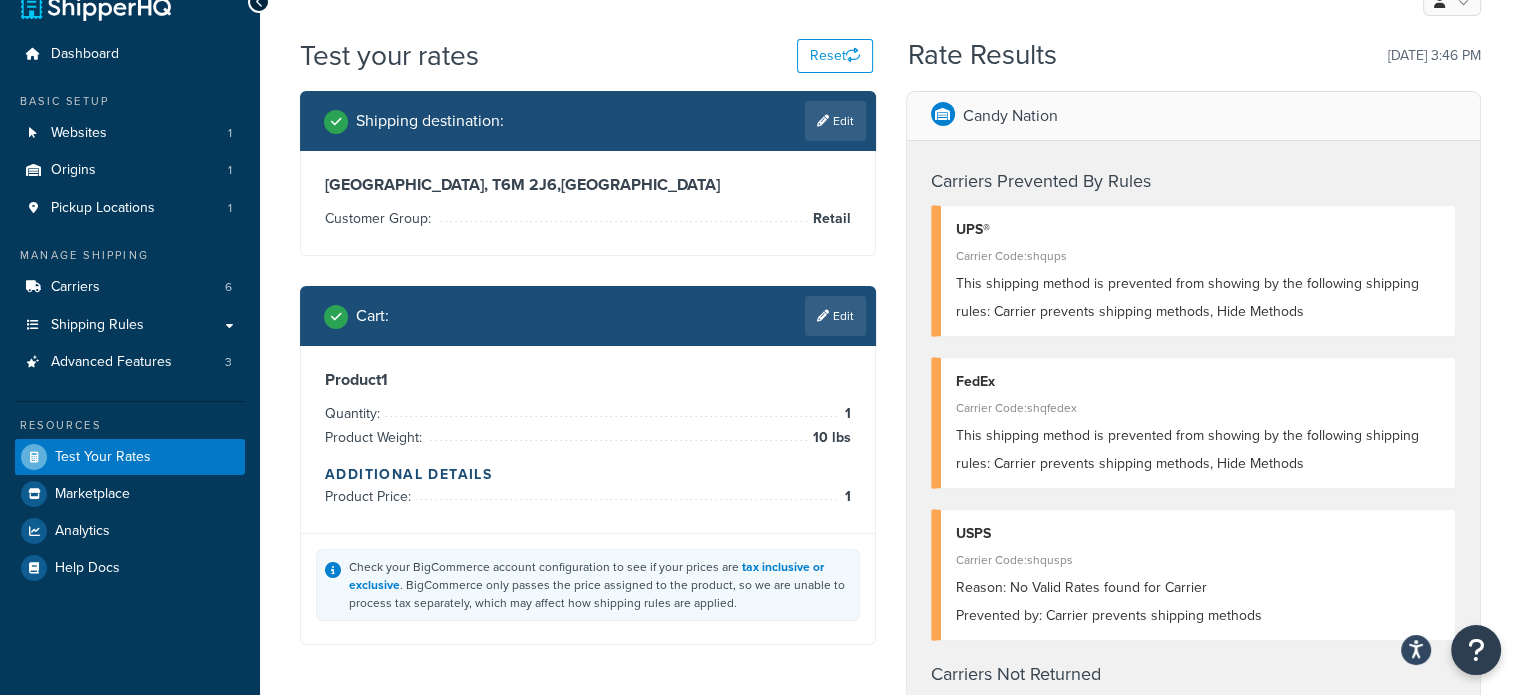 scroll, scrollTop: 0, scrollLeft: 0, axis: both 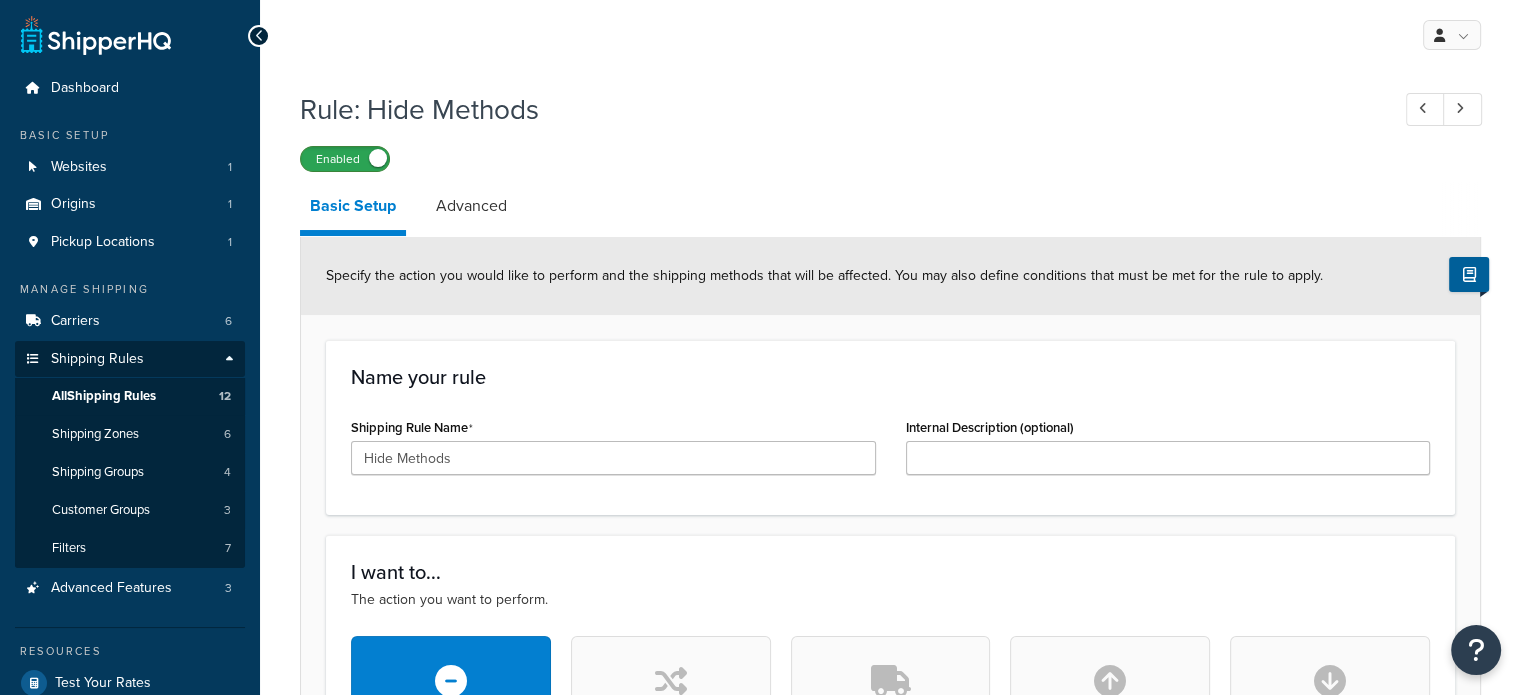 click on "Enabled" at bounding box center [345, 159] 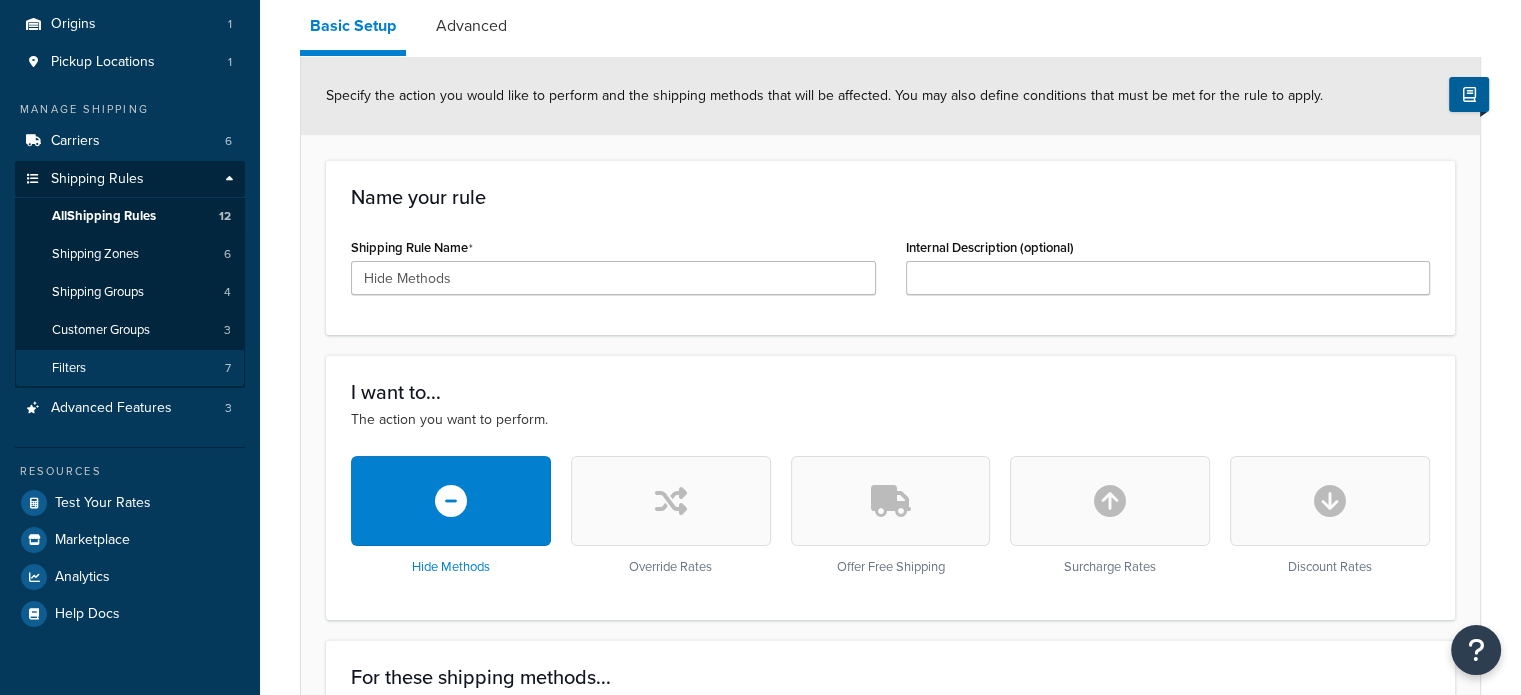 scroll, scrollTop: 200, scrollLeft: 0, axis: vertical 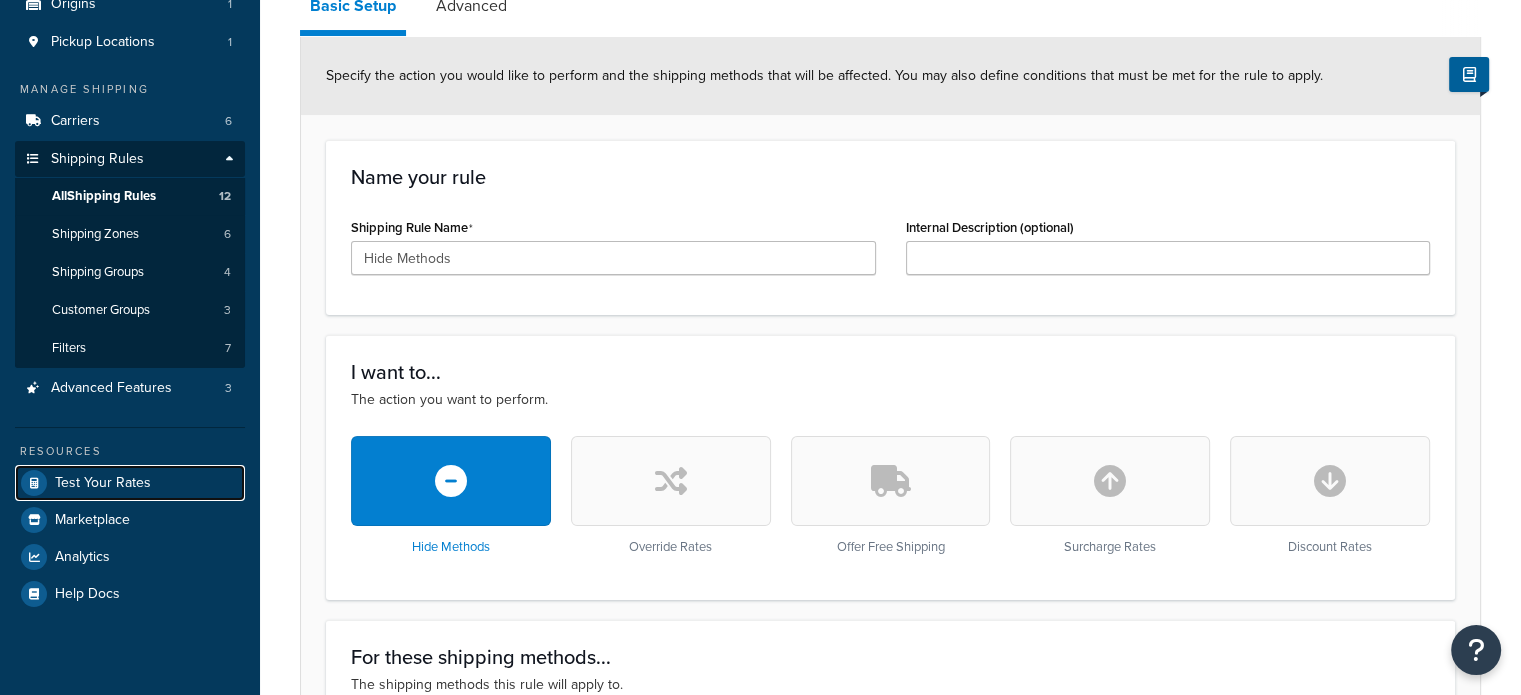 click on "Test Your Rates" at bounding box center (103, 483) 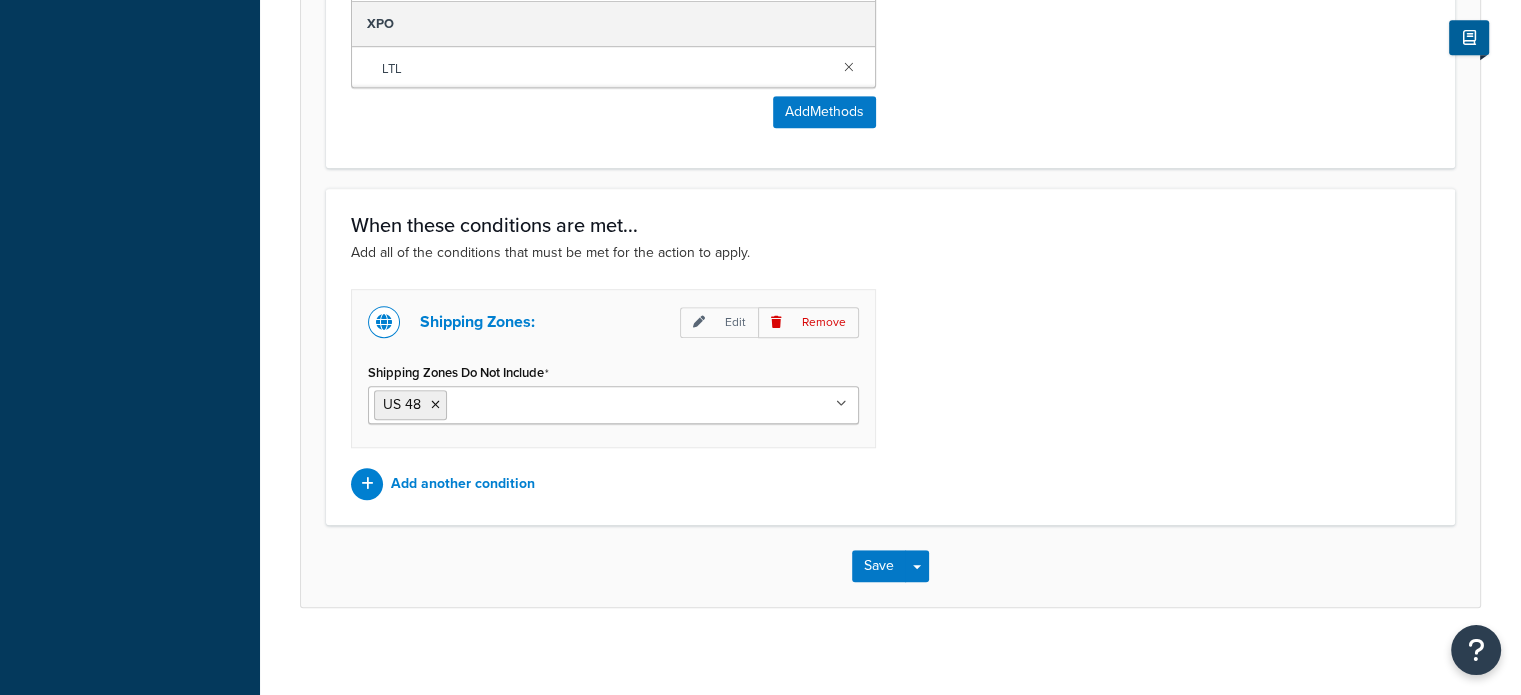 scroll, scrollTop: 1317, scrollLeft: 0, axis: vertical 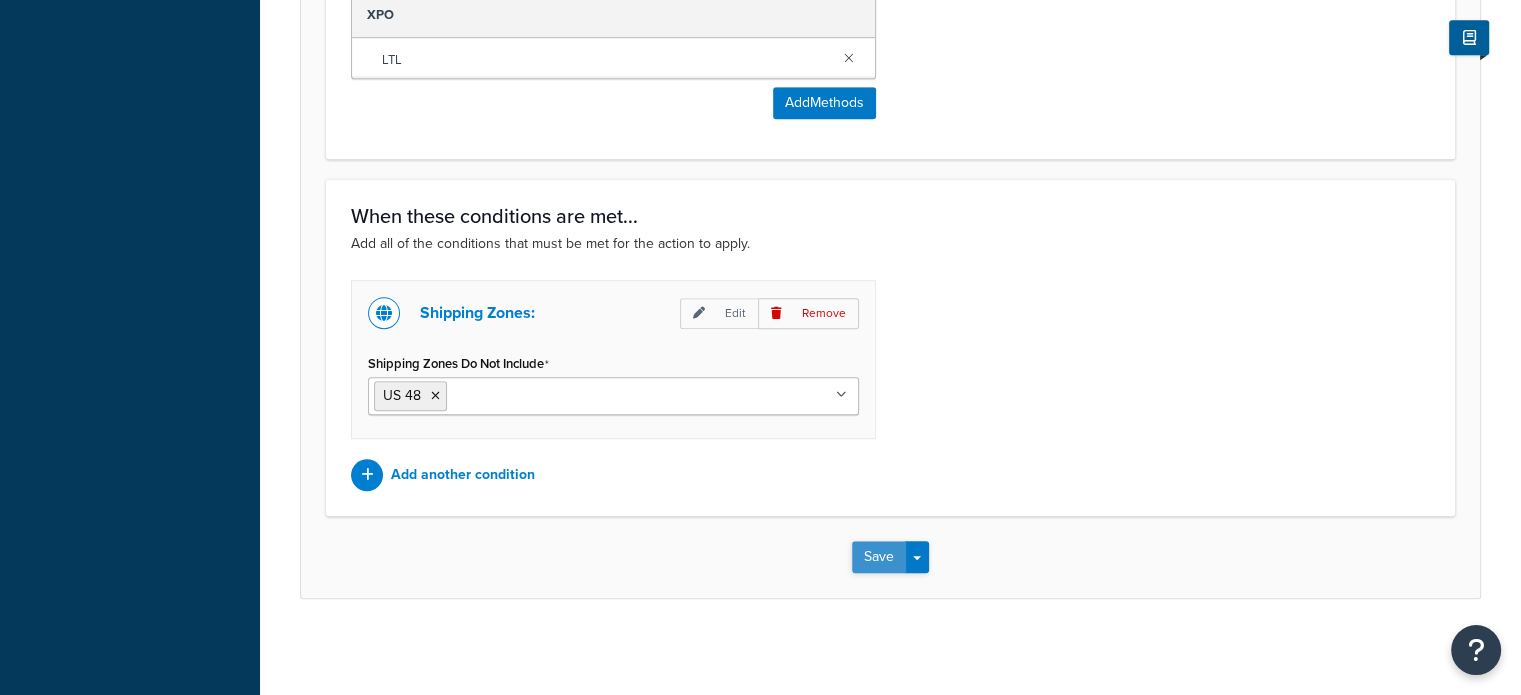click on "Save" at bounding box center (879, 557) 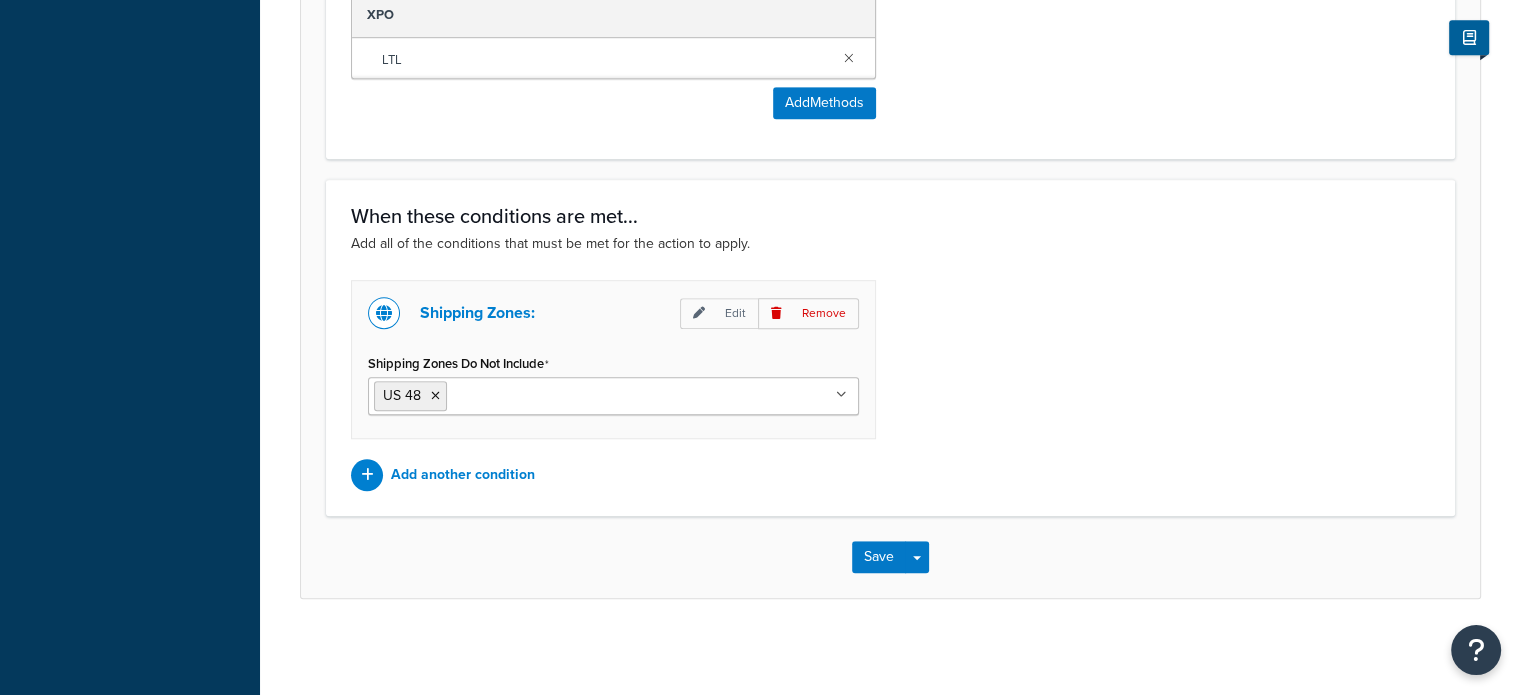 scroll, scrollTop: 0, scrollLeft: 0, axis: both 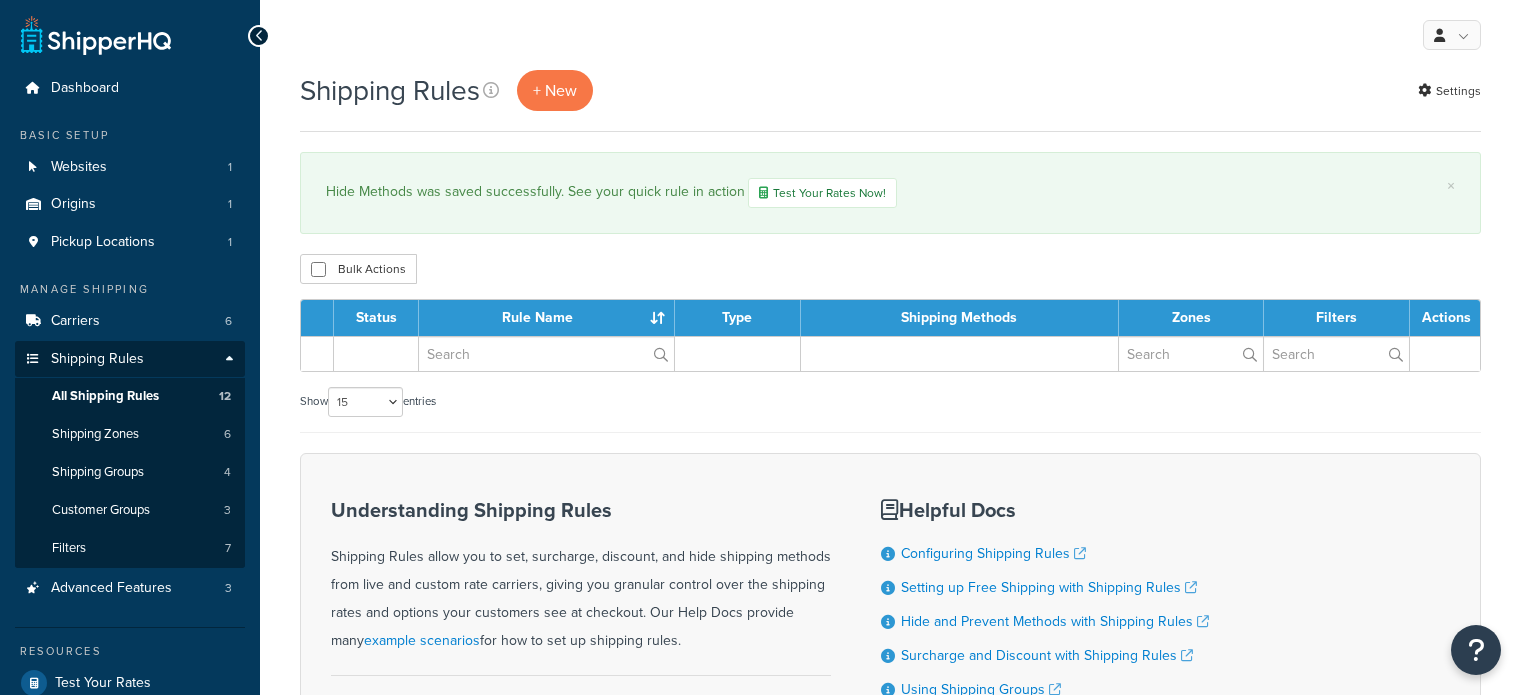select on "15" 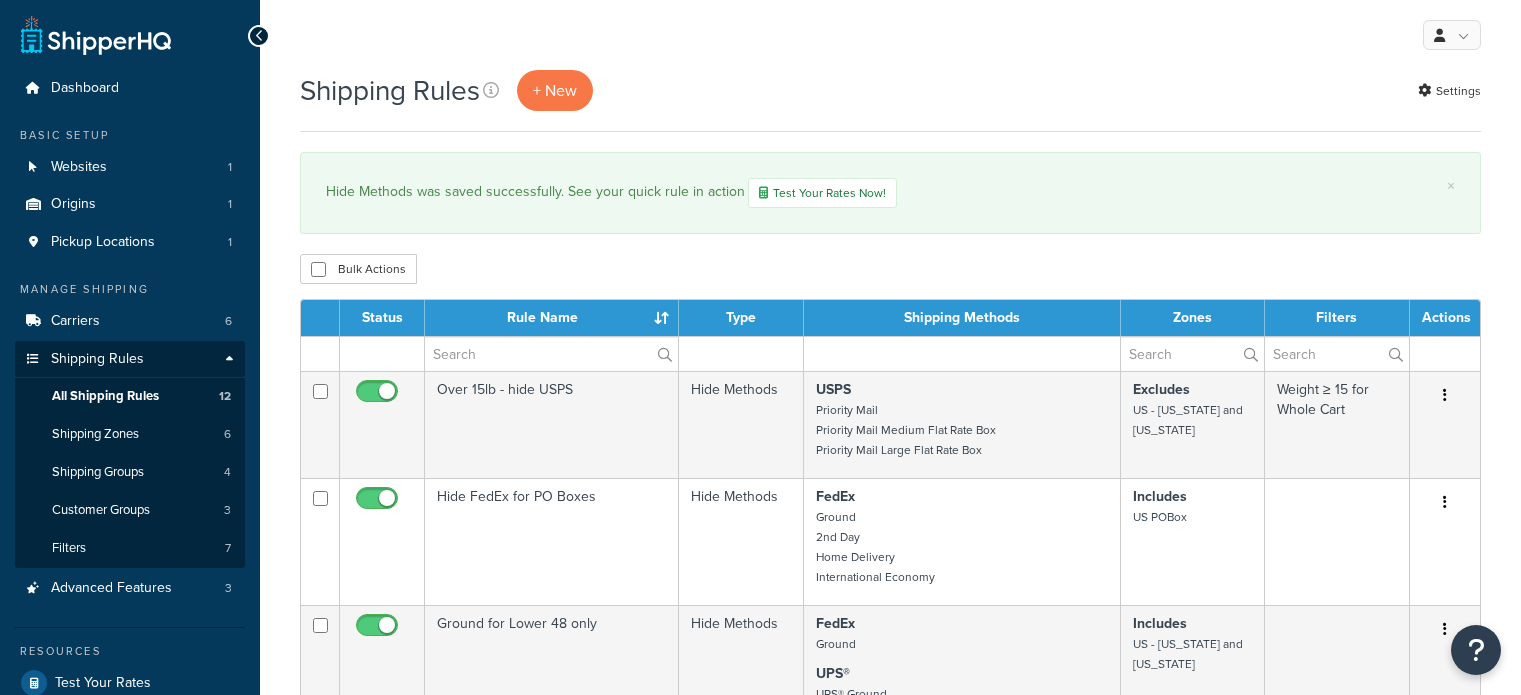 scroll, scrollTop: 0, scrollLeft: 0, axis: both 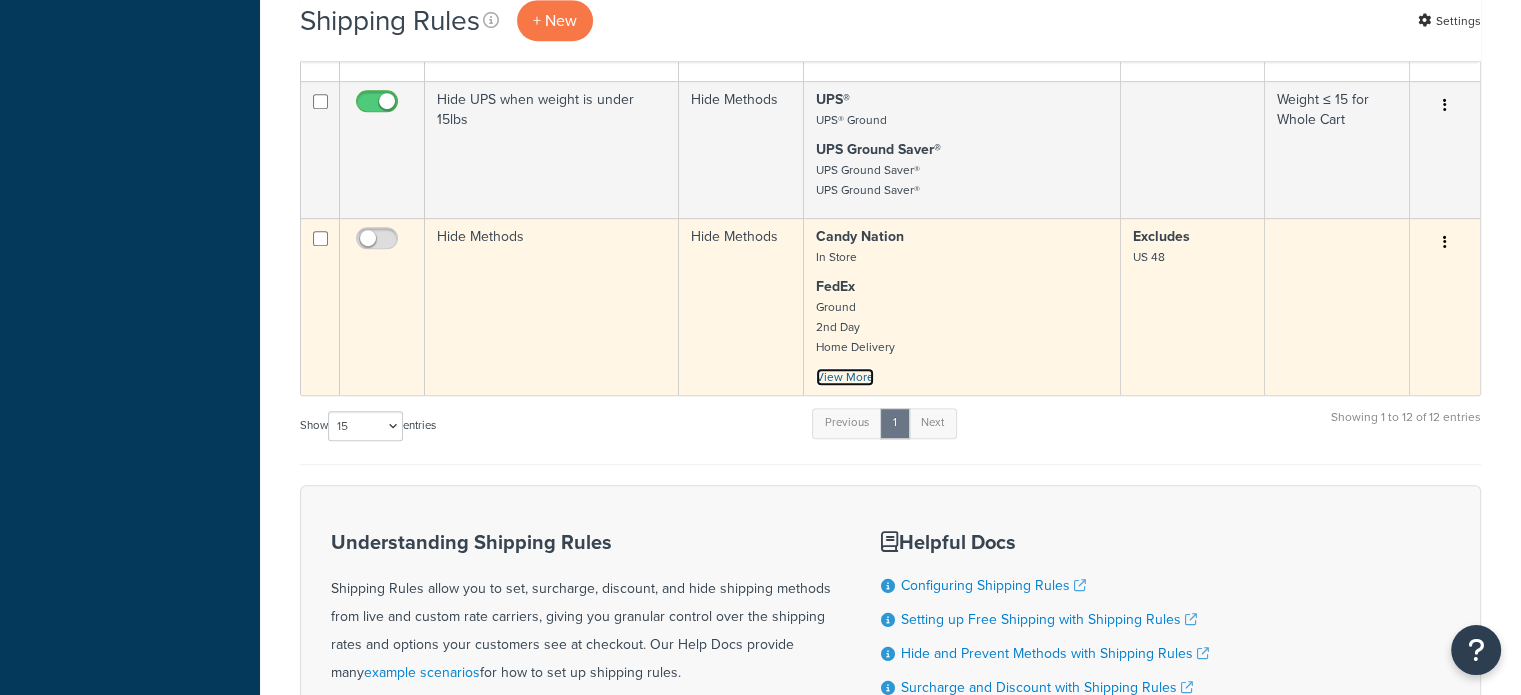 click on "View More" at bounding box center [845, 377] 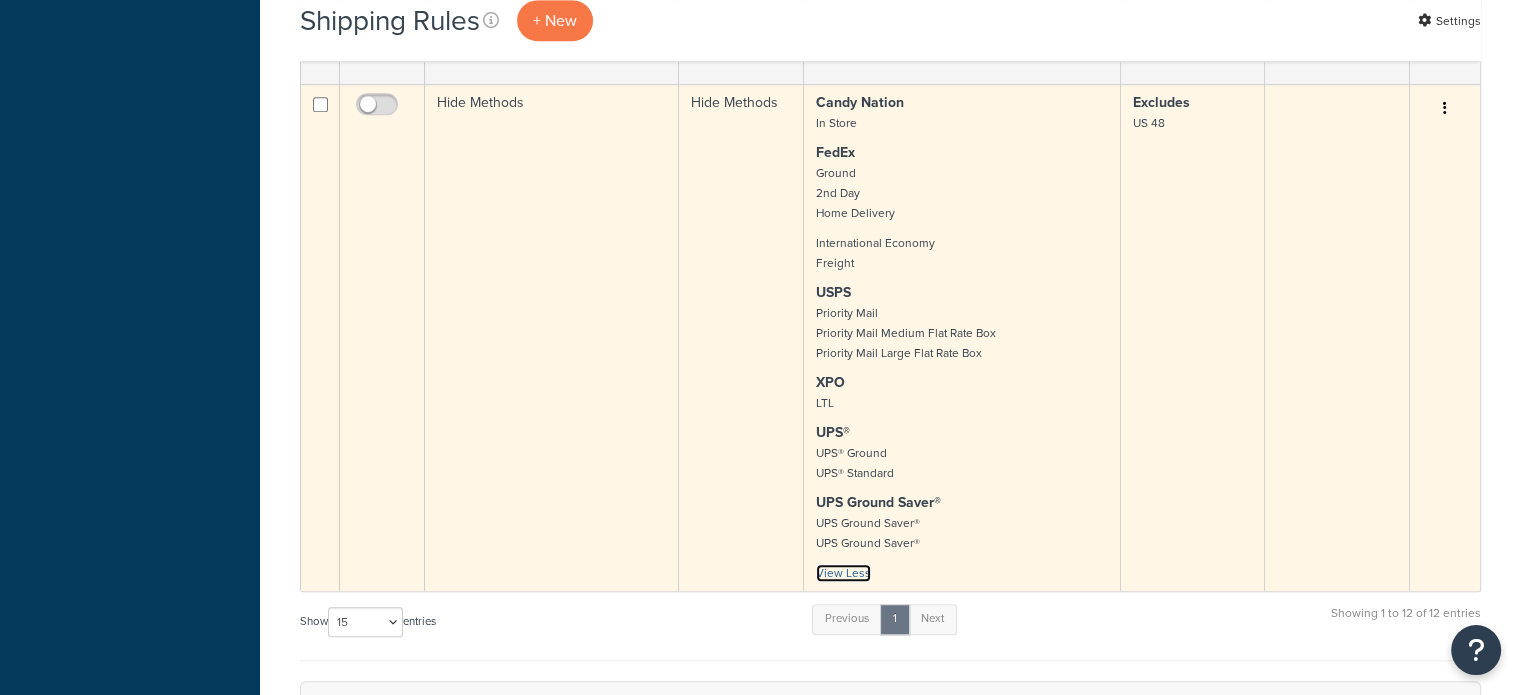 scroll, scrollTop: 1300, scrollLeft: 0, axis: vertical 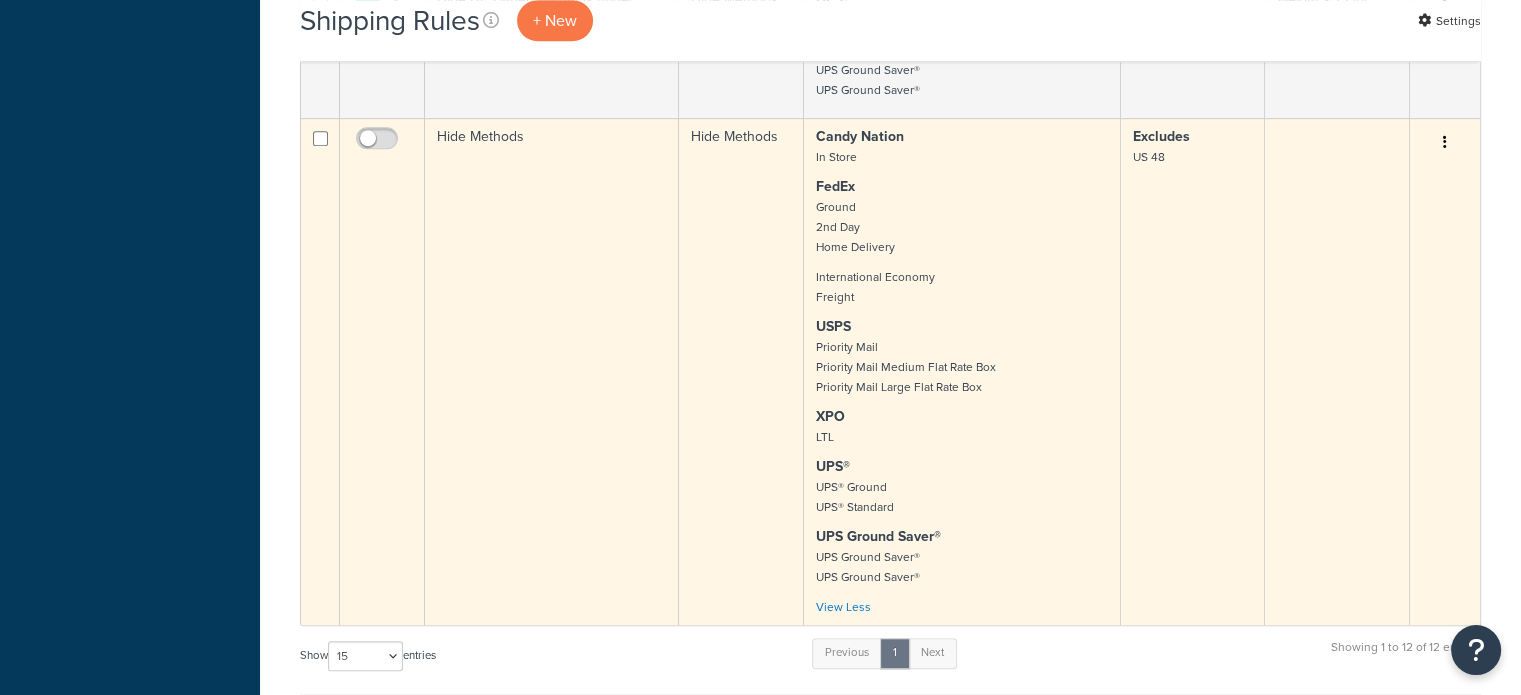 click at bounding box center (1445, 142) 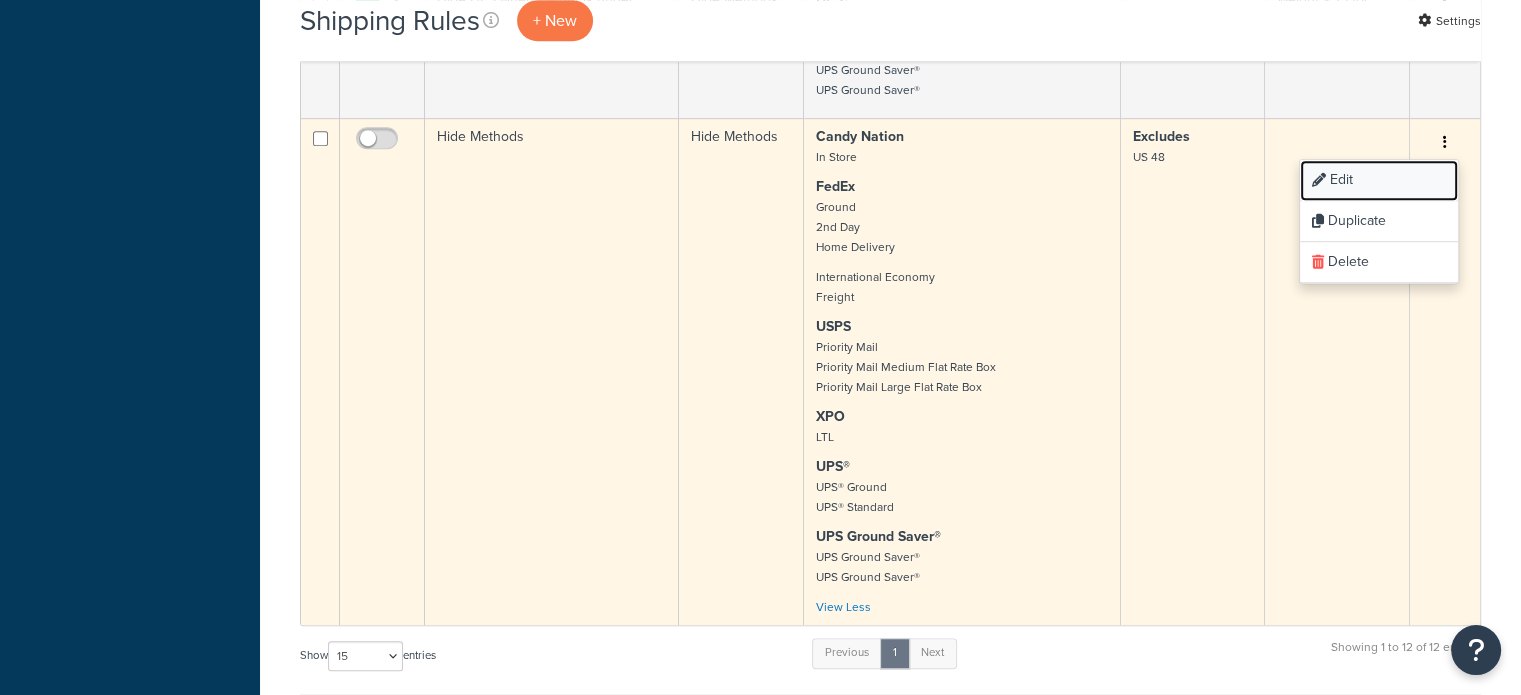 click on "Edit" at bounding box center [1379, 180] 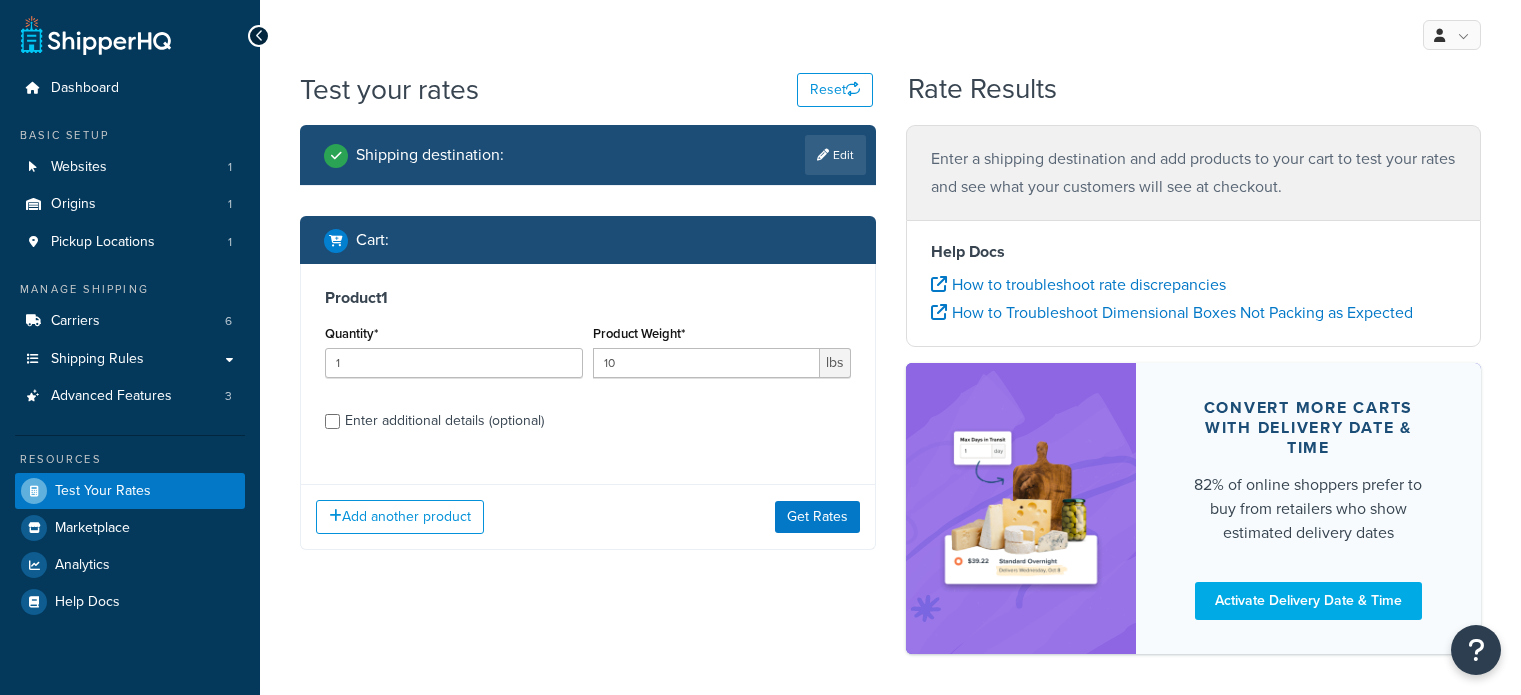 scroll, scrollTop: 0, scrollLeft: 0, axis: both 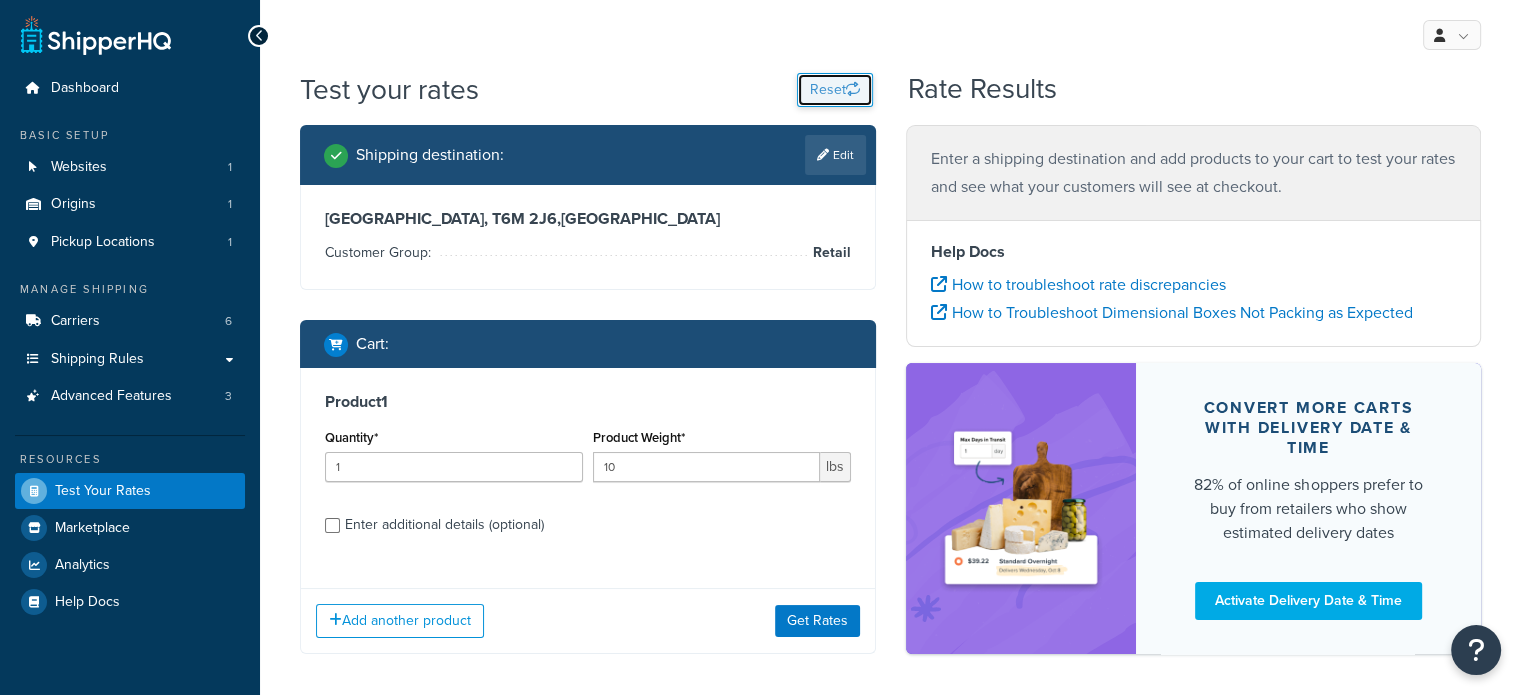 click on "Reset" at bounding box center (835, 90) 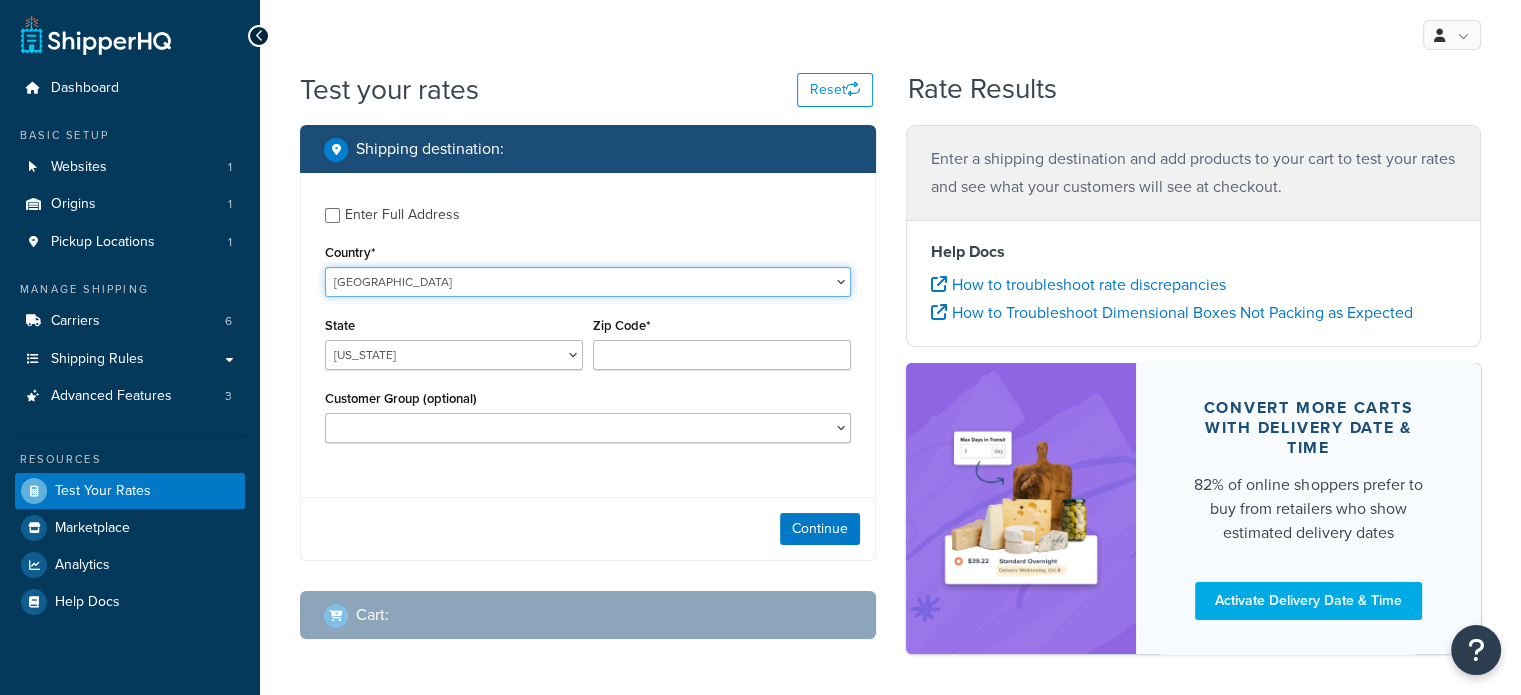 click on "United States  United Kingdom  Afghanistan  Åland Islands  Albania  Algeria  American Samoa  Andorra  Angola  Anguilla  Antarctica  Antigua and Barbuda  Argentina  Armenia  Aruba  Australia  Austria  Azerbaijan  Bahamas  Bahrain  Bangladesh  Barbados  Belarus  Belgium  Belize  Benin  Bermuda  Bhutan  Bolivia  Bonaire, Sint Eustatius and Saba  Bosnia and Herzegovina  Botswana  Bouvet Island  Brazil  British Indian Ocean Territory  Brunei Darussalam  Bulgaria  Burkina Faso  Burundi  Cambodia  Cameroon  Canada  Cape Verde  Cayman Islands  Central African Republic  Chad  Chile  China  Christmas Island  Cocos (Keeling) Islands  Colombia  Comoros  Congo  Congo, The Democratic Republic of the  Cook Islands  Costa Rica  Côte d'Ivoire  Croatia  Cuba  Curacao  Cyprus  Czech Republic  Denmark  Djibouti  Dominica  Dominican Republic  Ecuador  Egypt  El Salvador  Equatorial Guinea  Eritrea  Estonia  Ethiopia  Falkland Islands (Malvinas)  Faroe Islands  Fiji  Finland  France  French Guiana  French Polynesia  Gabon  Guam" at bounding box center (588, 282) 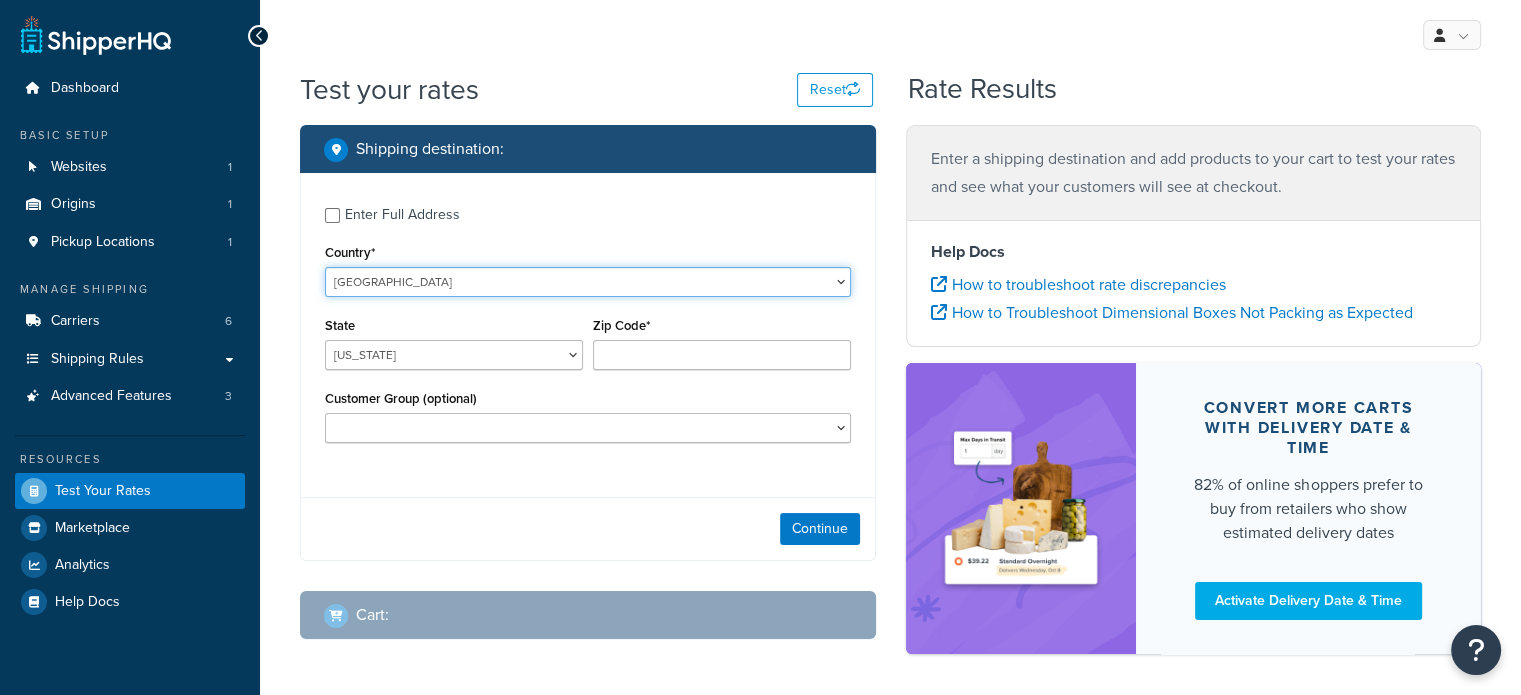 select on "CA" 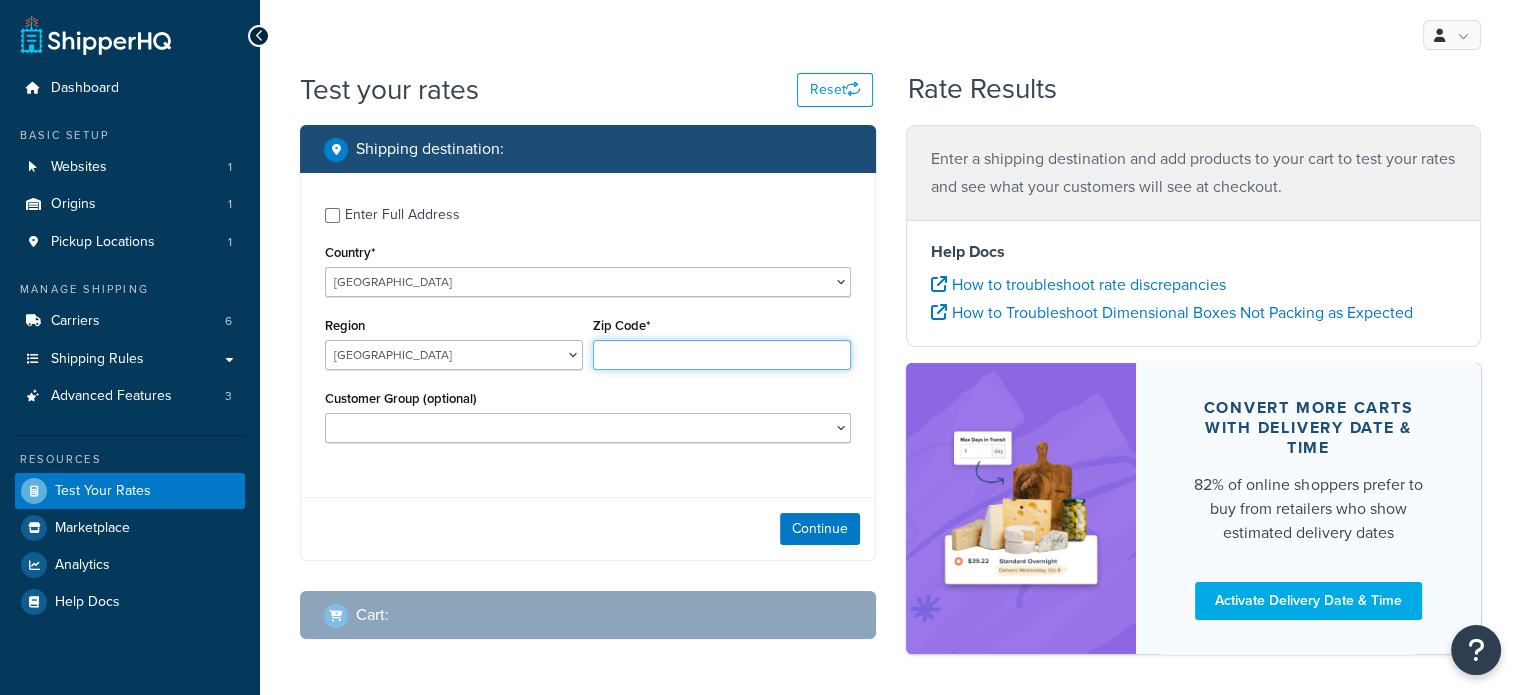 click on "Zip Code*" at bounding box center [722, 355] 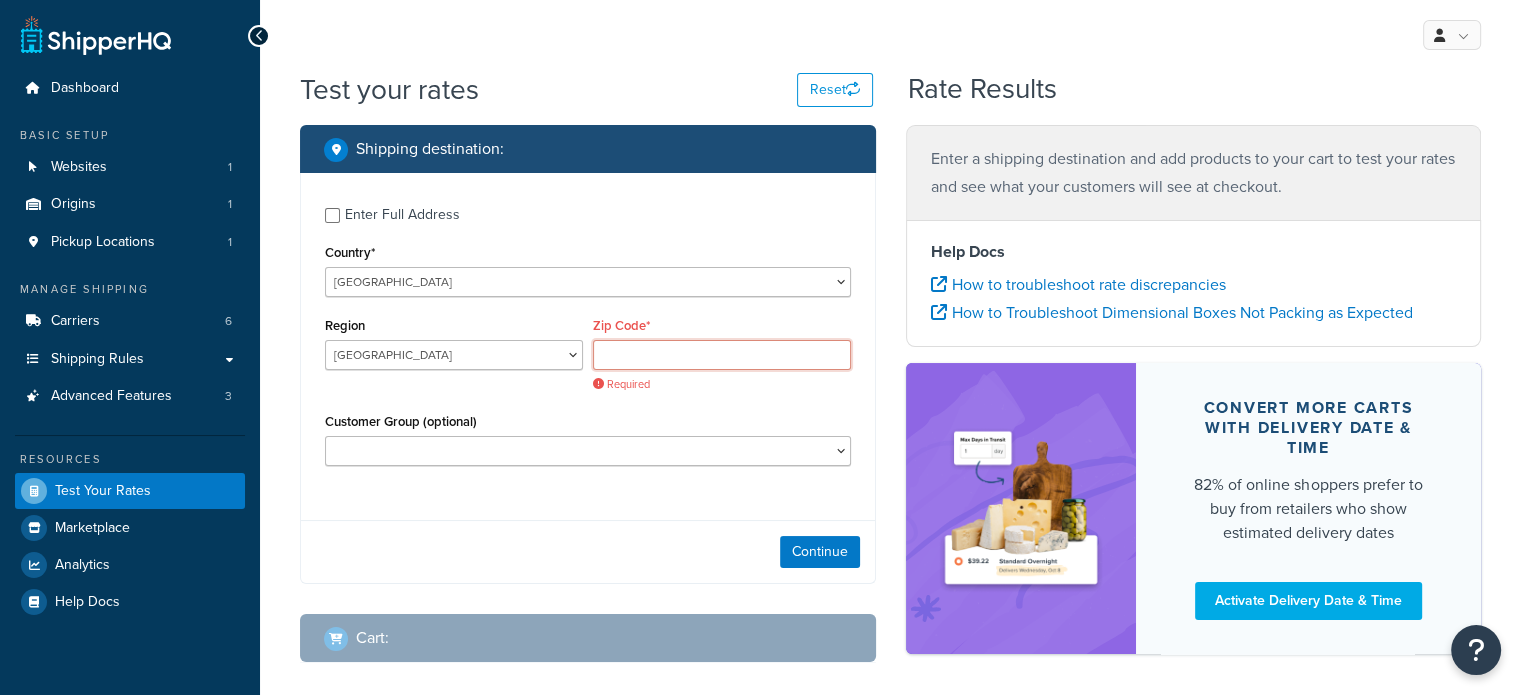 paste on "T6M 2J6" 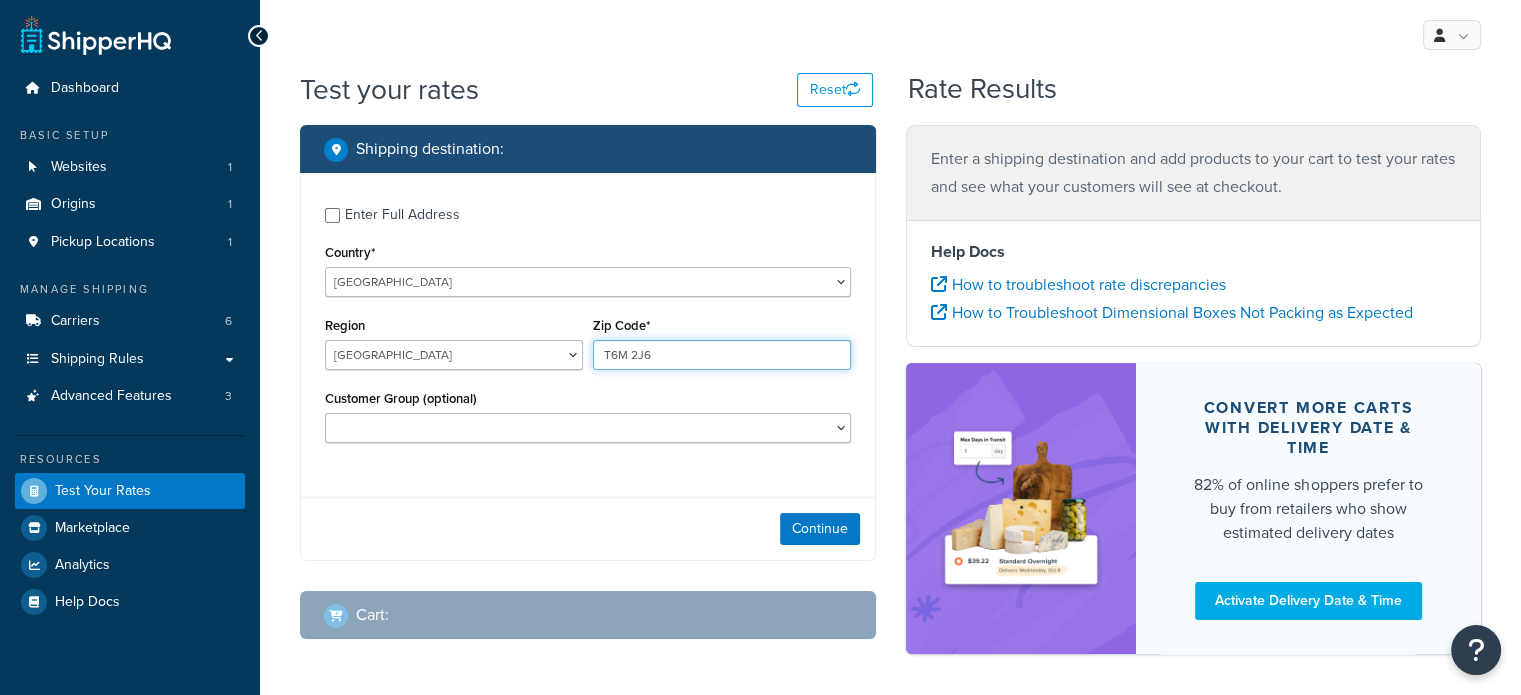 type on "T6M 2J6" 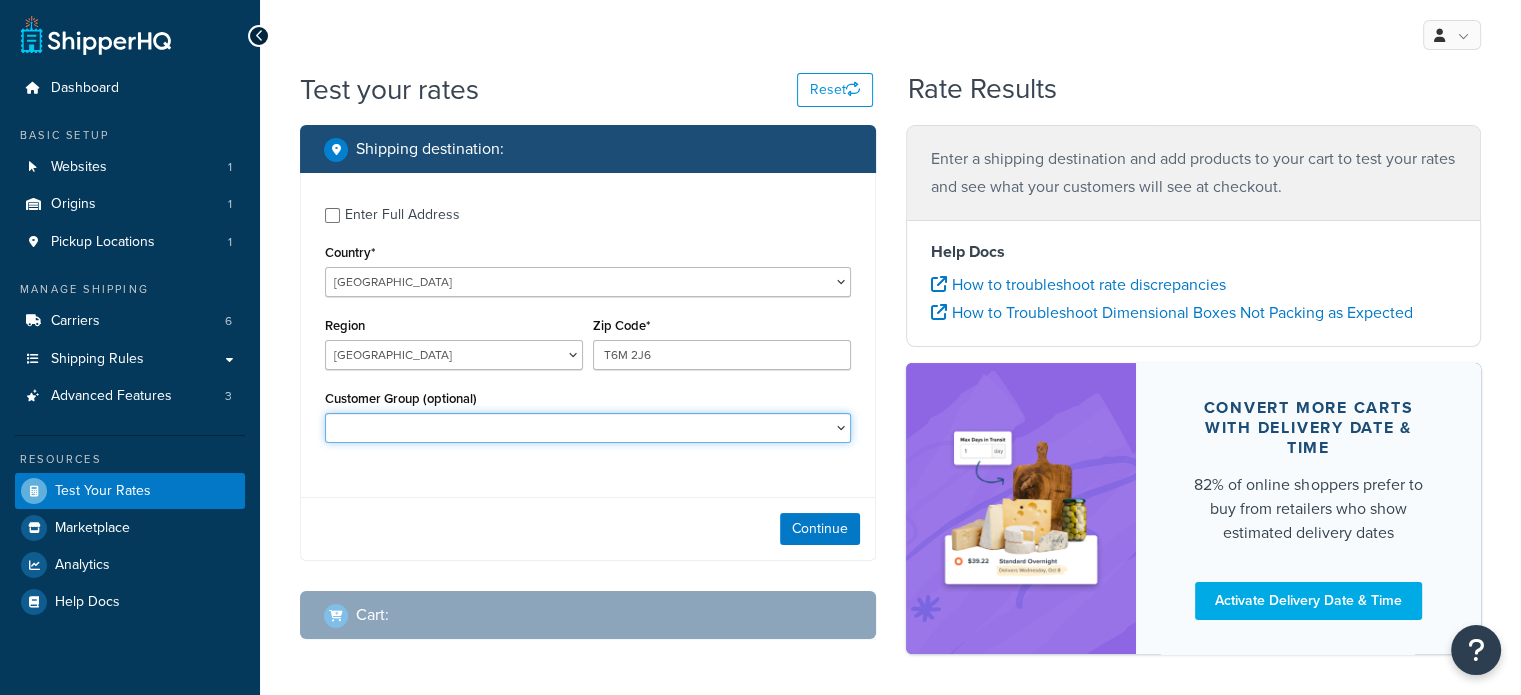 click on "Retail  Wholesale" at bounding box center (588, 428) 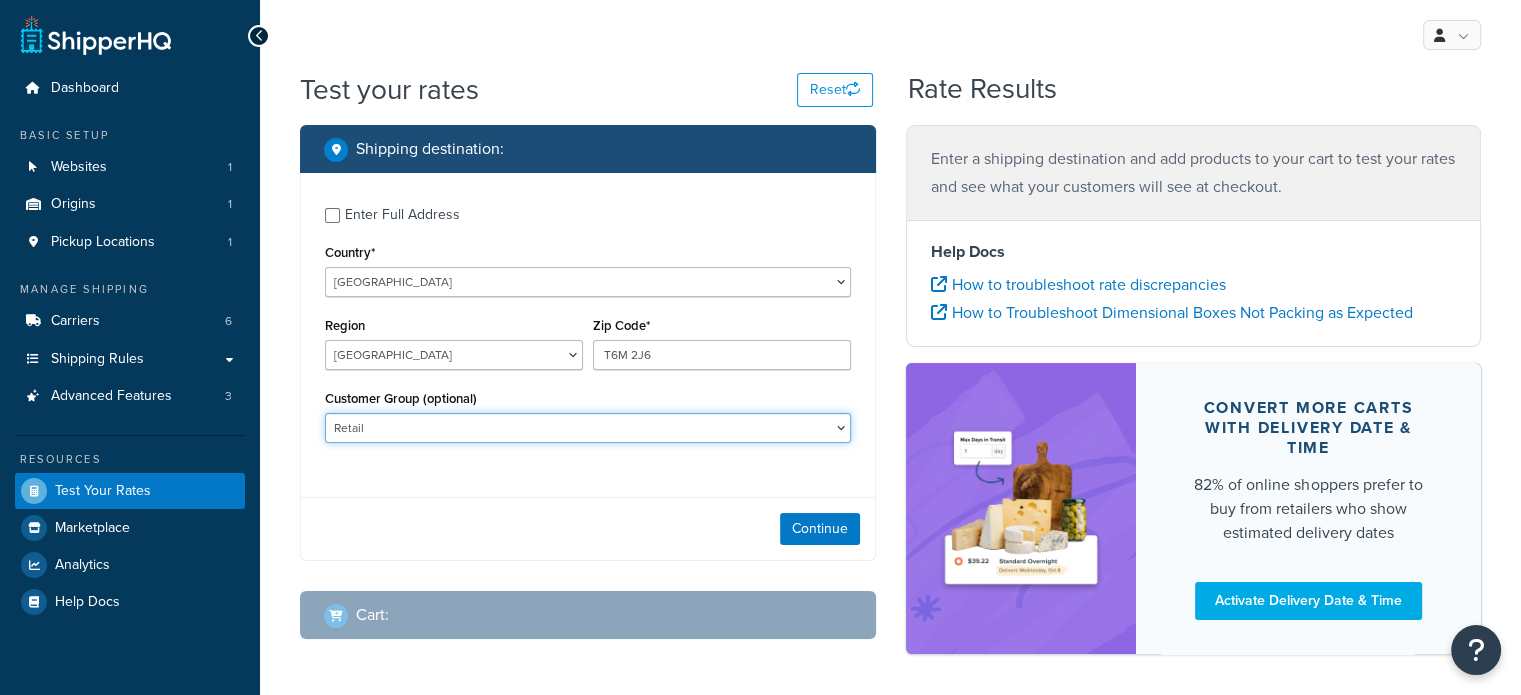 click on "Retail  Wholesale" at bounding box center (588, 428) 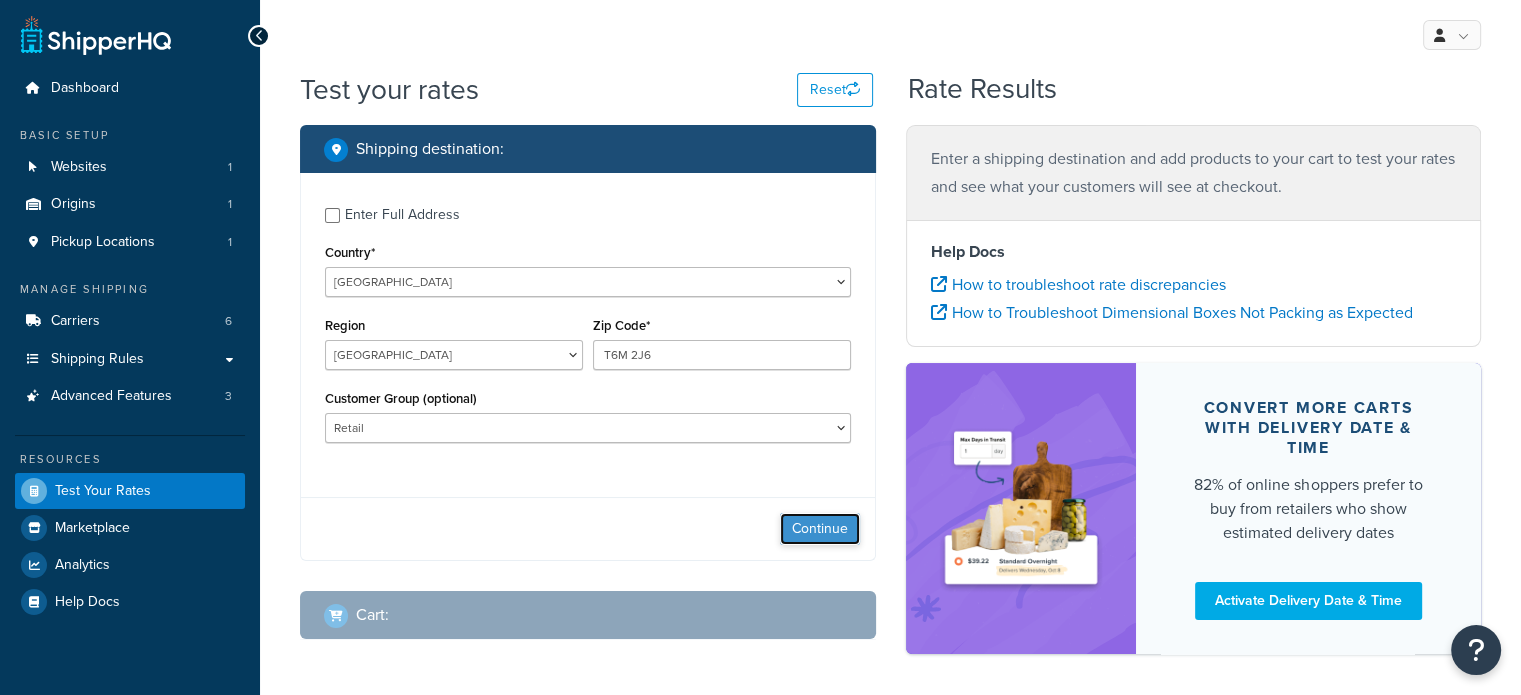 click on "Continue" at bounding box center (820, 529) 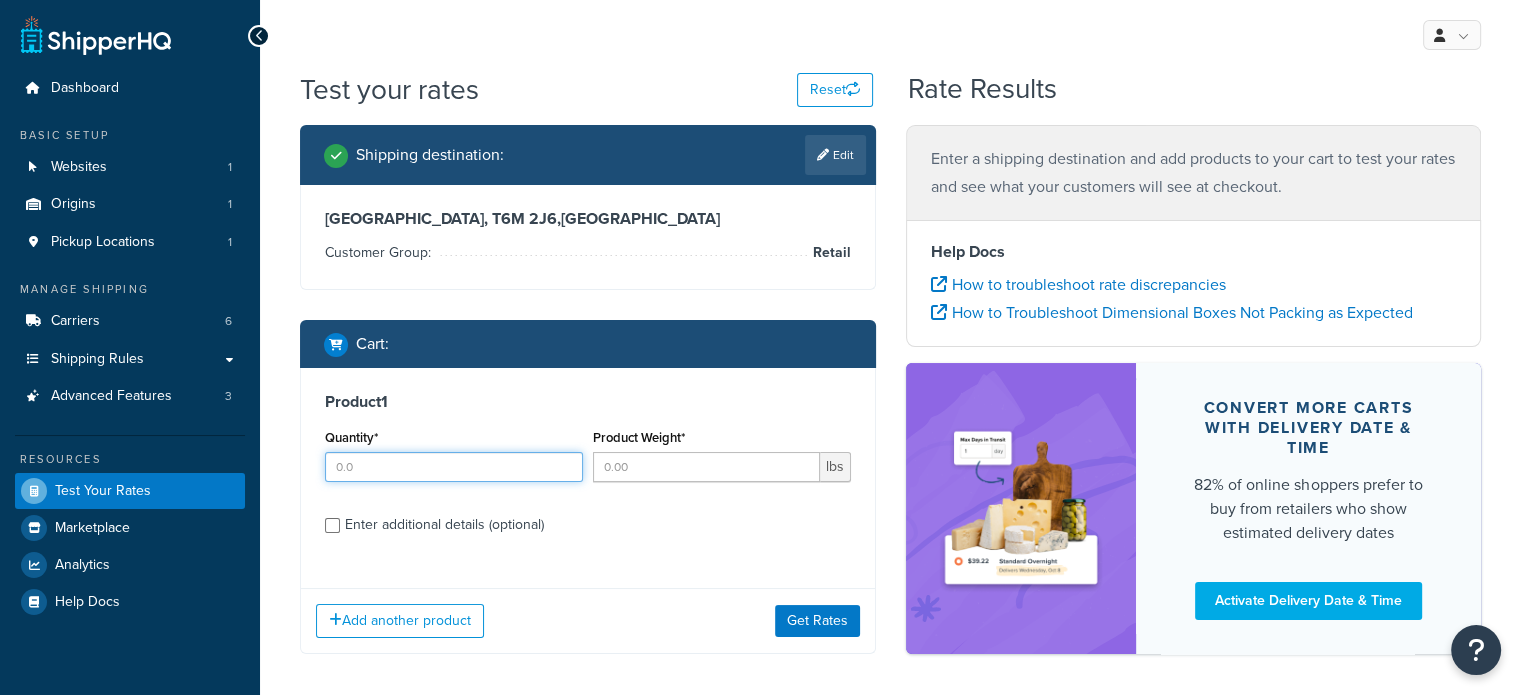 click on "Quantity*" at bounding box center (454, 467) 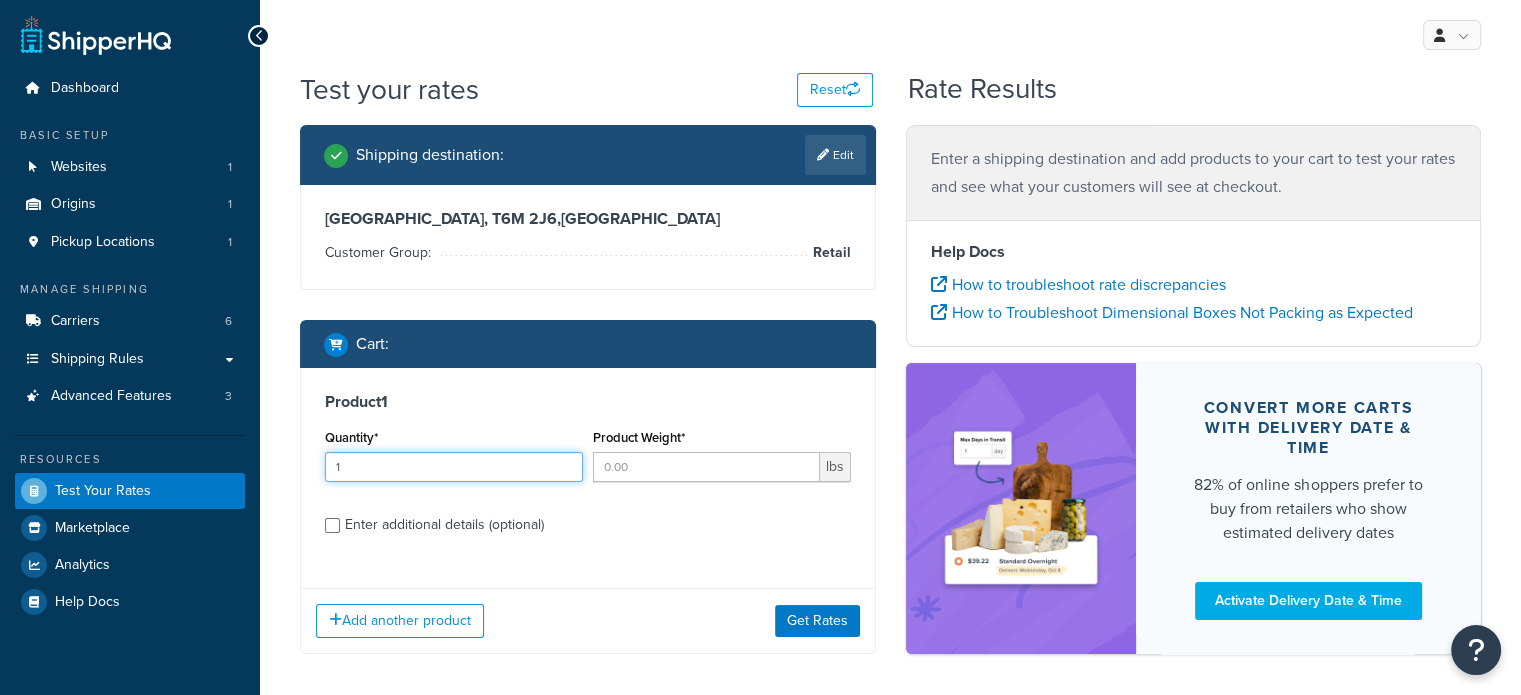 type on "1" 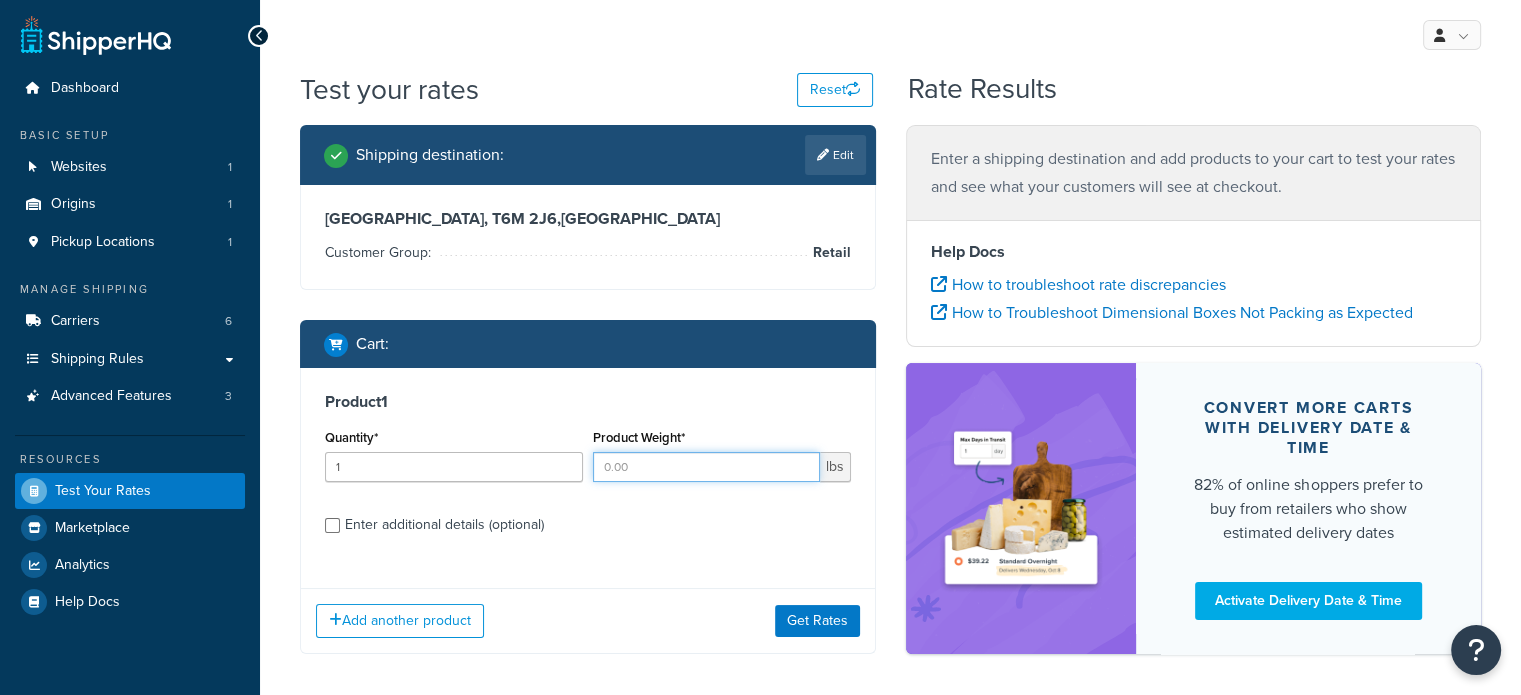click on "Product Weight*" at bounding box center (706, 467) 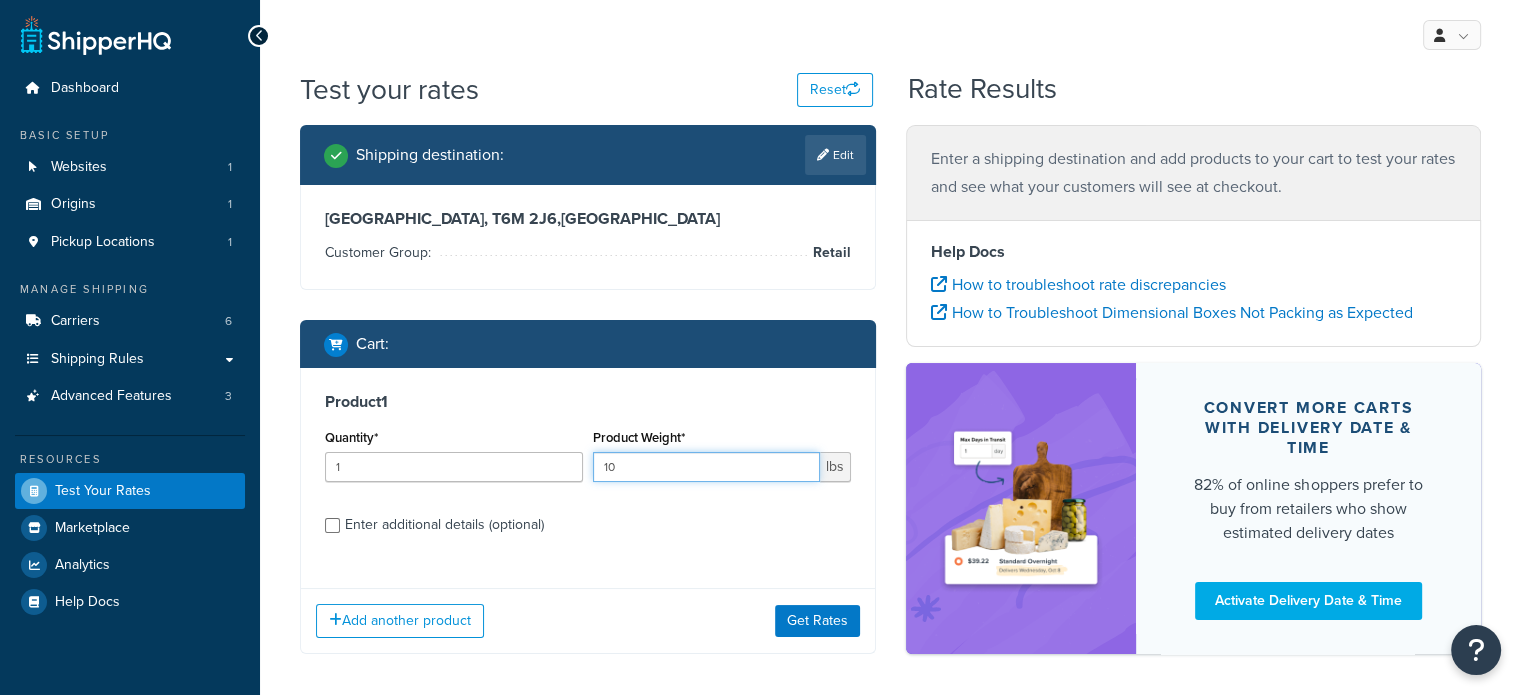 type on "10" 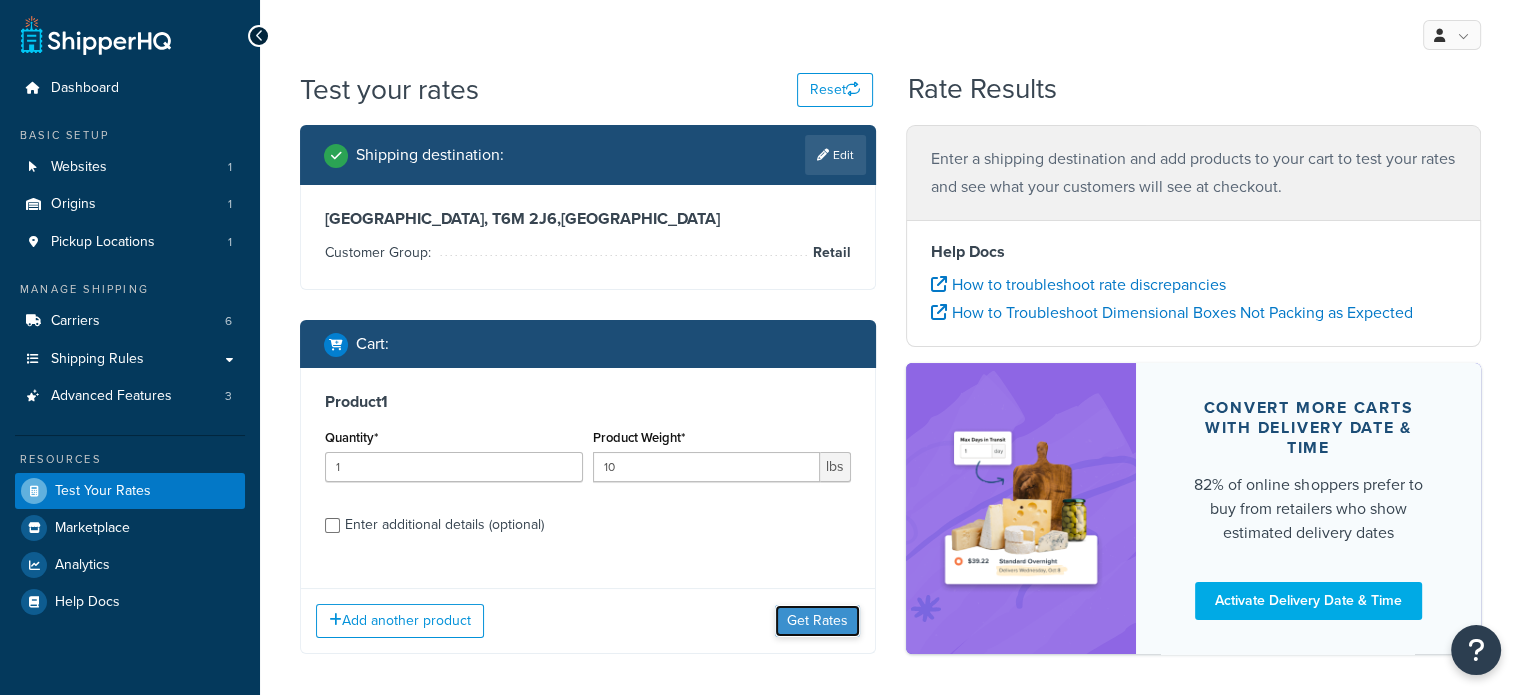 click on "Get Rates" at bounding box center [817, 621] 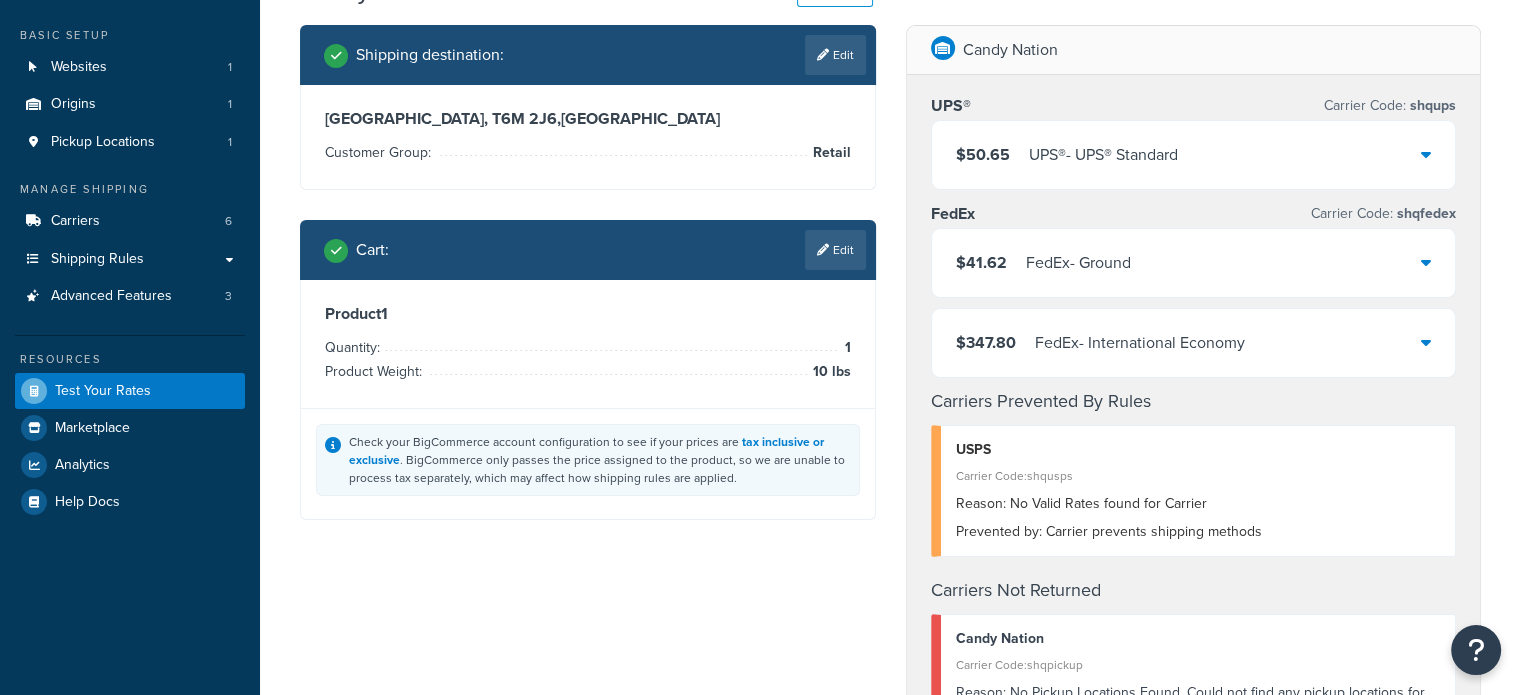 scroll, scrollTop: 0, scrollLeft: 0, axis: both 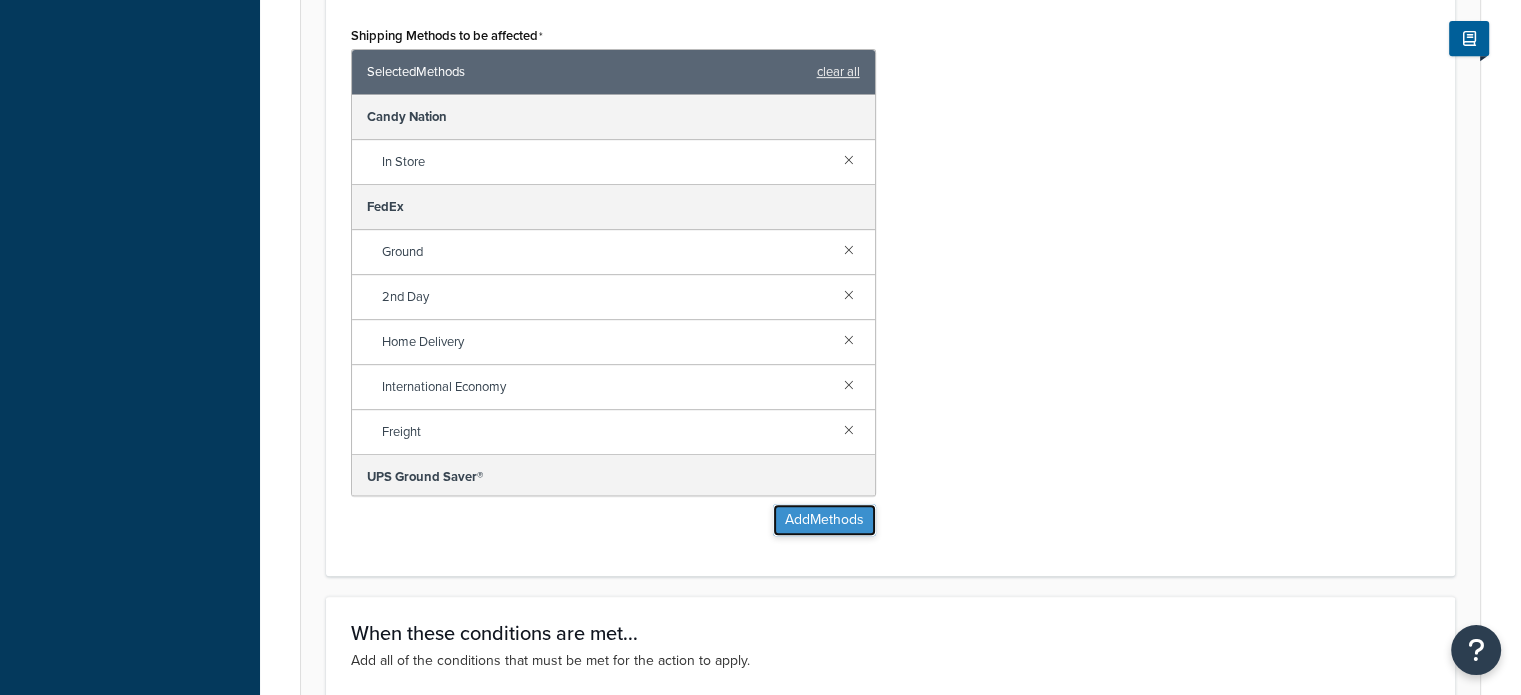 click on "Add  Methods" at bounding box center [824, 520] 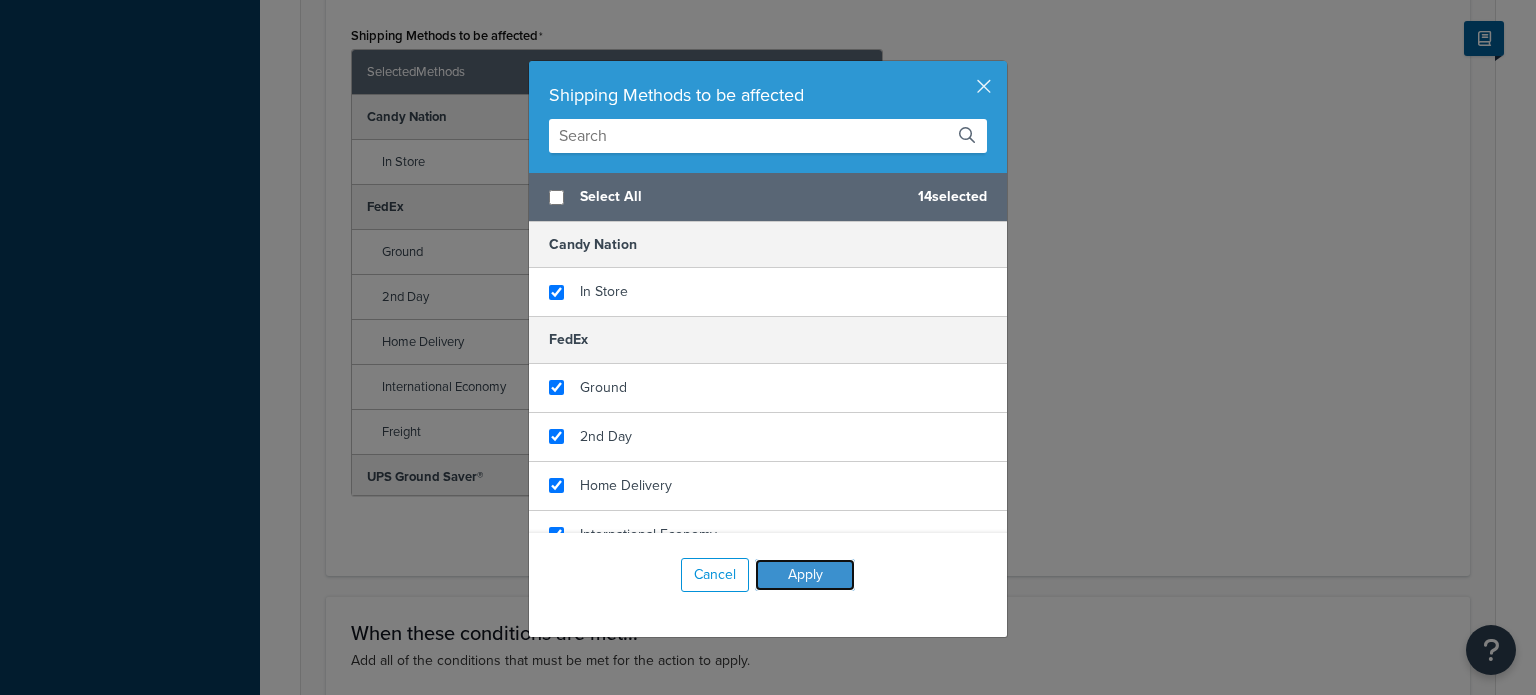 drag, startPoint x: 786, startPoint y: 571, endPoint x: 754, endPoint y: 317, distance: 256.0078 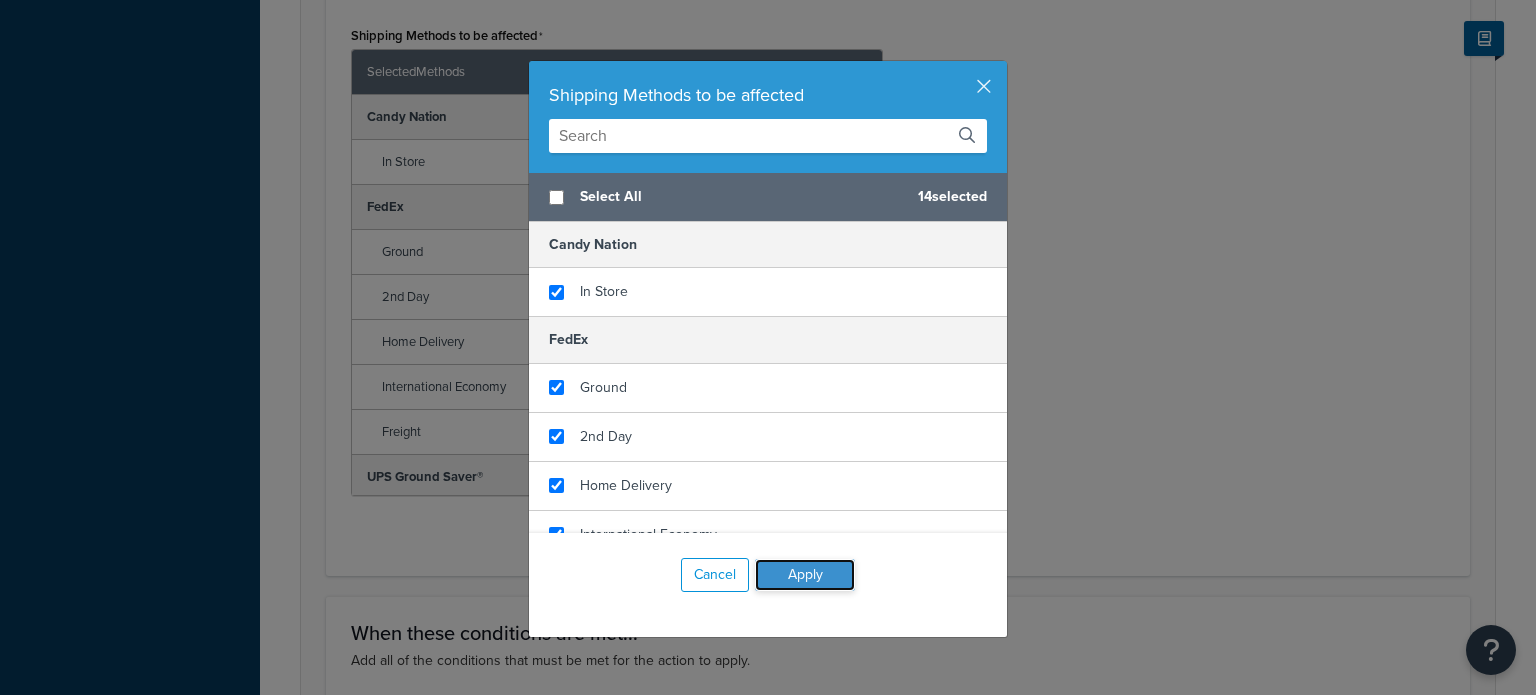 click on "Apply" at bounding box center [805, 575] 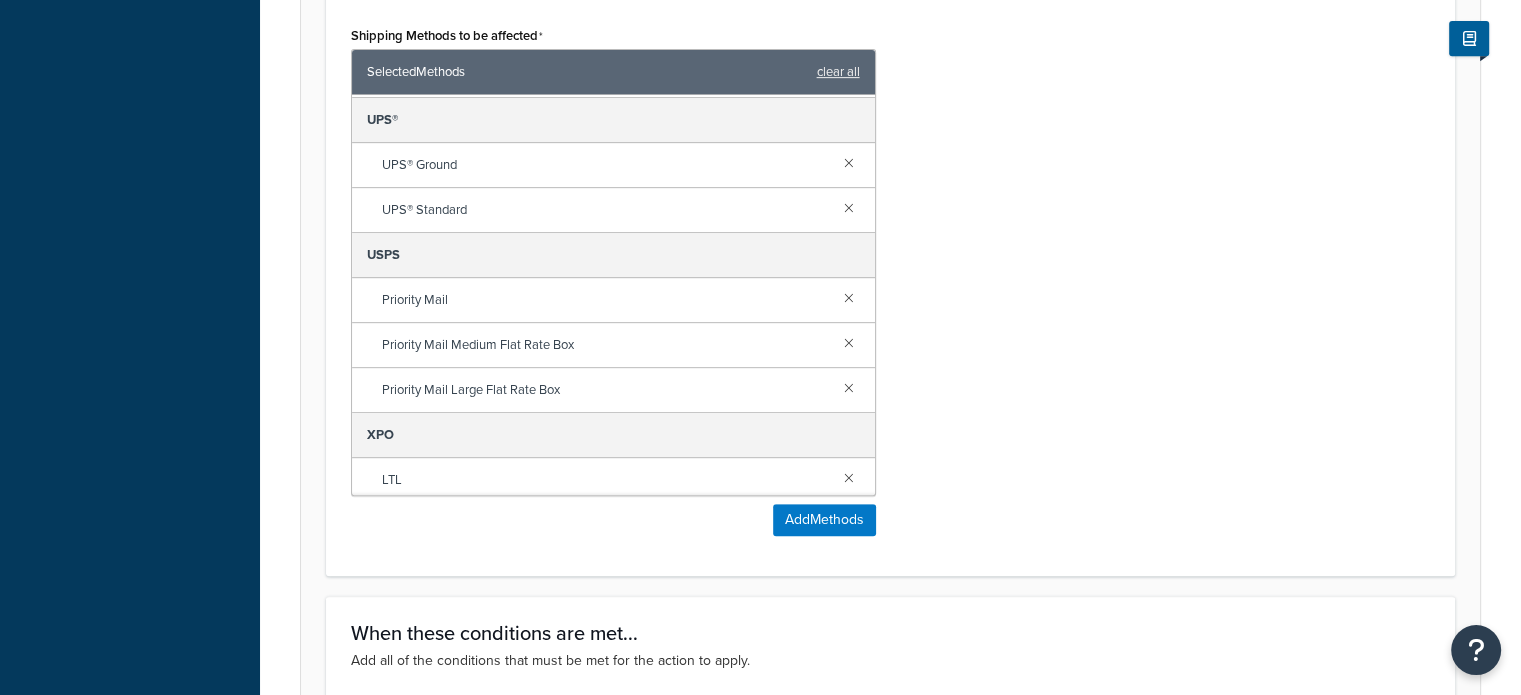 scroll, scrollTop: 495, scrollLeft: 0, axis: vertical 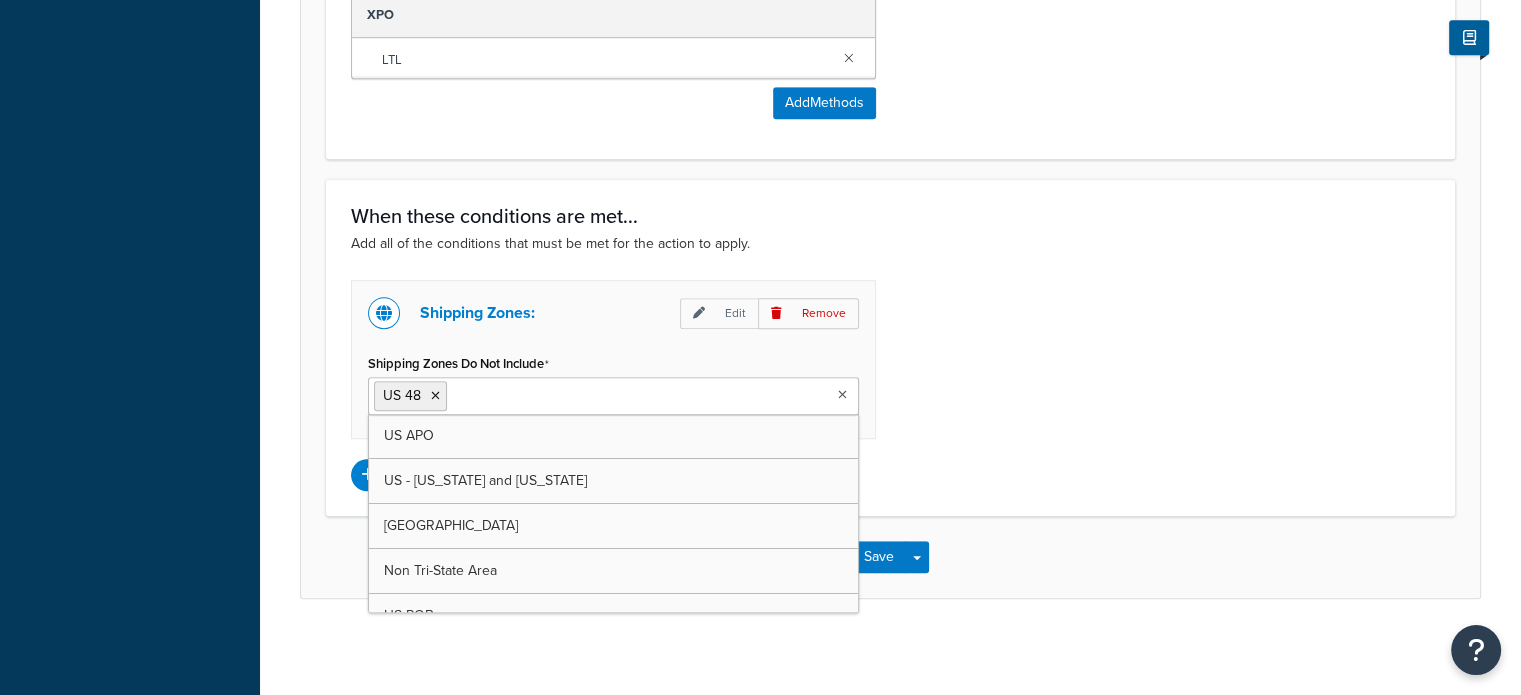 click on "Shipping Zones Do Not Include" at bounding box center [540, 395] 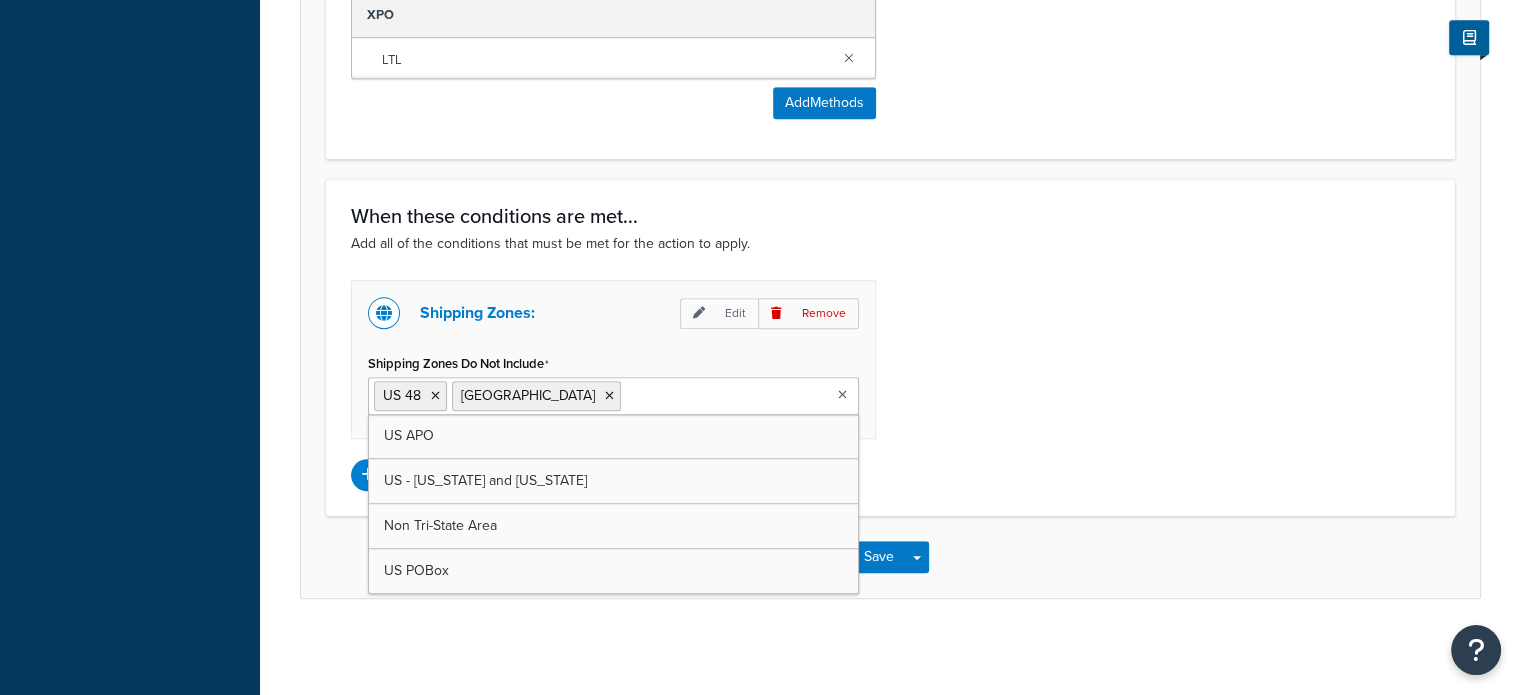 click on "Shipping Zones: Edit Remove Shipping Zones Do Not Include   US 48   [GEOGRAPHIC_DATA]   [GEOGRAPHIC_DATA] [GEOGRAPHIC_DATA] [GEOGRAPHIC_DATA] - [US_STATE] and [US_STATE] Non Tri-State Area [GEOGRAPHIC_DATA] POBox Add another condition" at bounding box center [890, 385] 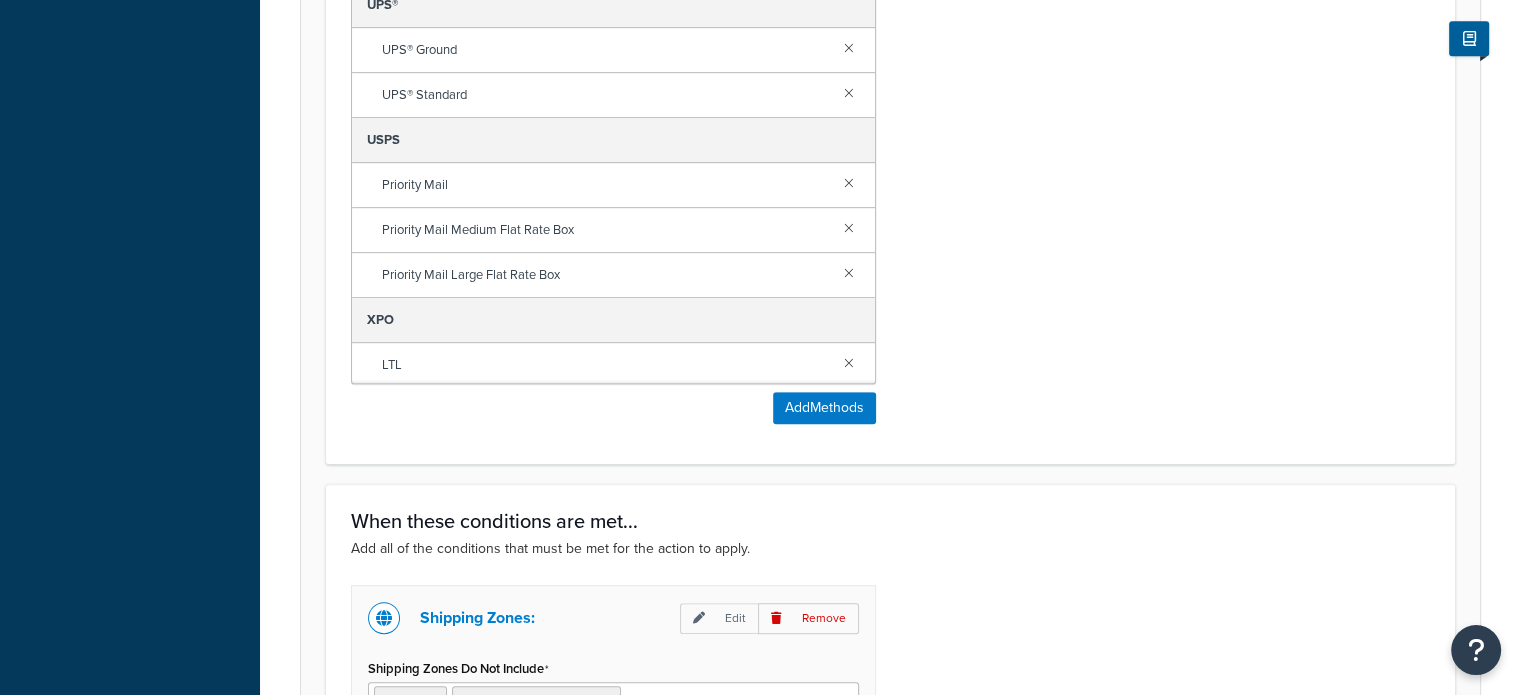 scroll, scrollTop: 917, scrollLeft: 0, axis: vertical 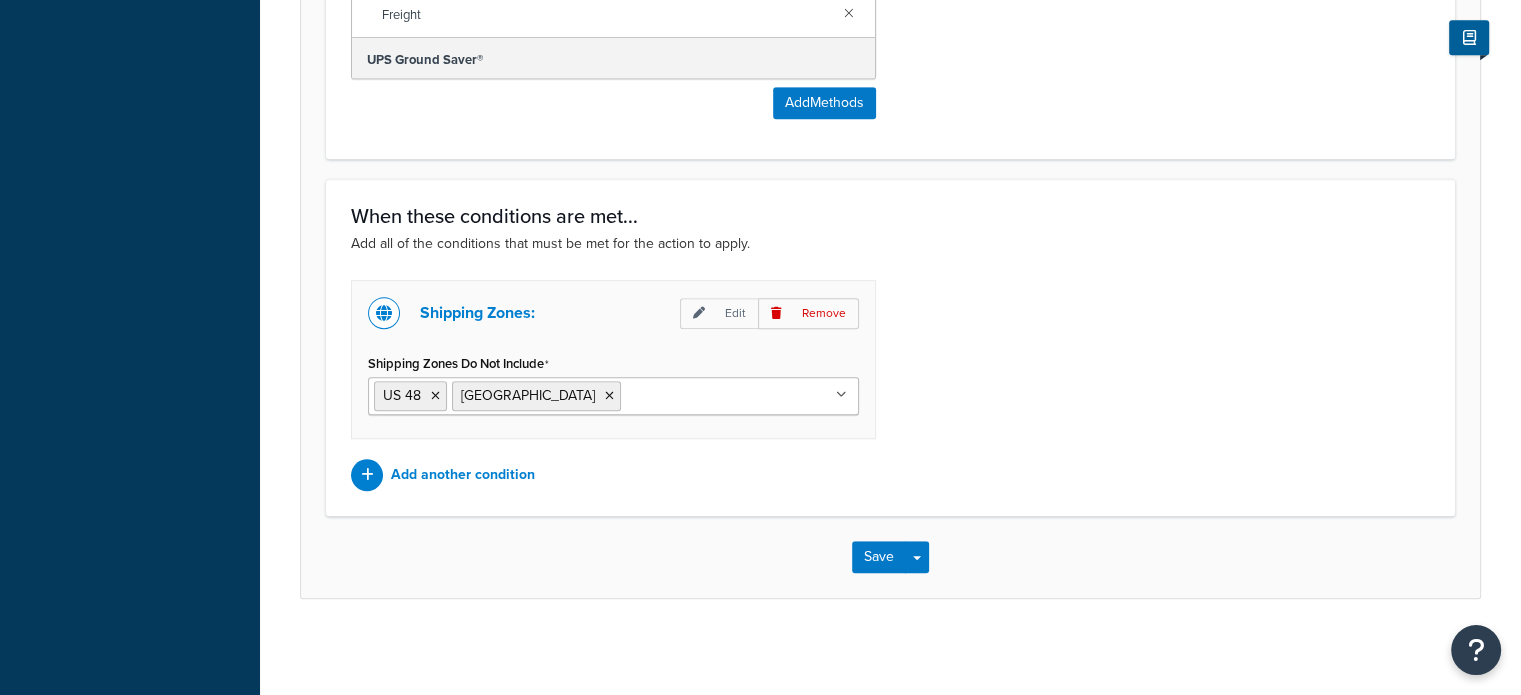 click on "Save Save Dropdown Save and Edit   Save and Duplicate   Save and Create New" at bounding box center (890, 557) 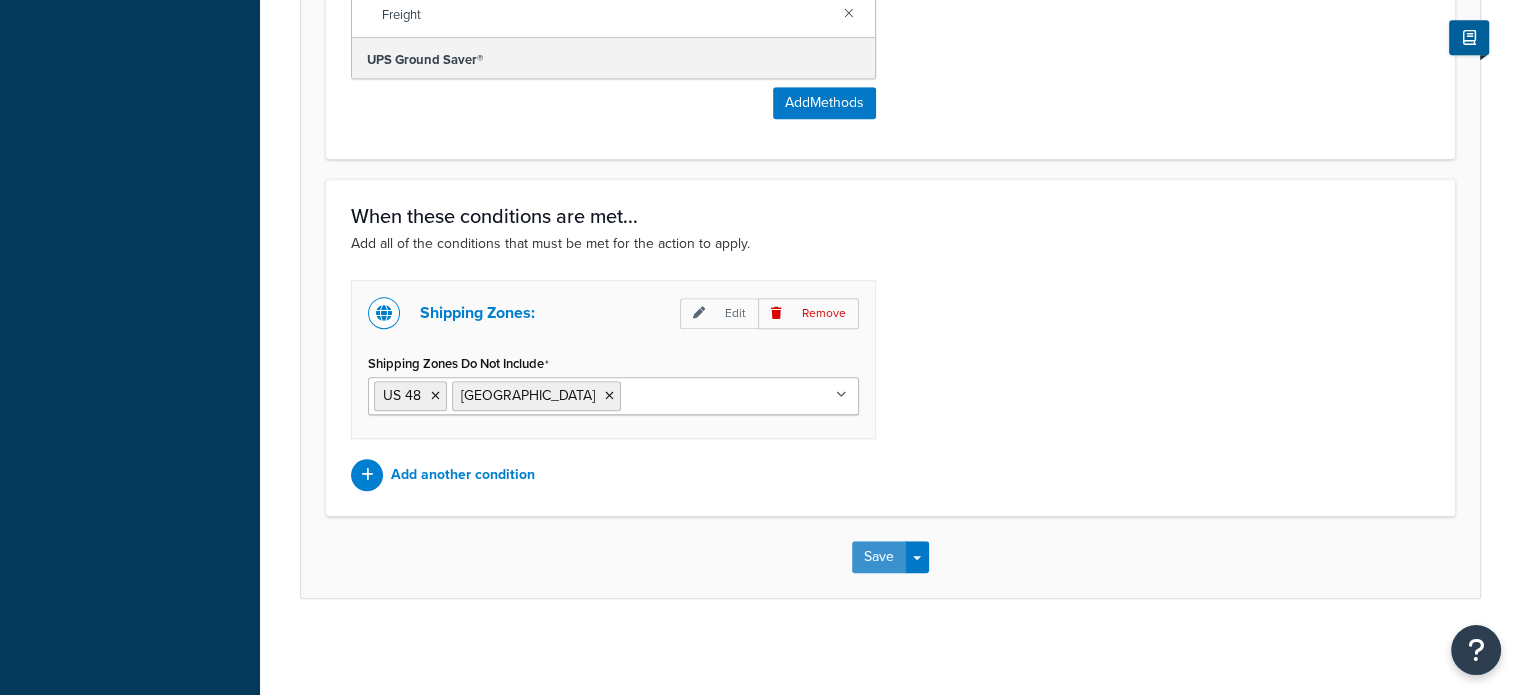 click on "Save" at bounding box center (879, 557) 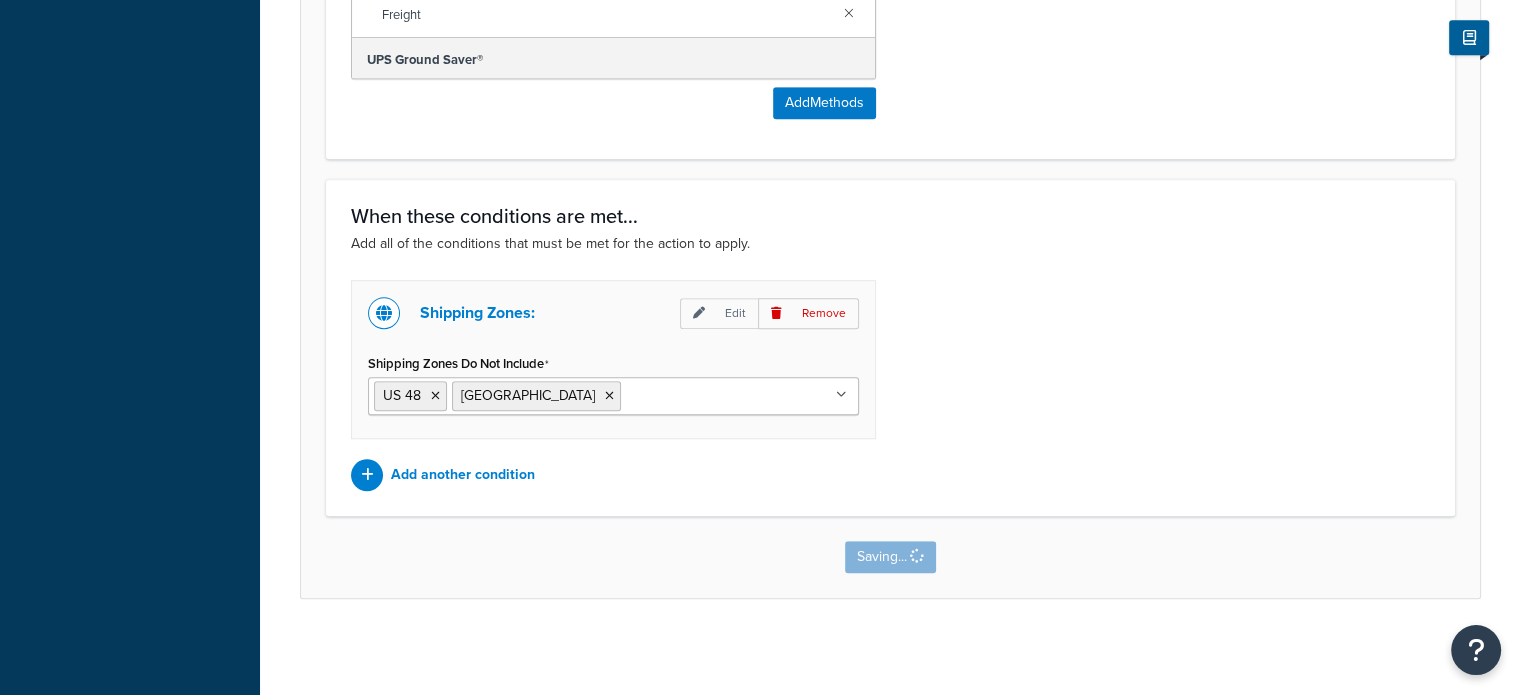 scroll, scrollTop: 0, scrollLeft: 0, axis: both 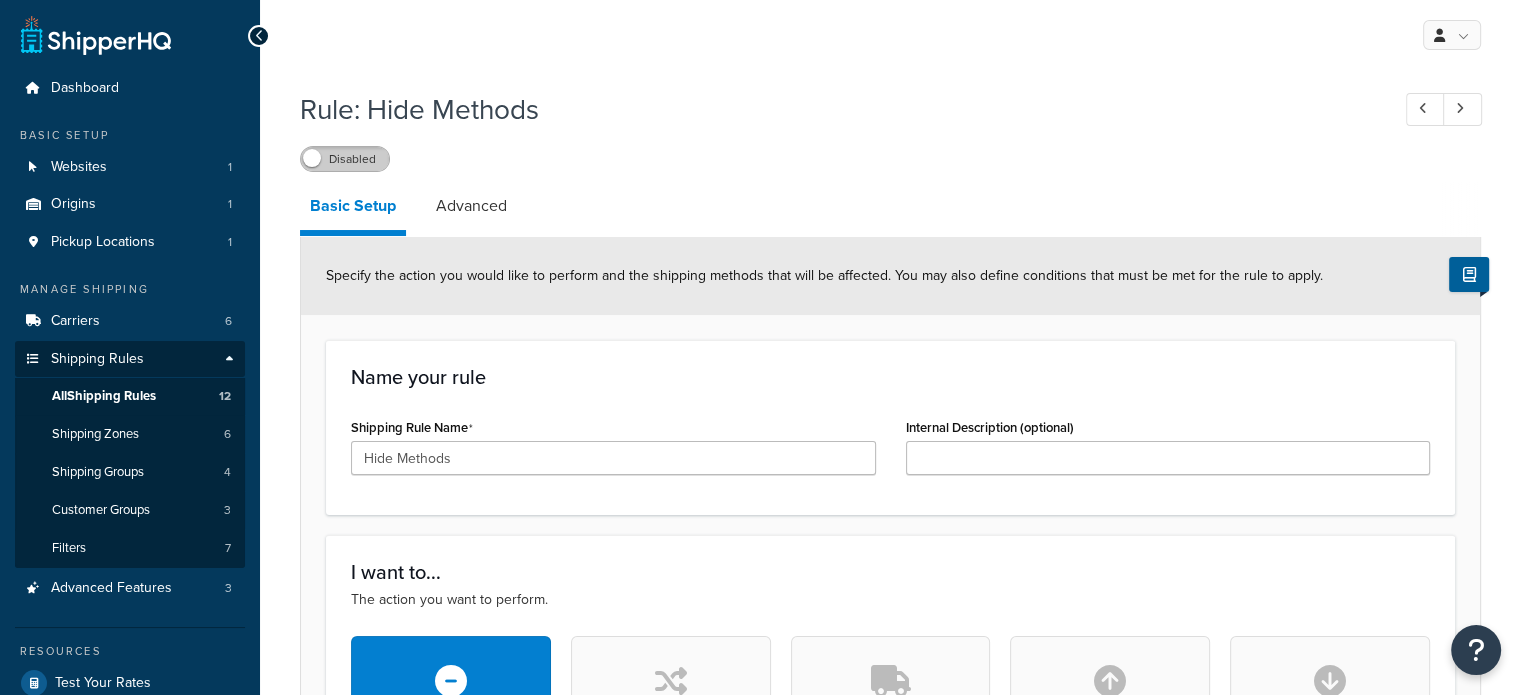 click on "Disabled" at bounding box center [345, 159] 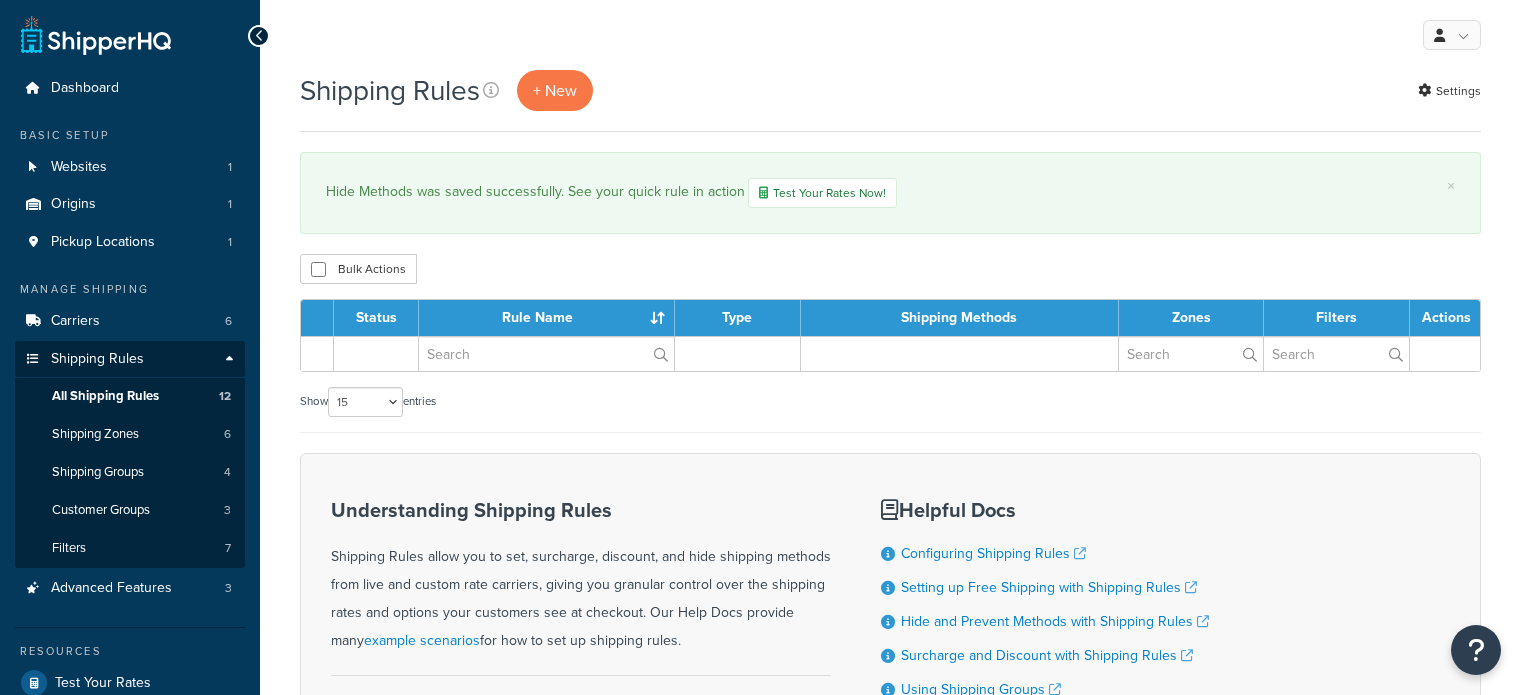 select on "15" 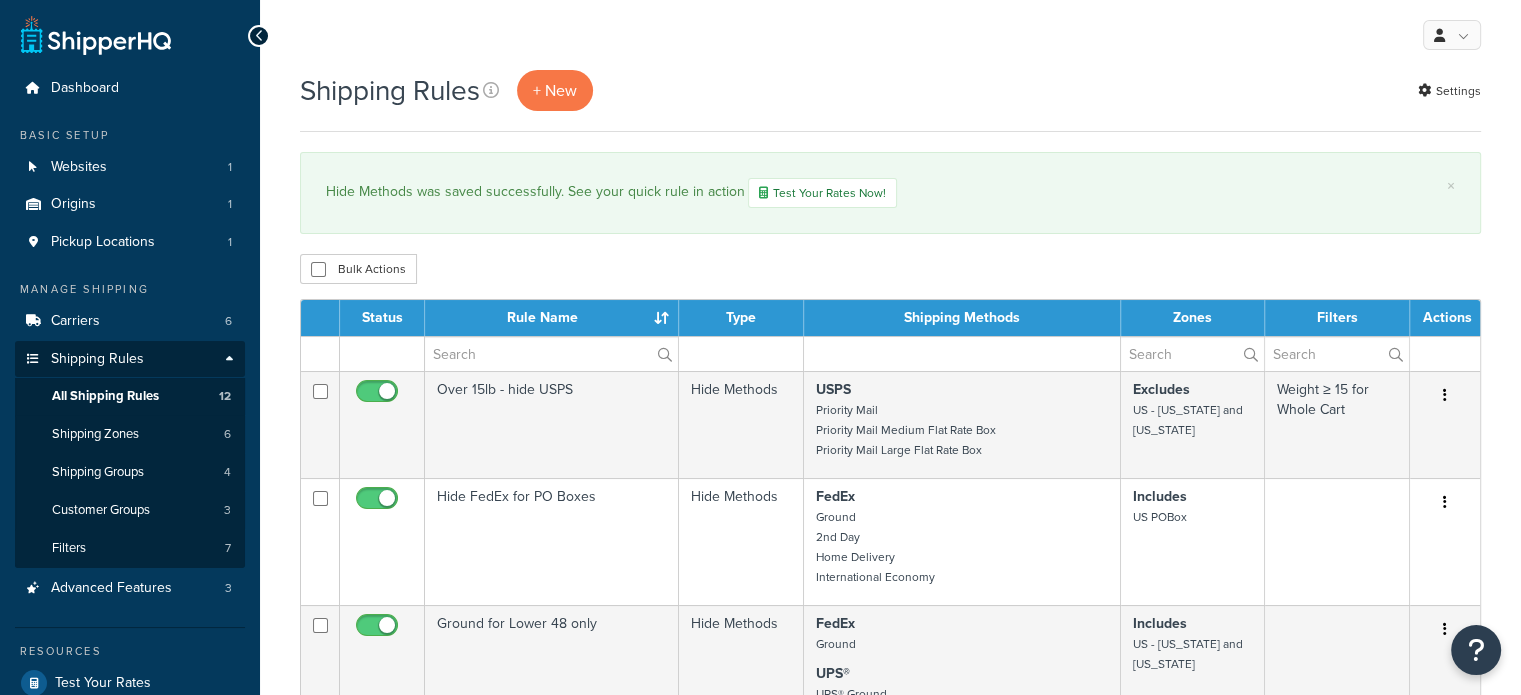 scroll, scrollTop: 0, scrollLeft: 0, axis: both 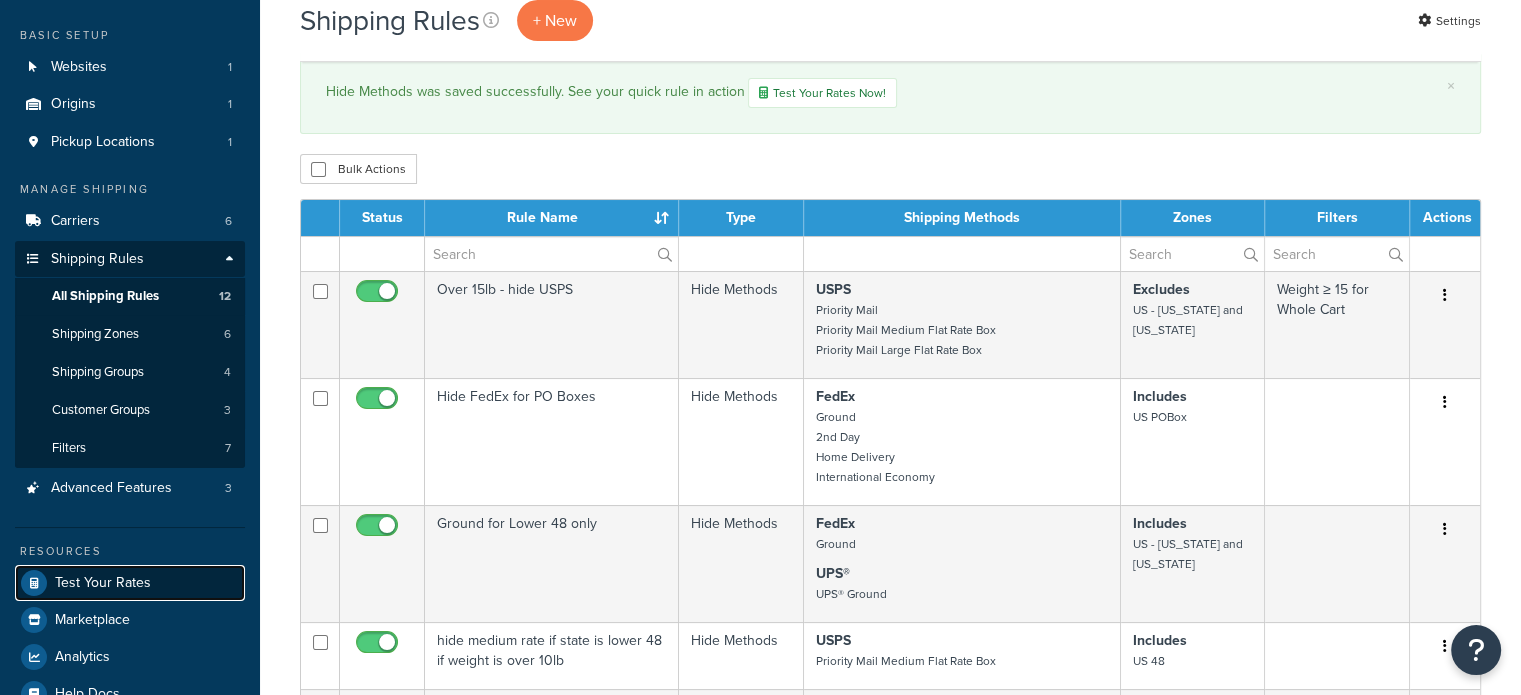 drag, startPoint x: 115, startPoint y: 582, endPoint x: 140, endPoint y: 572, distance: 26.925823 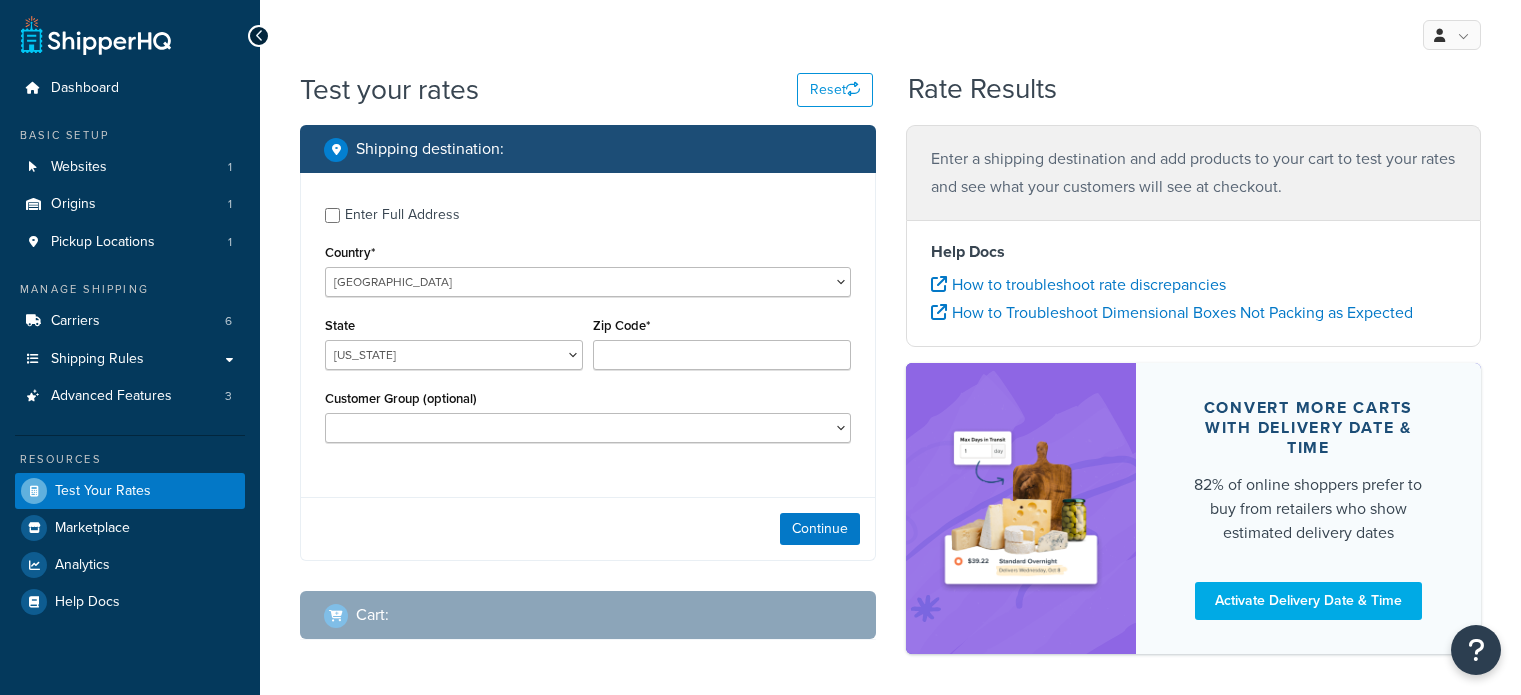 scroll, scrollTop: 0, scrollLeft: 0, axis: both 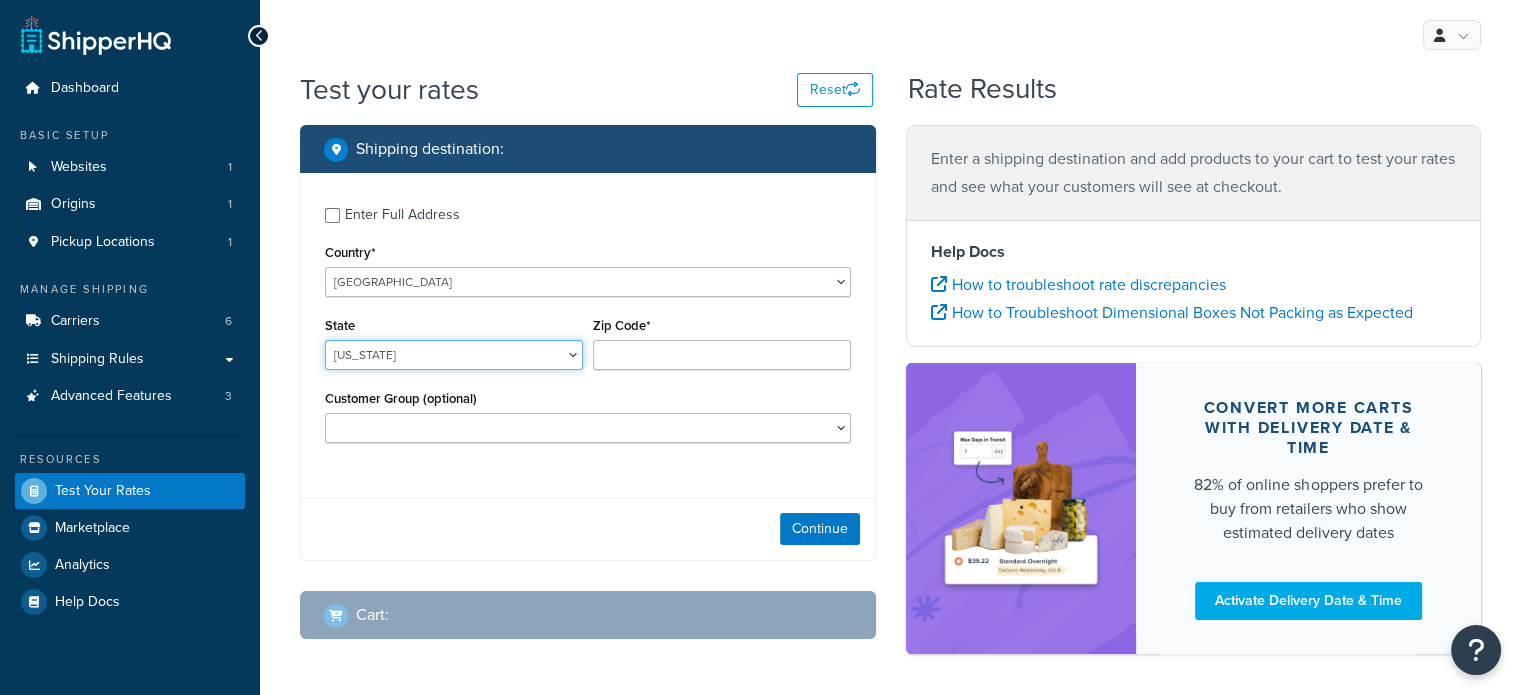 click on "Alabama  Alaska  American Samoa  Arizona  Arkansas  Armed Forces Americas  Armed Forces Europe, Middle East, Africa, Canada  Armed Forces Pacific  California  Colorado  Connecticut  Delaware  District of Columbia  Federated States of Micronesia  Florida  Georgia  Guam  Hawaii  Idaho  Illinois  Indiana  Iowa  Kansas  Kentucky  Louisiana  Maine  Marshall Islands  Maryland  Massachusetts  Michigan  Minnesota  Mississippi  Missouri  Montana  Nebraska  Nevada  New Hampshire  New Jersey  New Mexico  New York  North Carolina  North Dakota  Northern Mariana Islands  Ohio  Oklahoma  Oregon  Palau  Pennsylvania  Puerto Rico  Rhode Island  South Carolina  South Dakota  Tennessee  Texas  United States Minor Outlying Islands  Utah  Vermont  Virgin Islands  Virginia  Washington  West Virginia  Wisconsin  Wyoming" at bounding box center [454, 355] 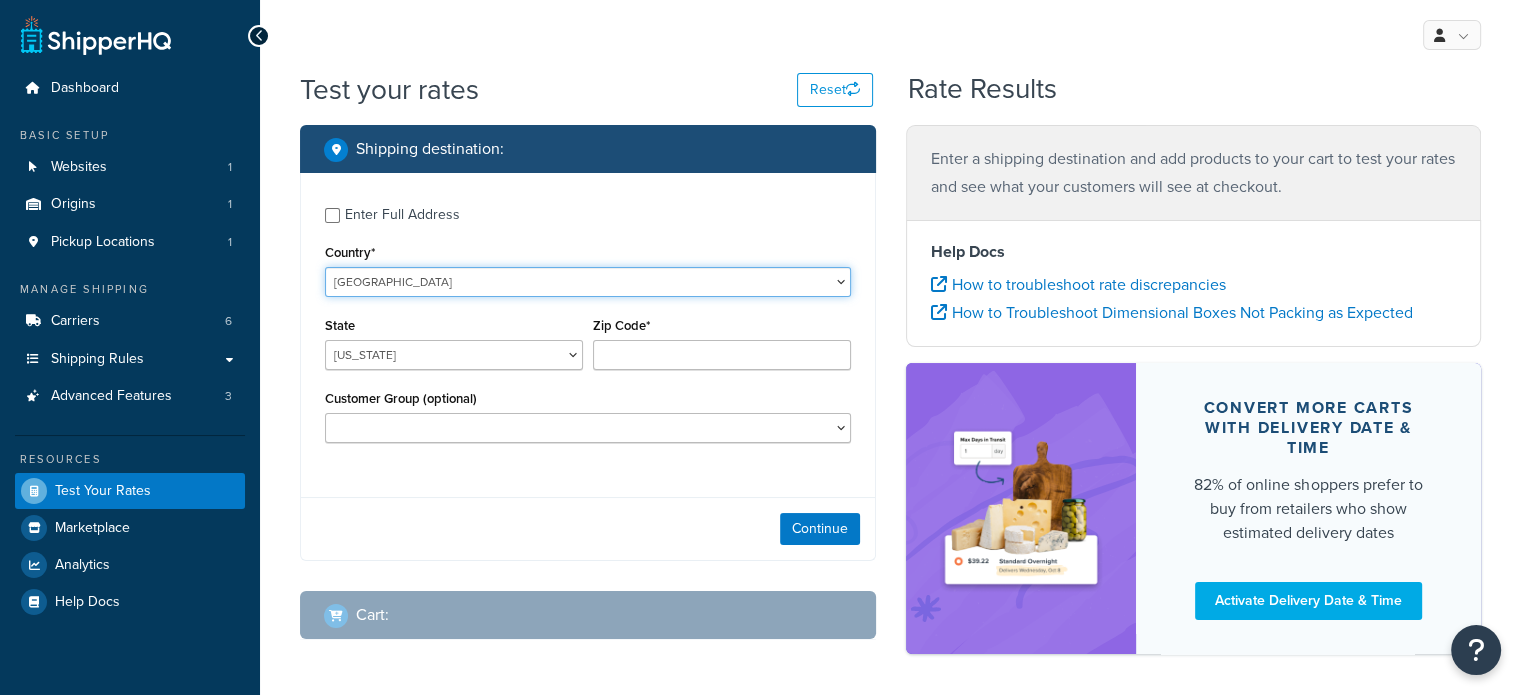 drag, startPoint x: 705, startPoint y: 267, endPoint x: 692, endPoint y: 290, distance: 26.41969 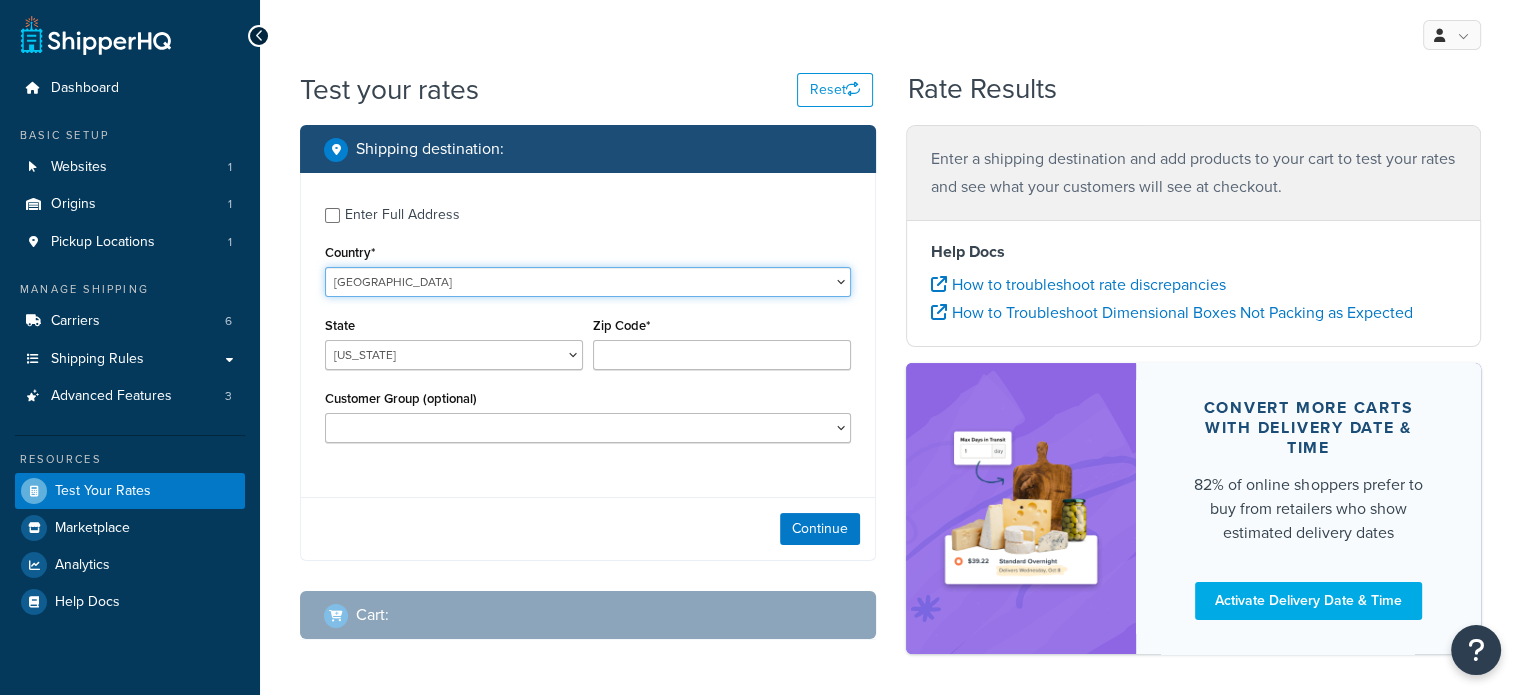 select on "CA" 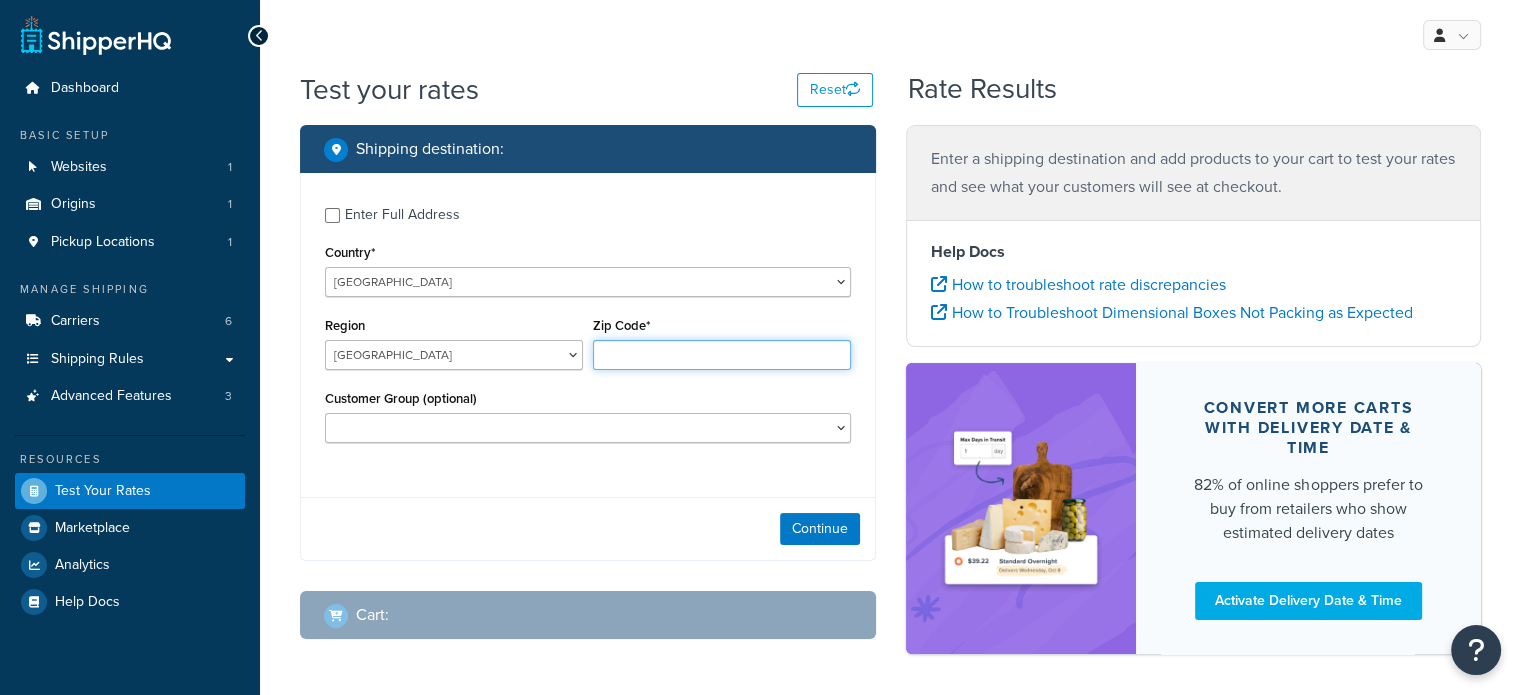click on "Zip Code*" at bounding box center [722, 355] 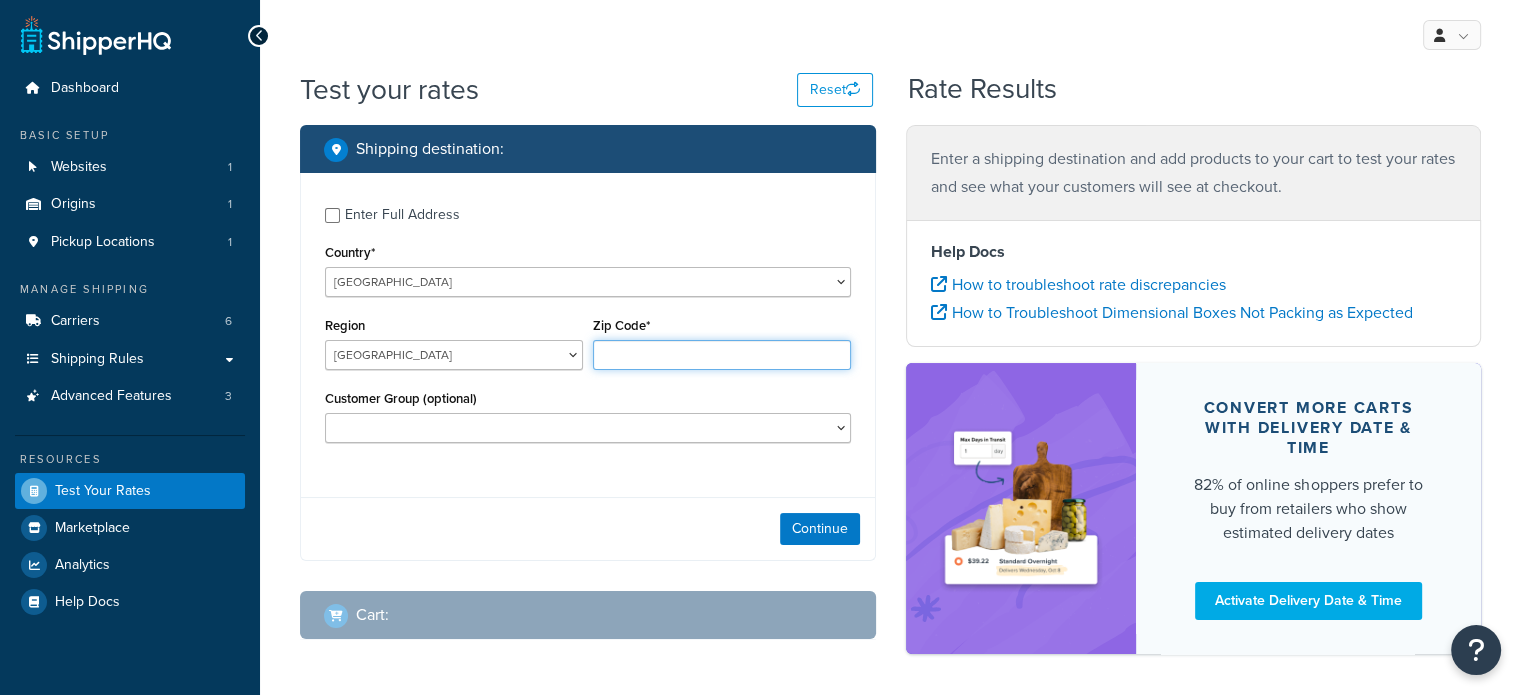 paste on "T6M 2J6" 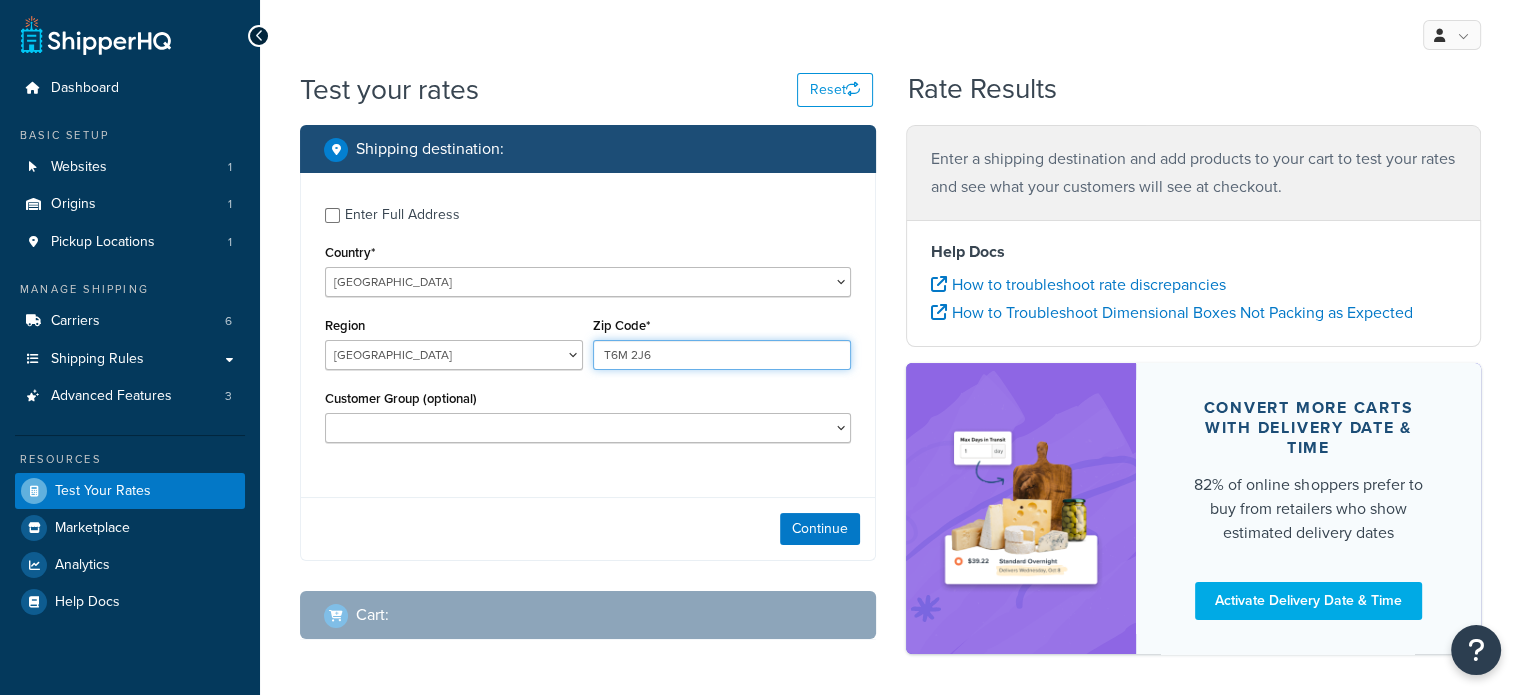 type on "T6M 2J6" 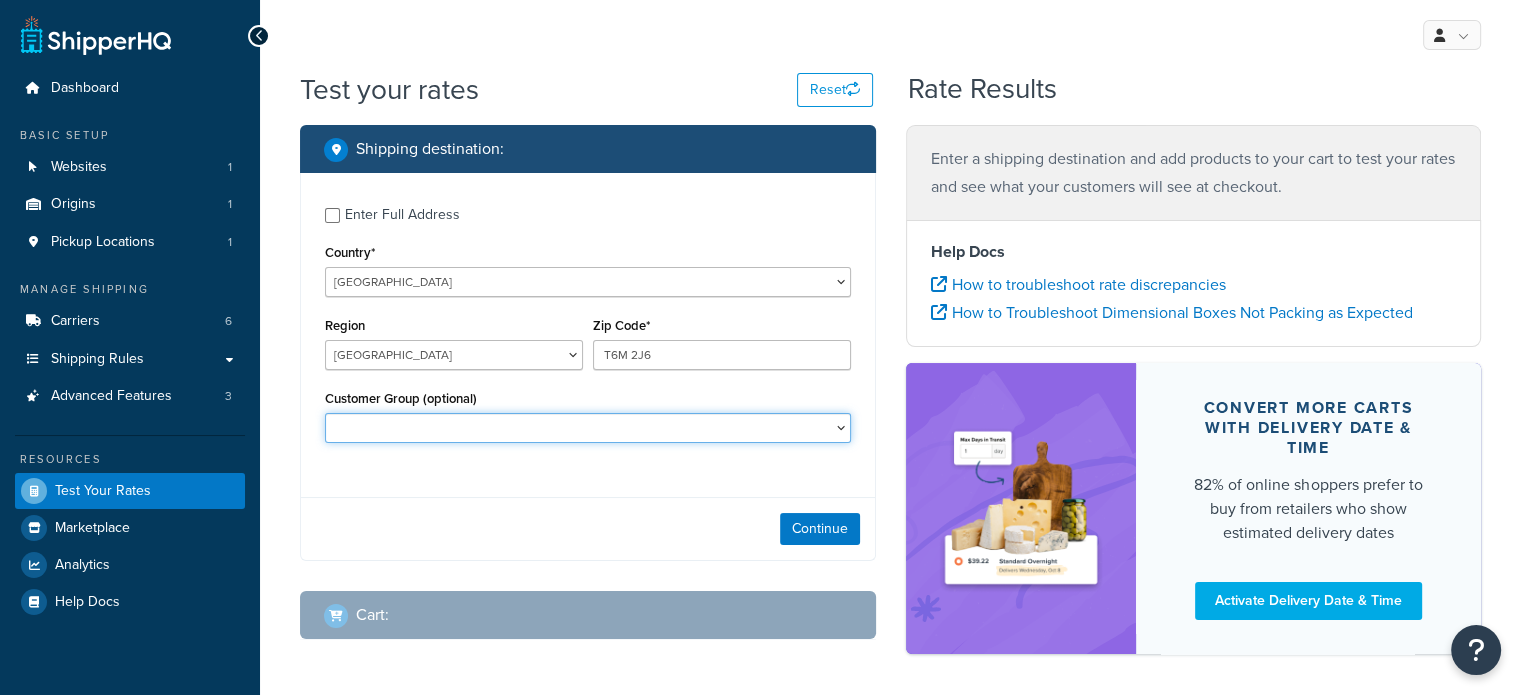 click on "Retail  Wholesale" at bounding box center [588, 428] 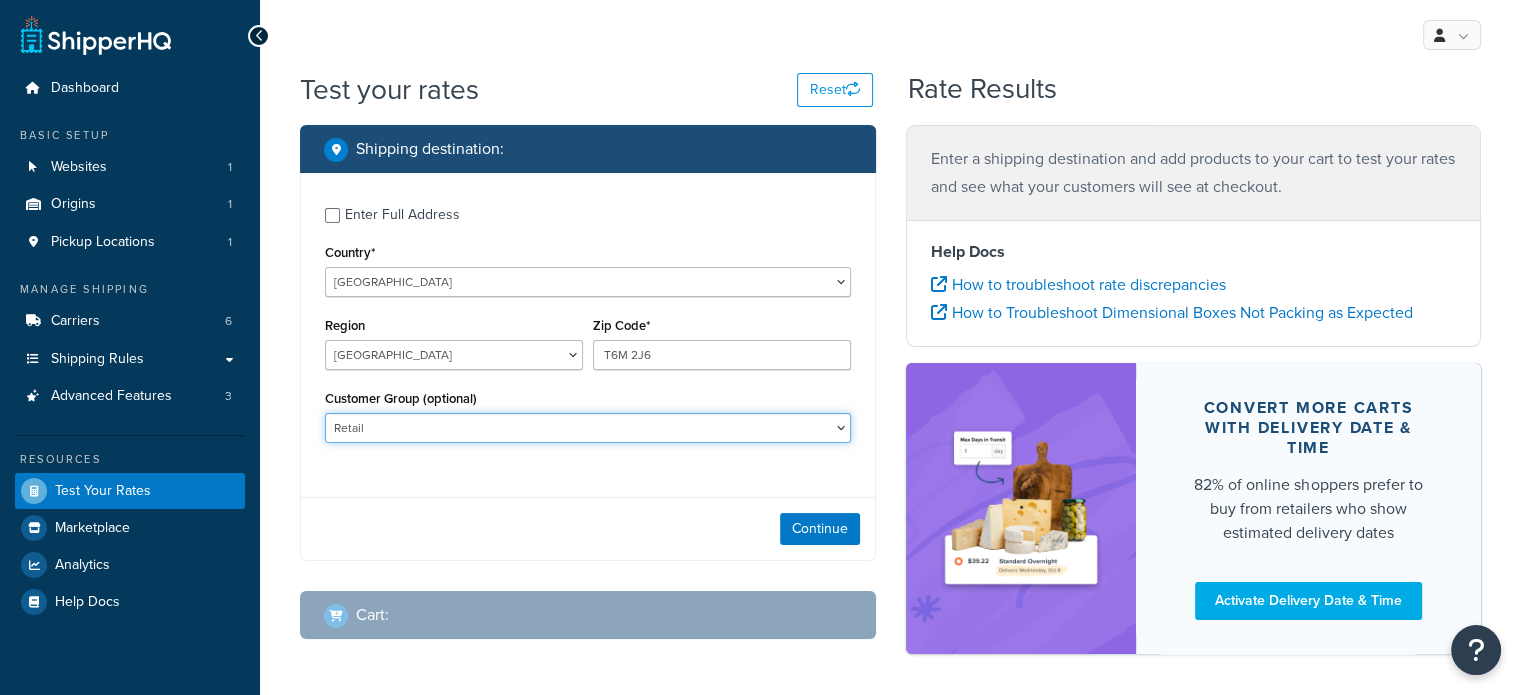 click on "Retail  Wholesale" at bounding box center (588, 428) 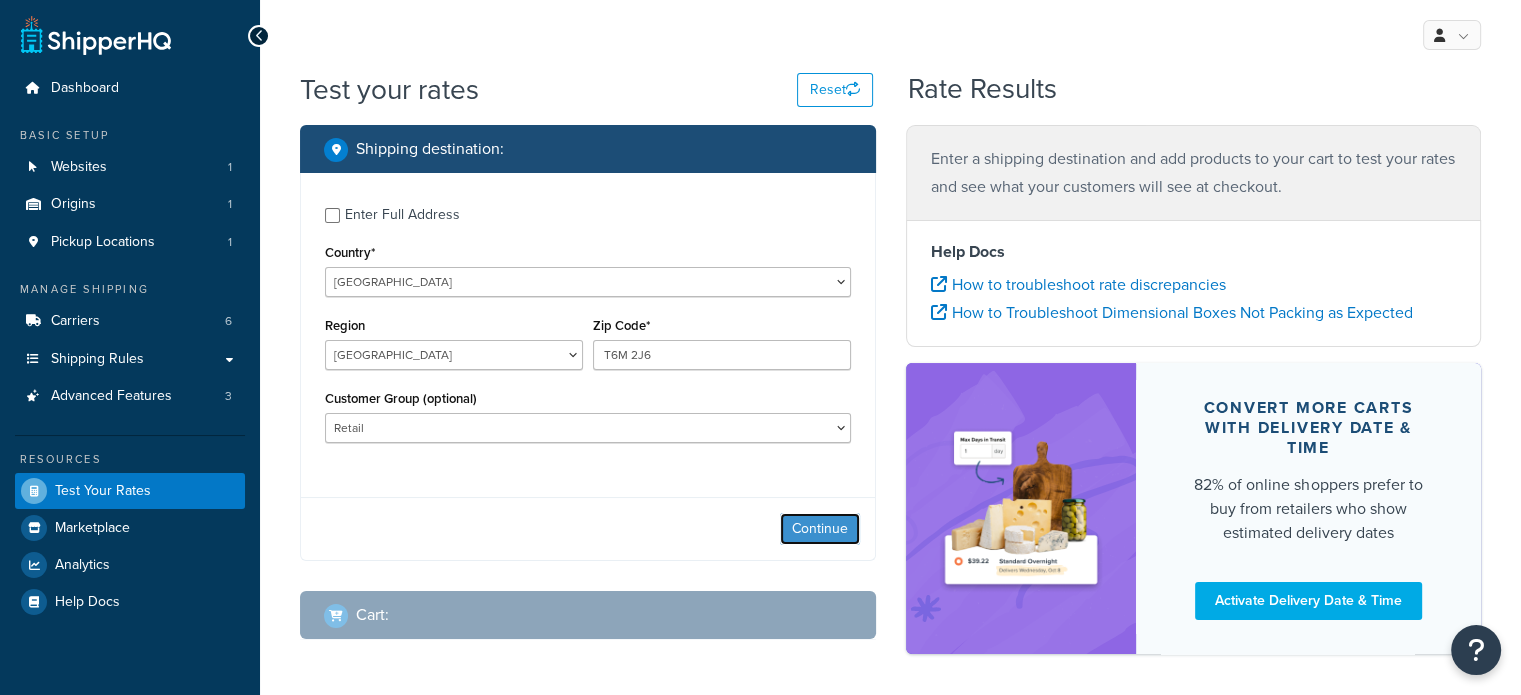 click on "Continue" at bounding box center [820, 529] 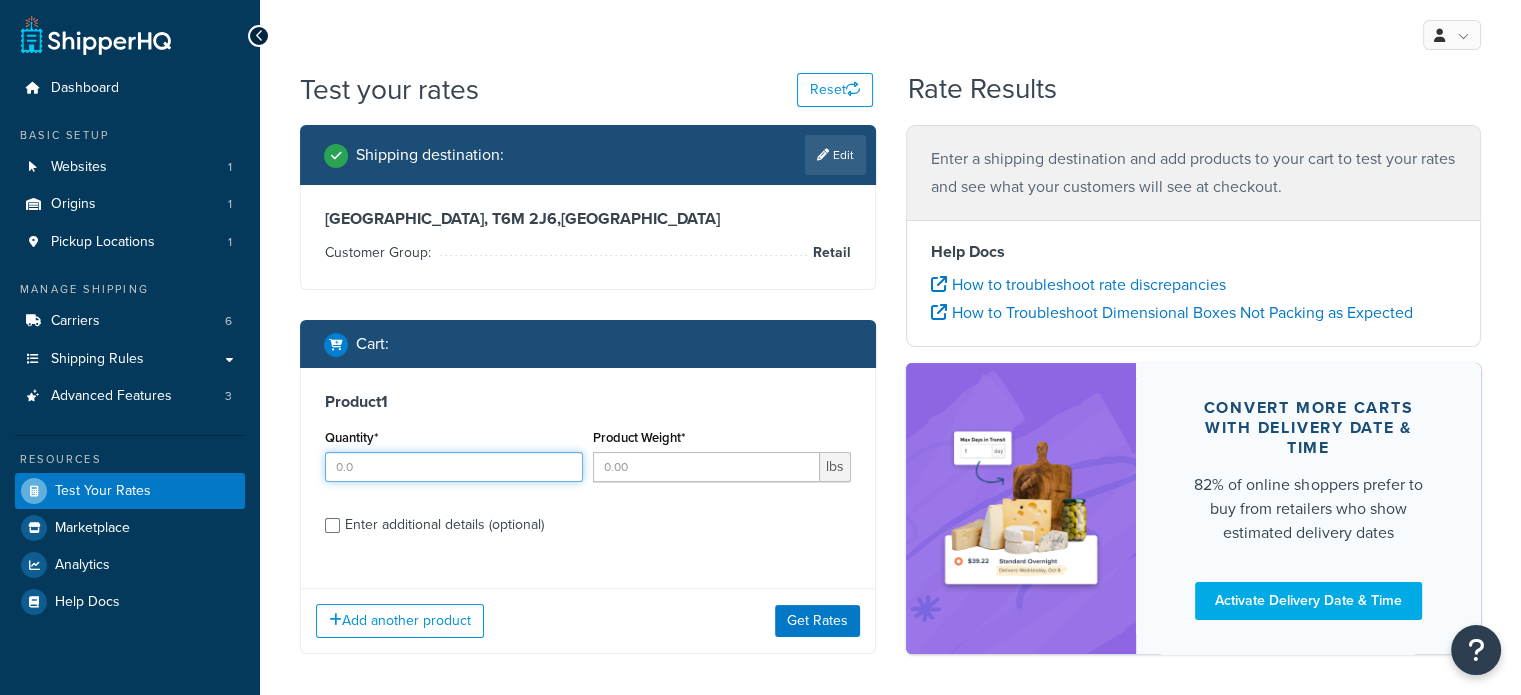 click on "Quantity*" at bounding box center [454, 467] 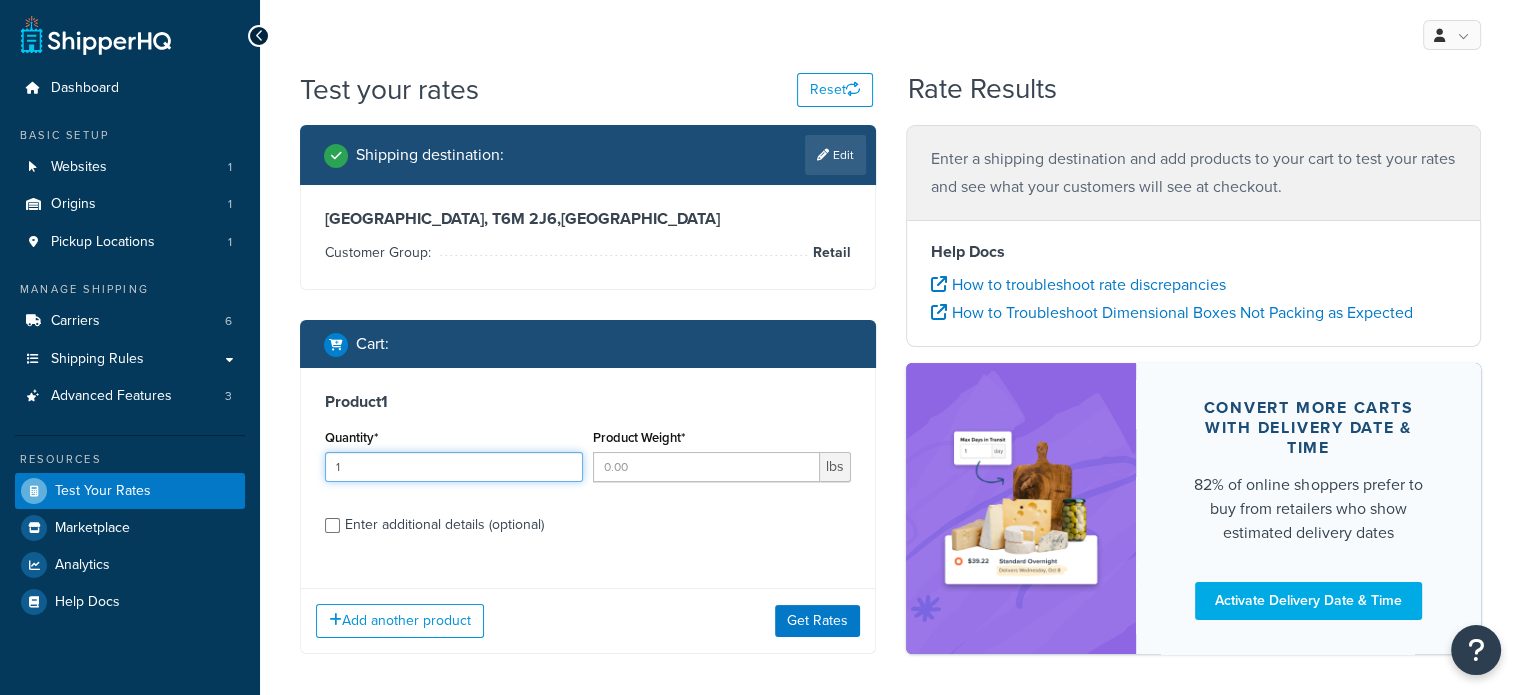 type on "1" 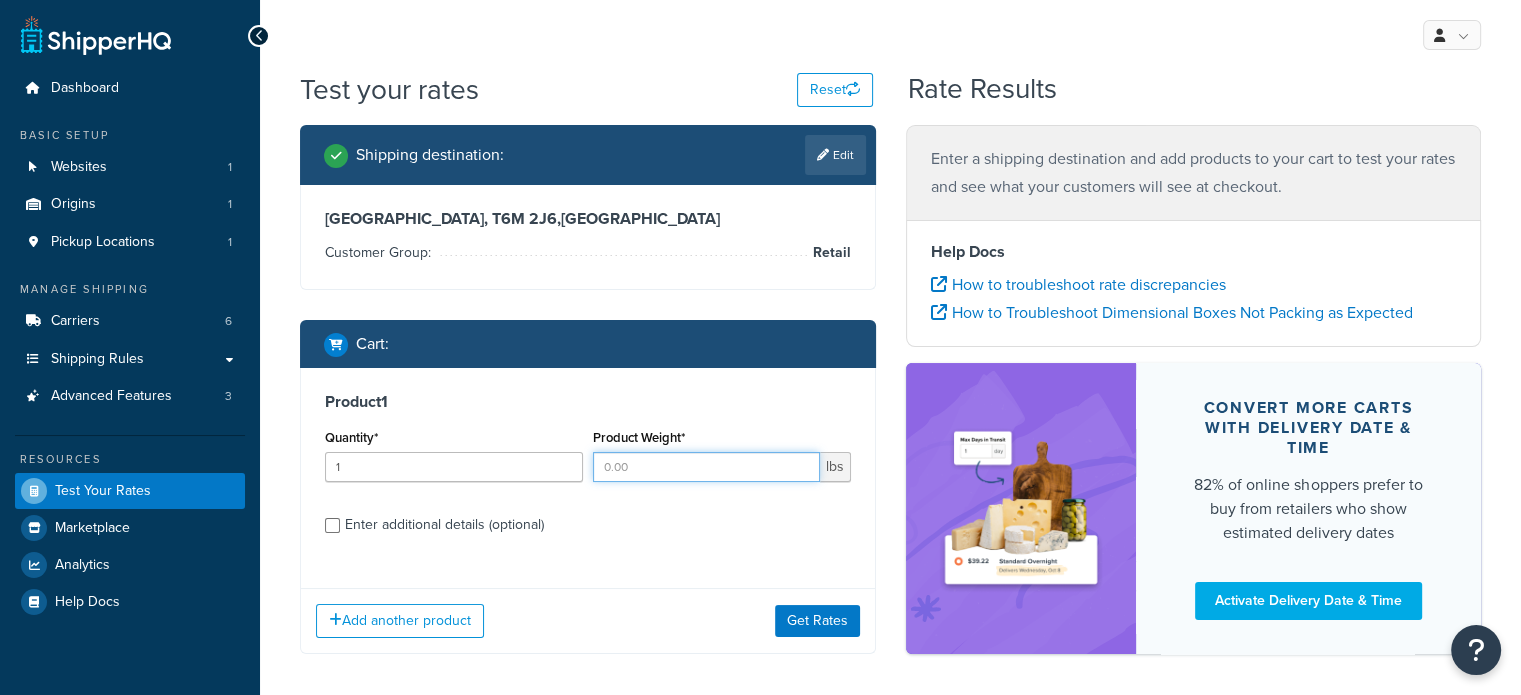 click on "Product Weight*" at bounding box center [706, 467] 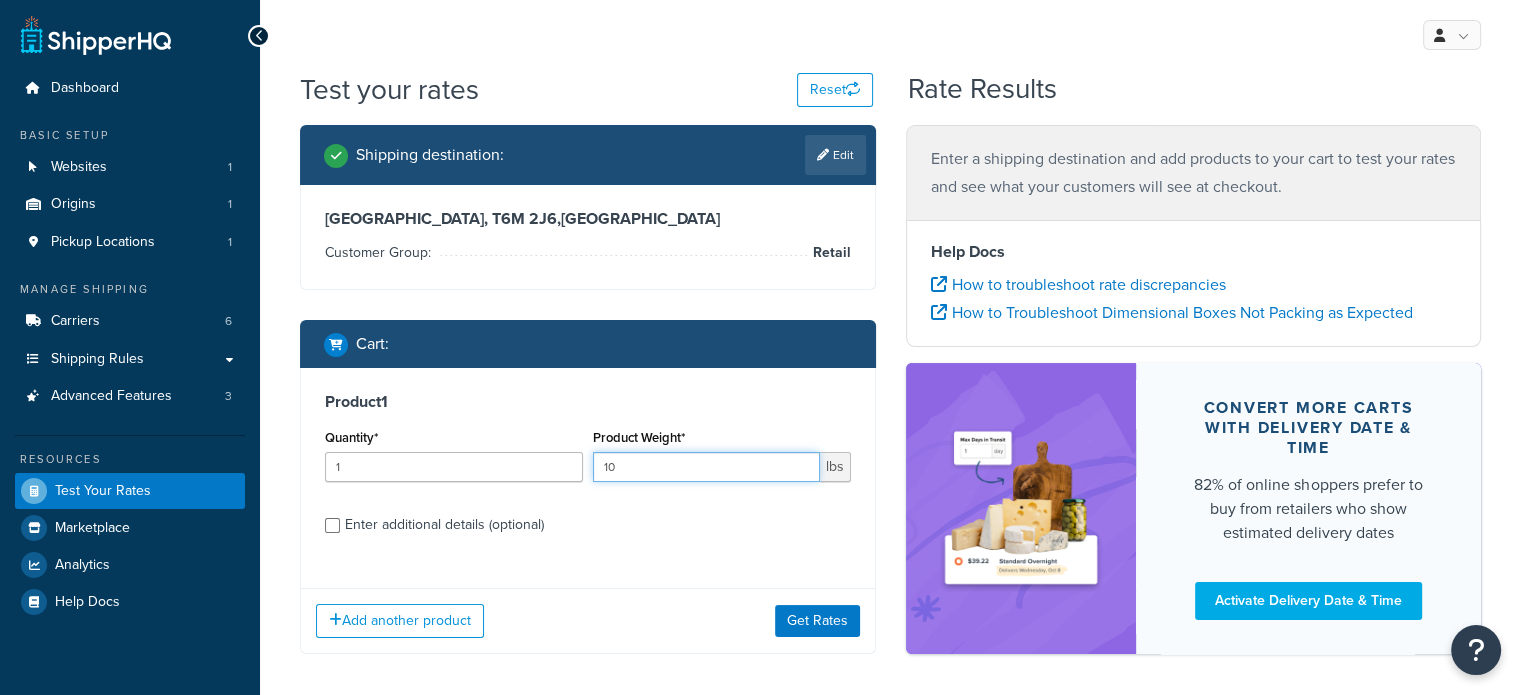 type on "10" 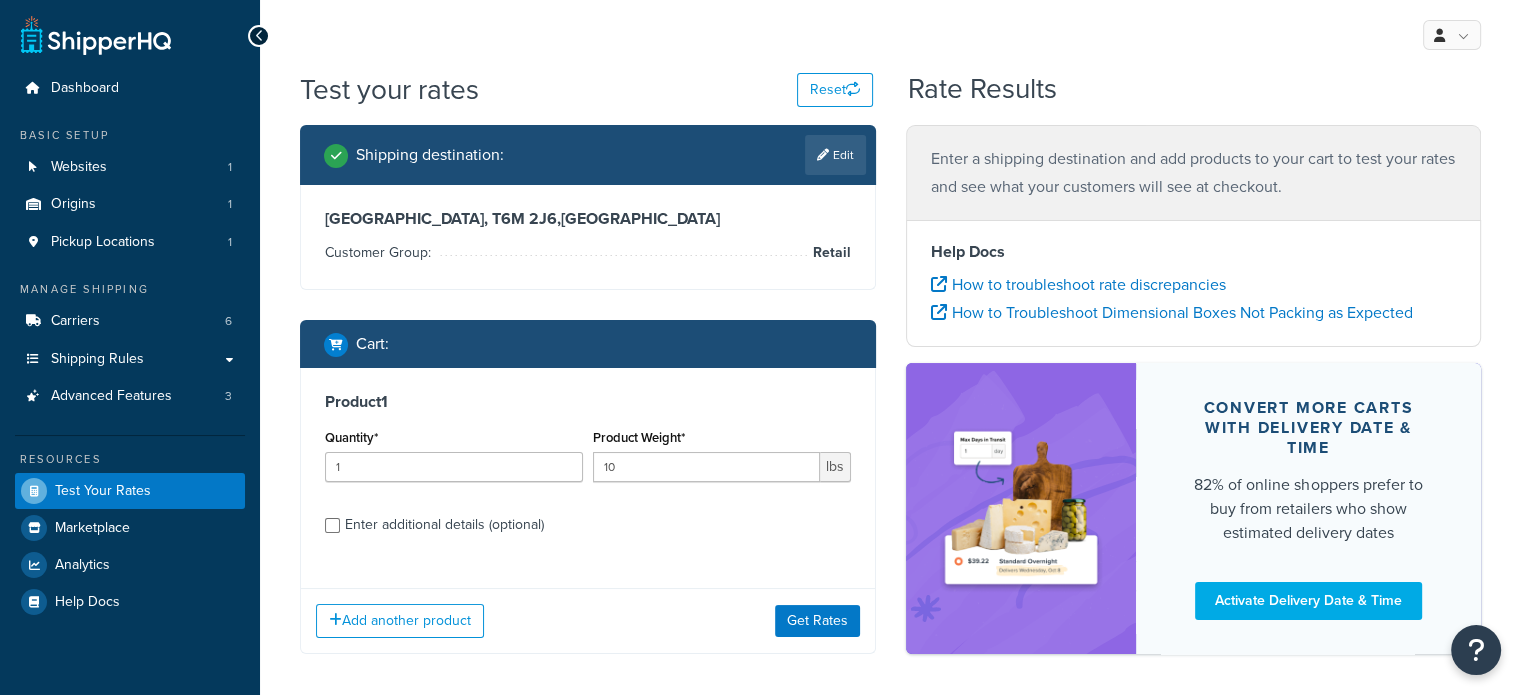 click on "Enter additional details (optional)" at bounding box center (598, 523) 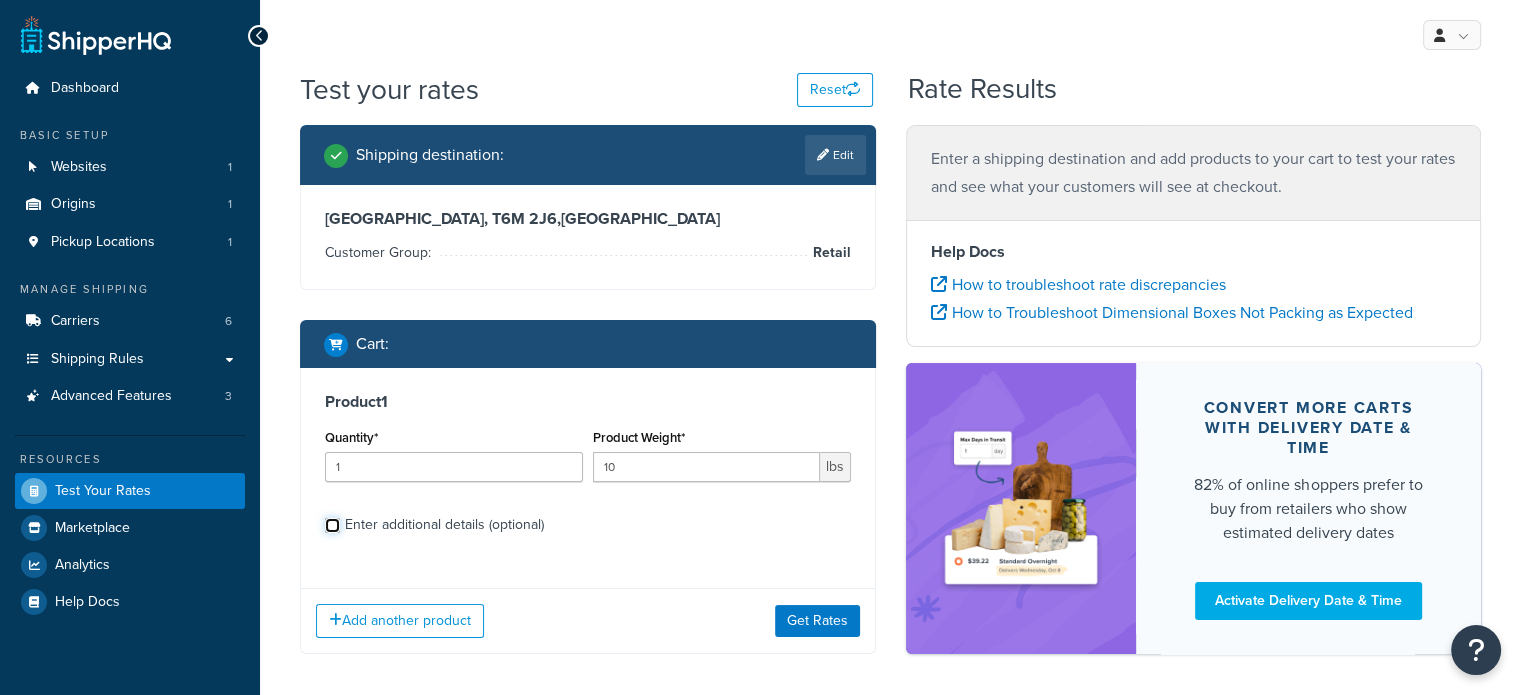 click on "Enter additional details (optional)" at bounding box center [332, 525] 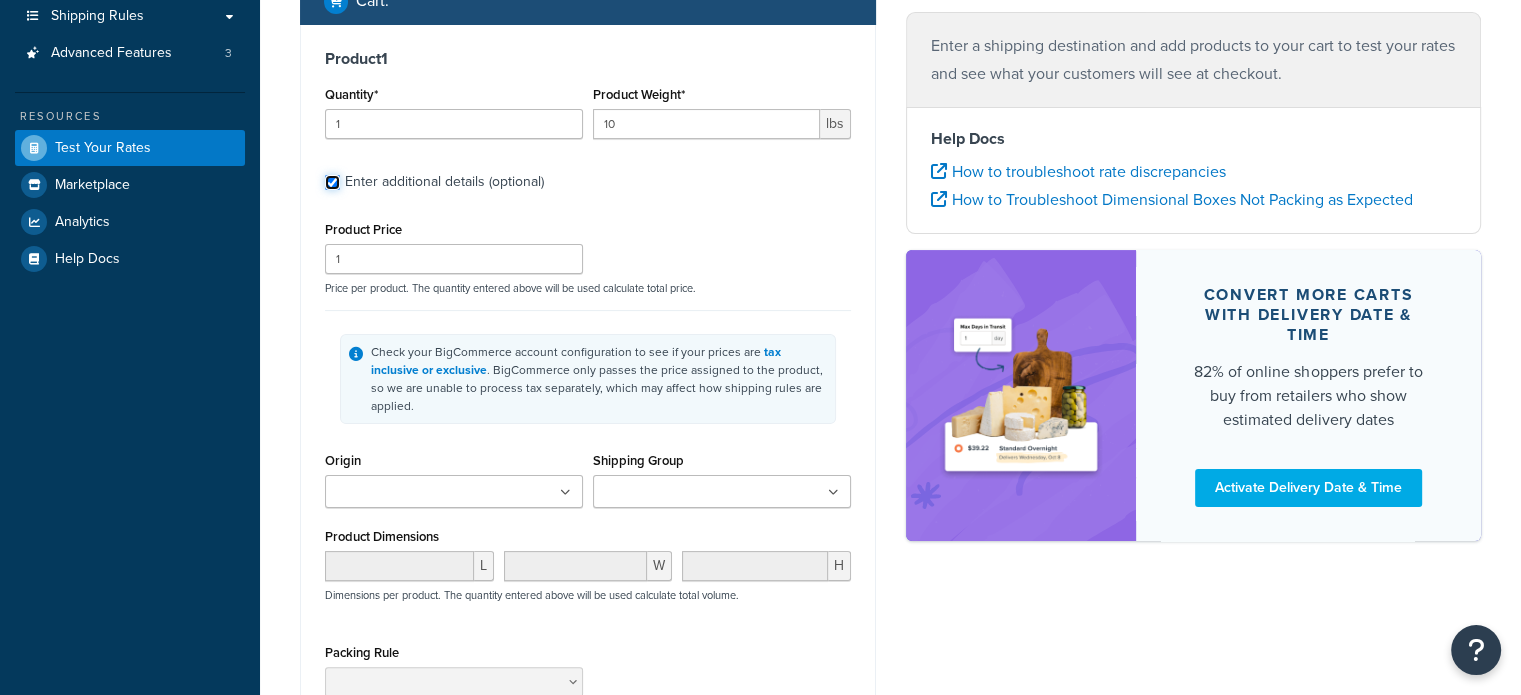 scroll, scrollTop: 400, scrollLeft: 0, axis: vertical 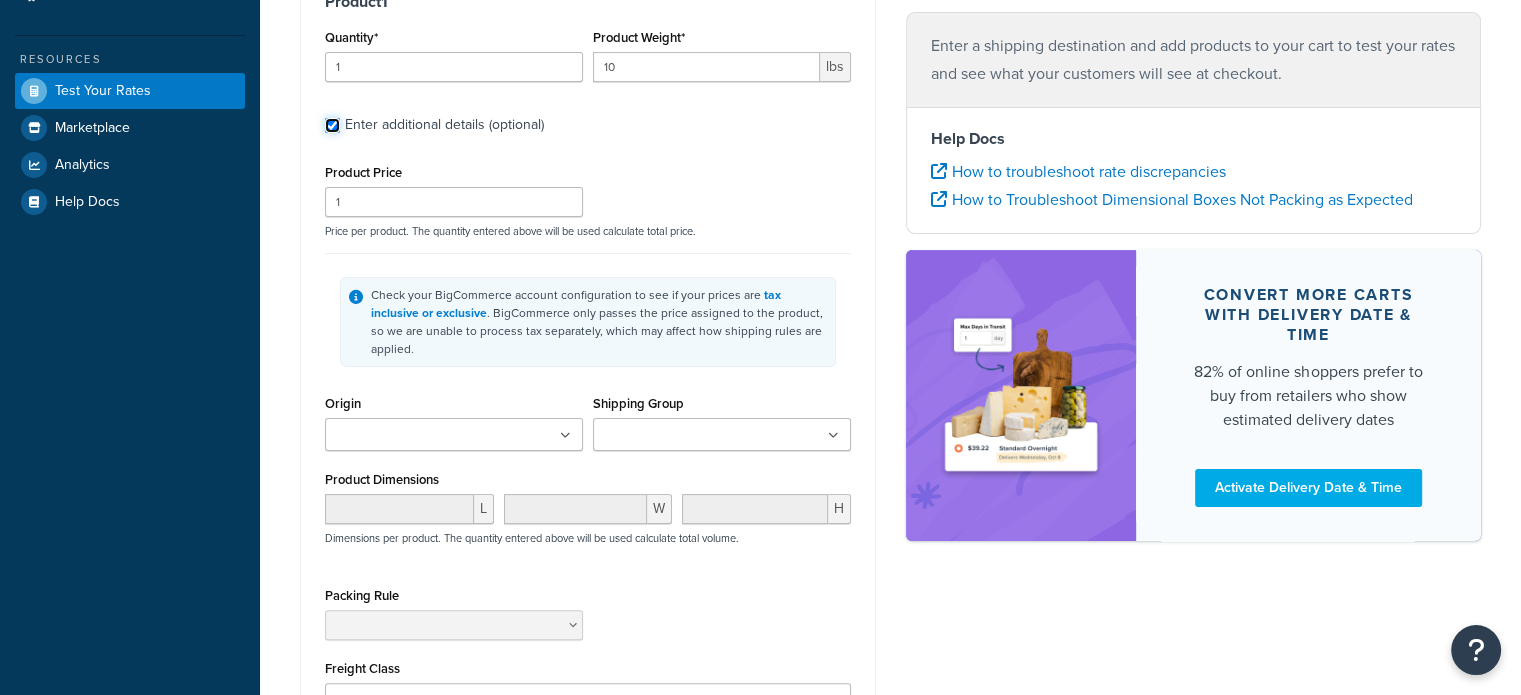 click on "Enter additional details (optional)" at bounding box center [332, 125] 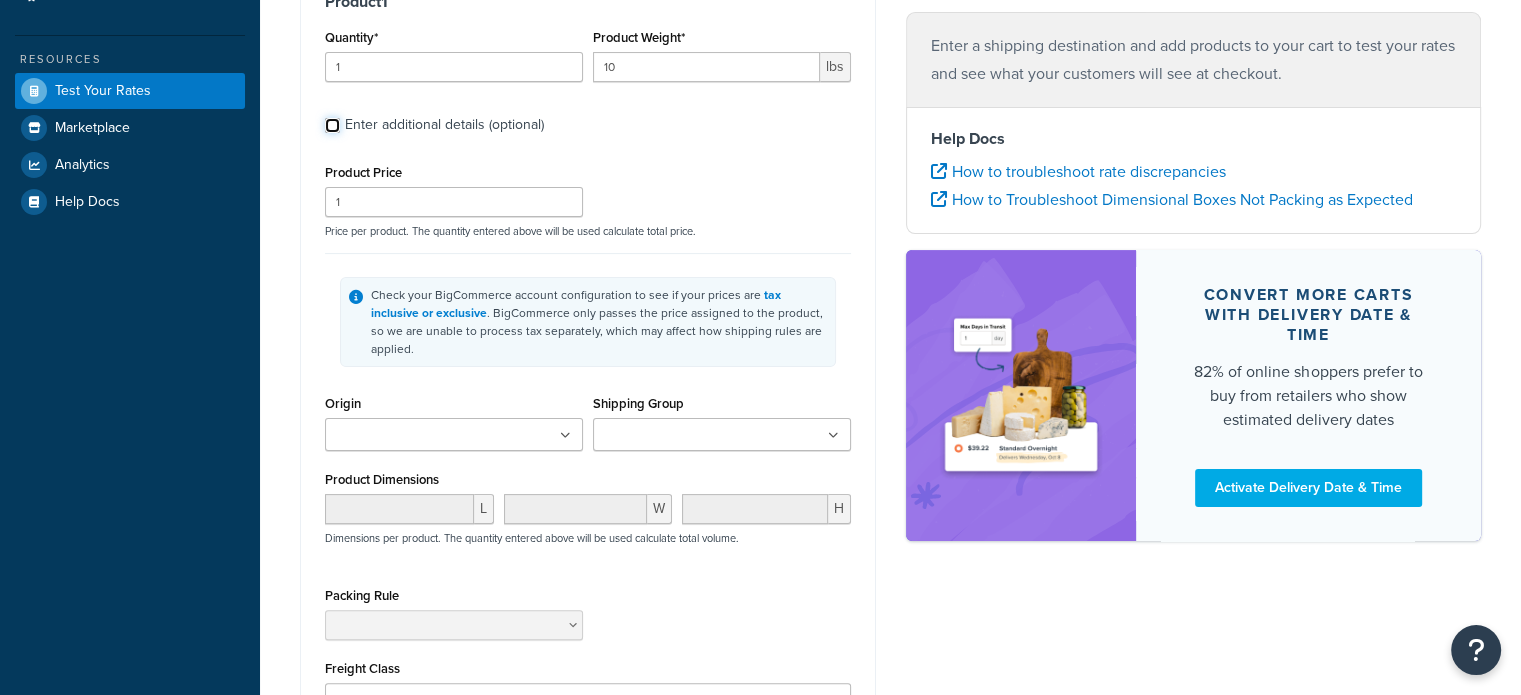 checkbox on "false" 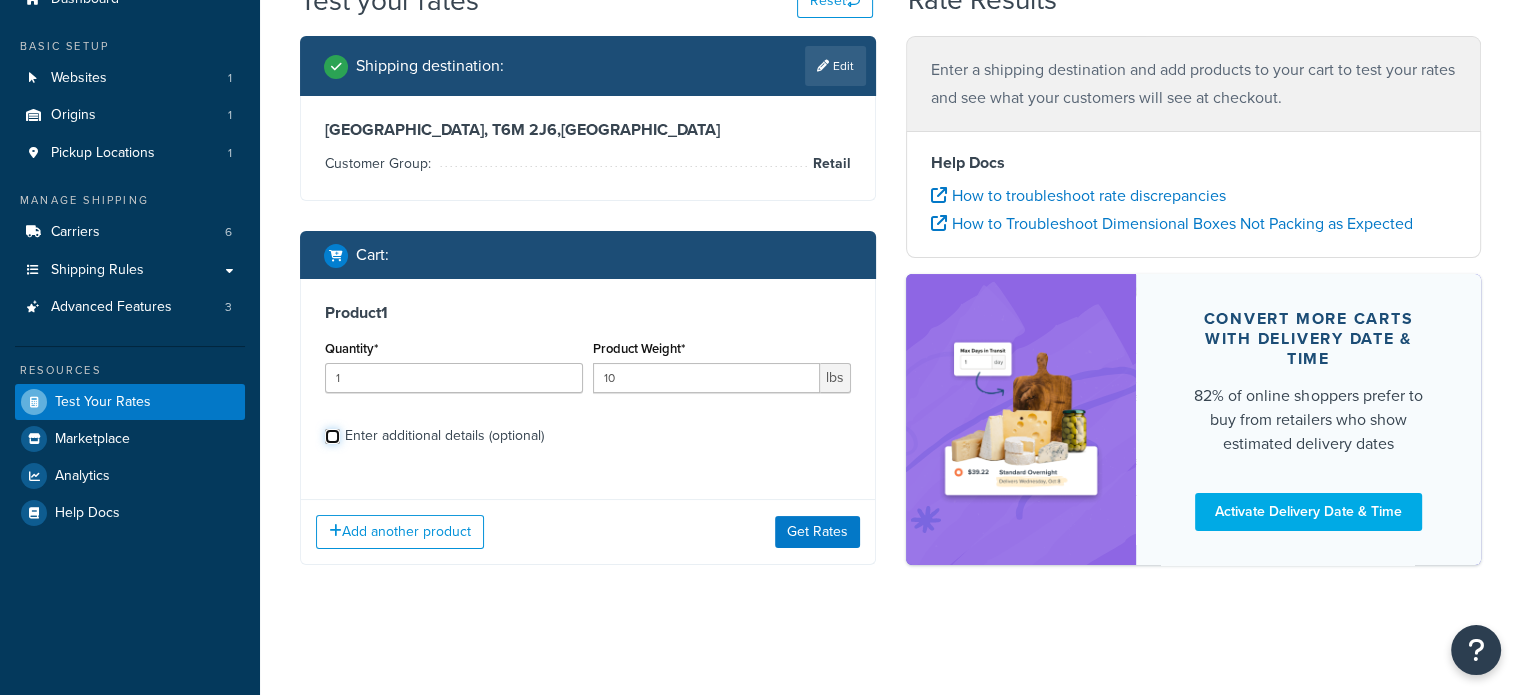scroll, scrollTop: 88, scrollLeft: 0, axis: vertical 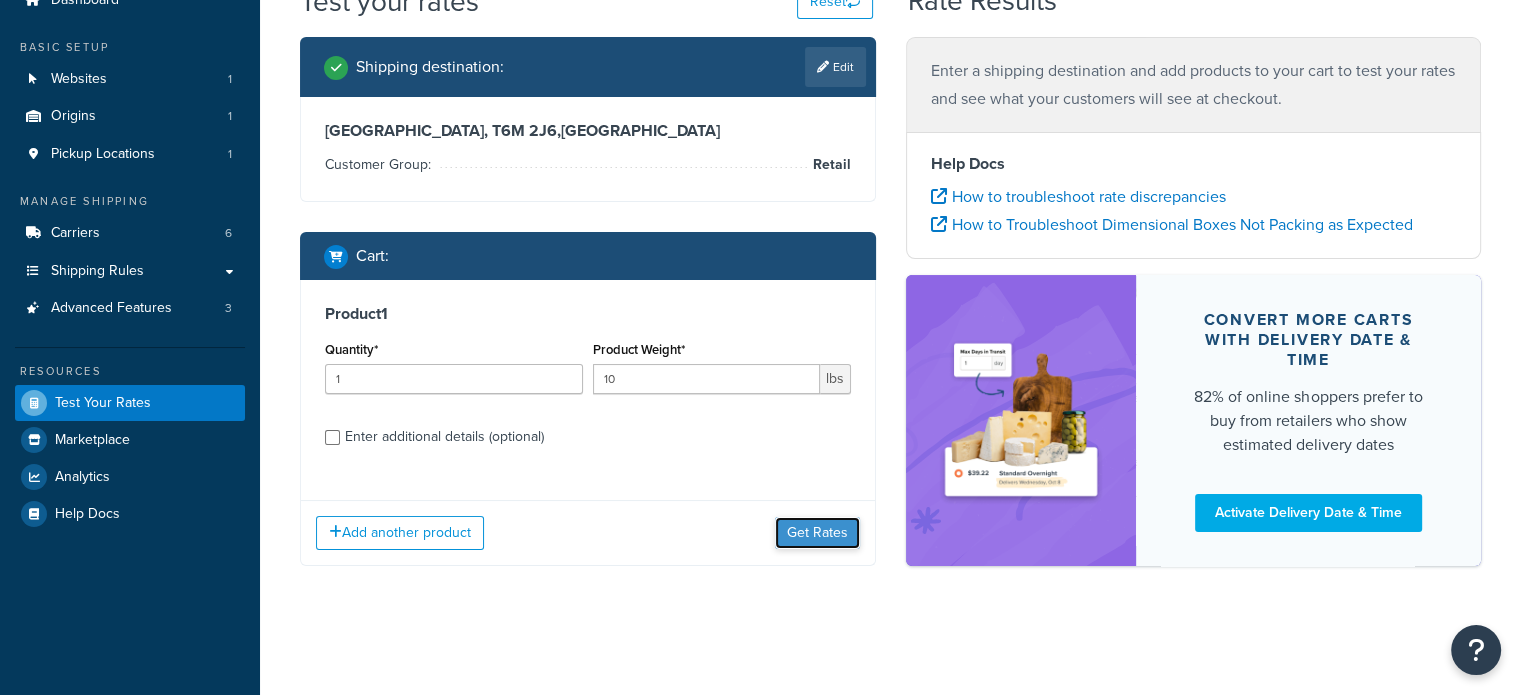 click on "Get Rates" at bounding box center (817, 533) 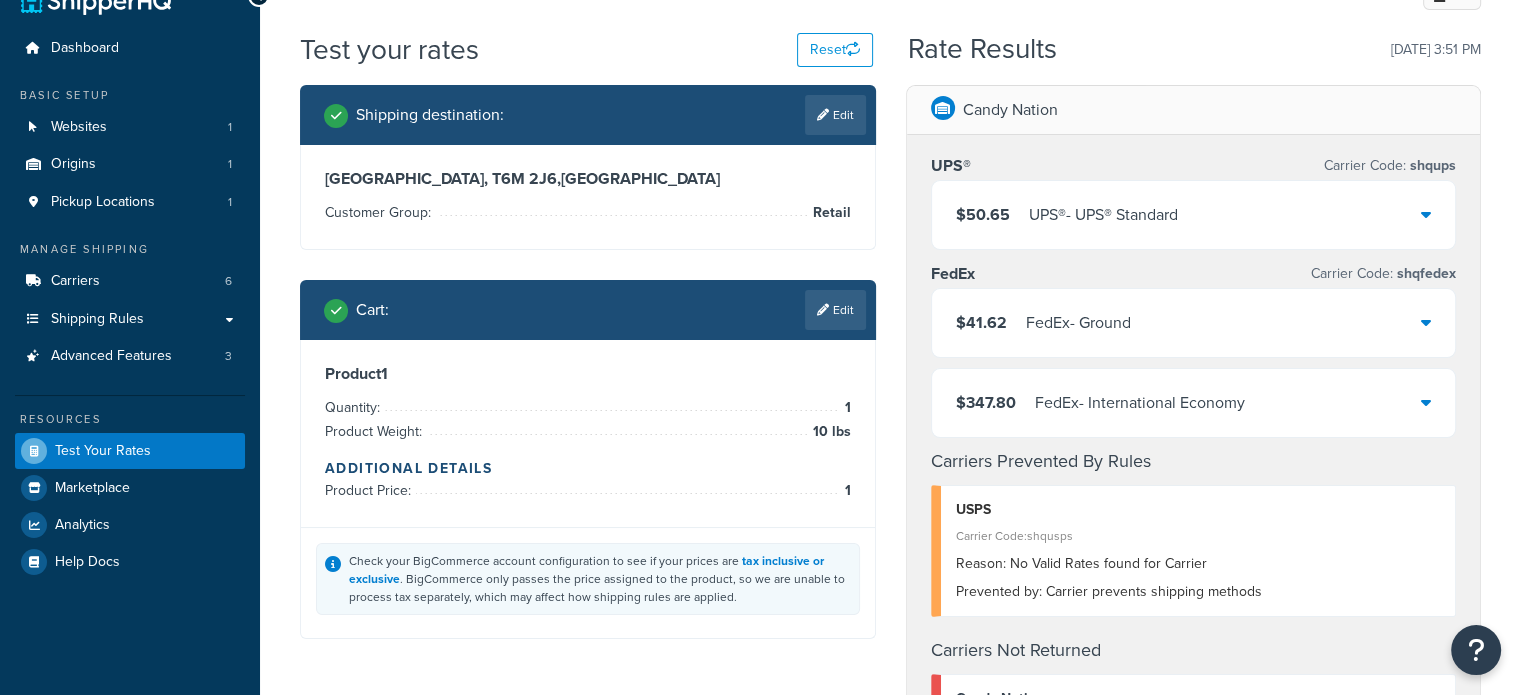 scroll, scrollTop: 0, scrollLeft: 0, axis: both 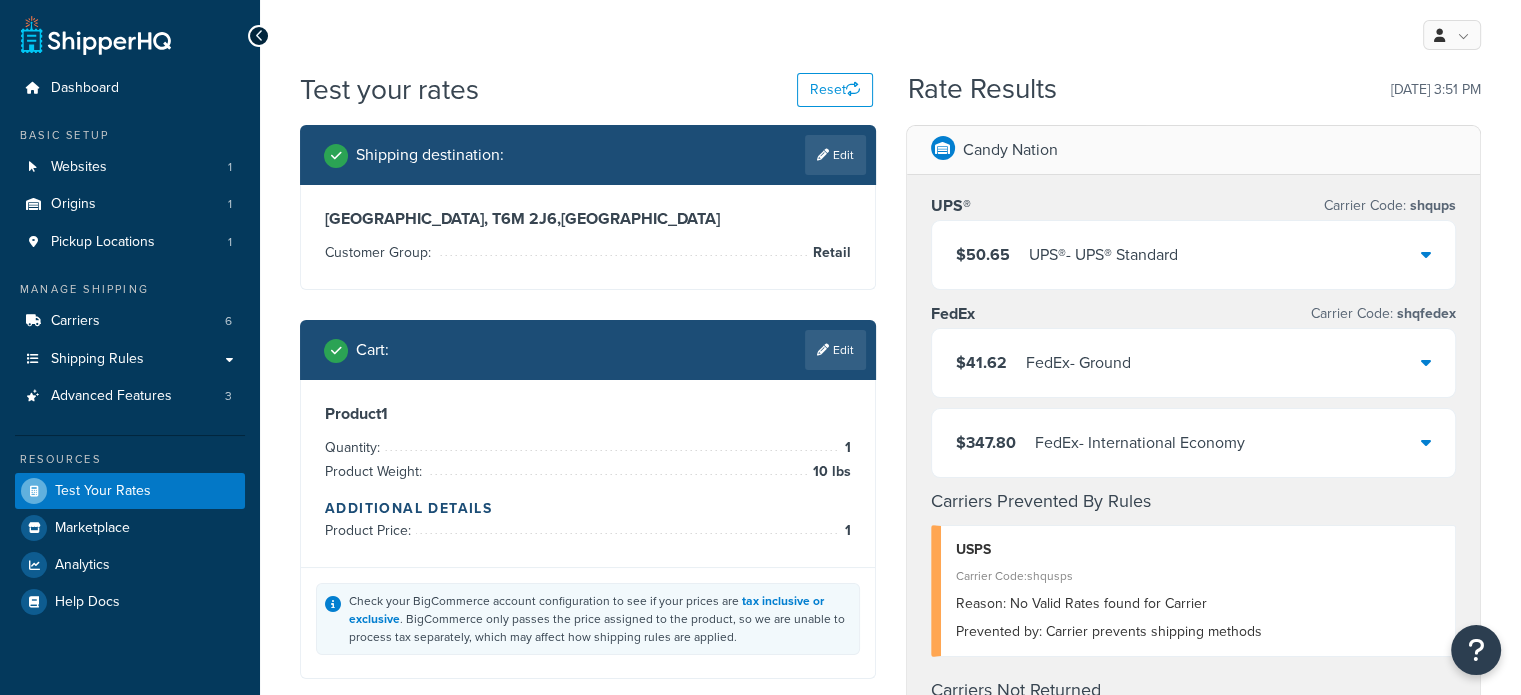 click on "$347.80 FedEx  -   International Economy" at bounding box center [1100, 443] 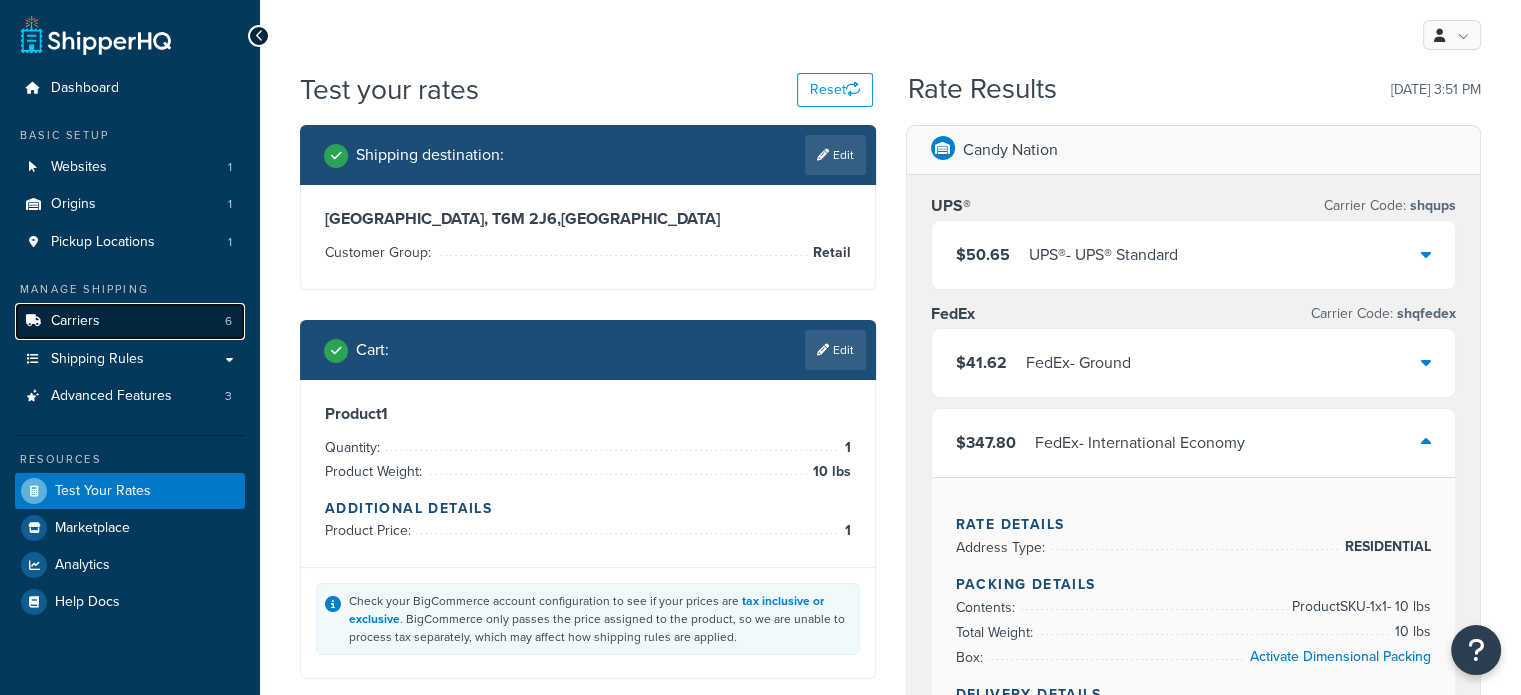 click on "Carriers 6" at bounding box center [130, 321] 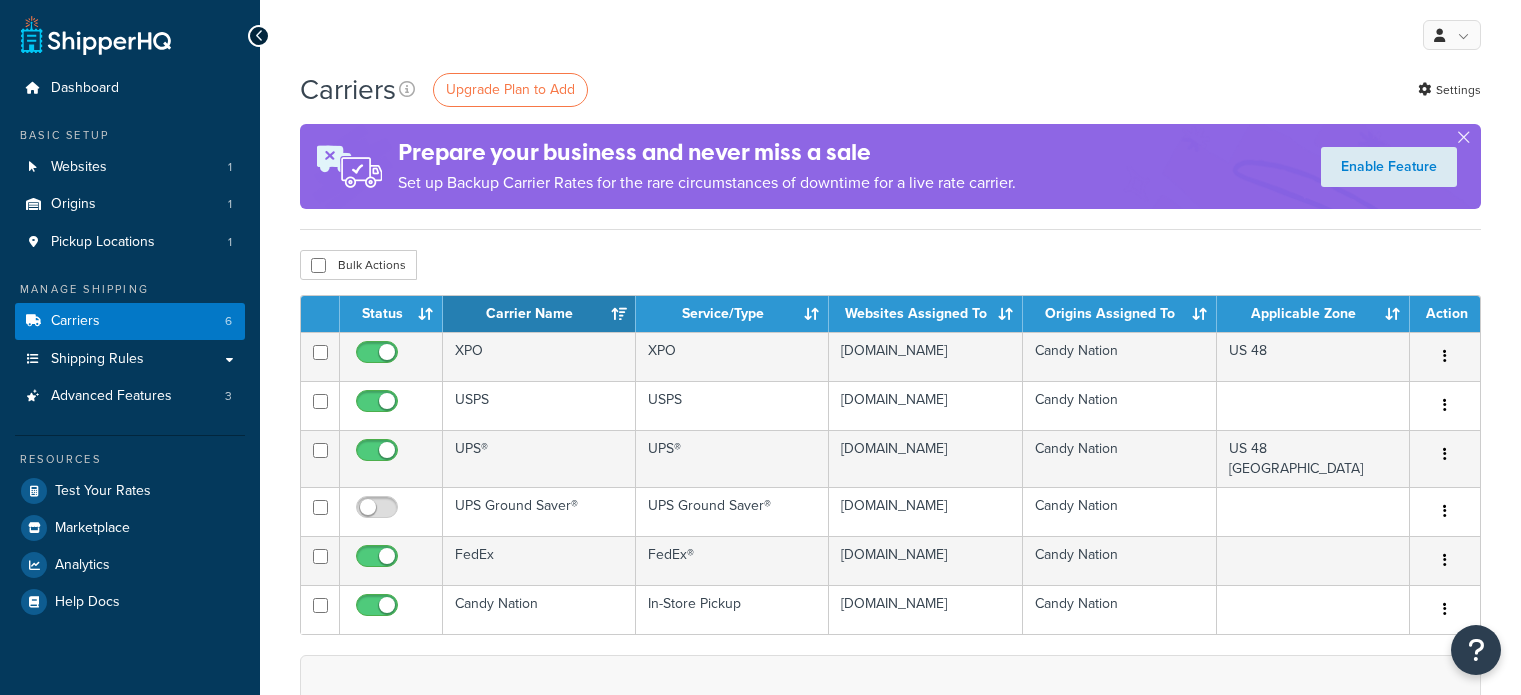 scroll, scrollTop: 0, scrollLeft: 0, axis: both 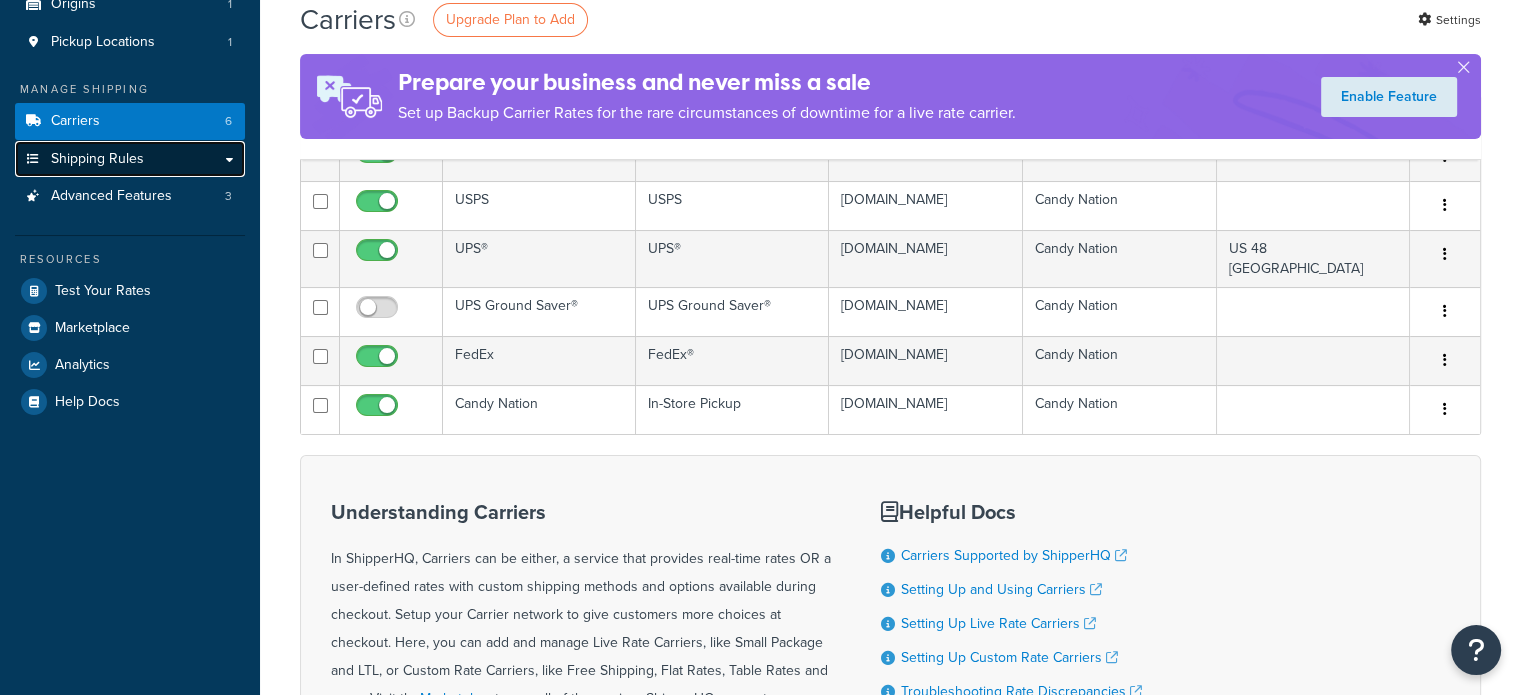 click on "Shipping Rules" at bounding box center (97, 159) 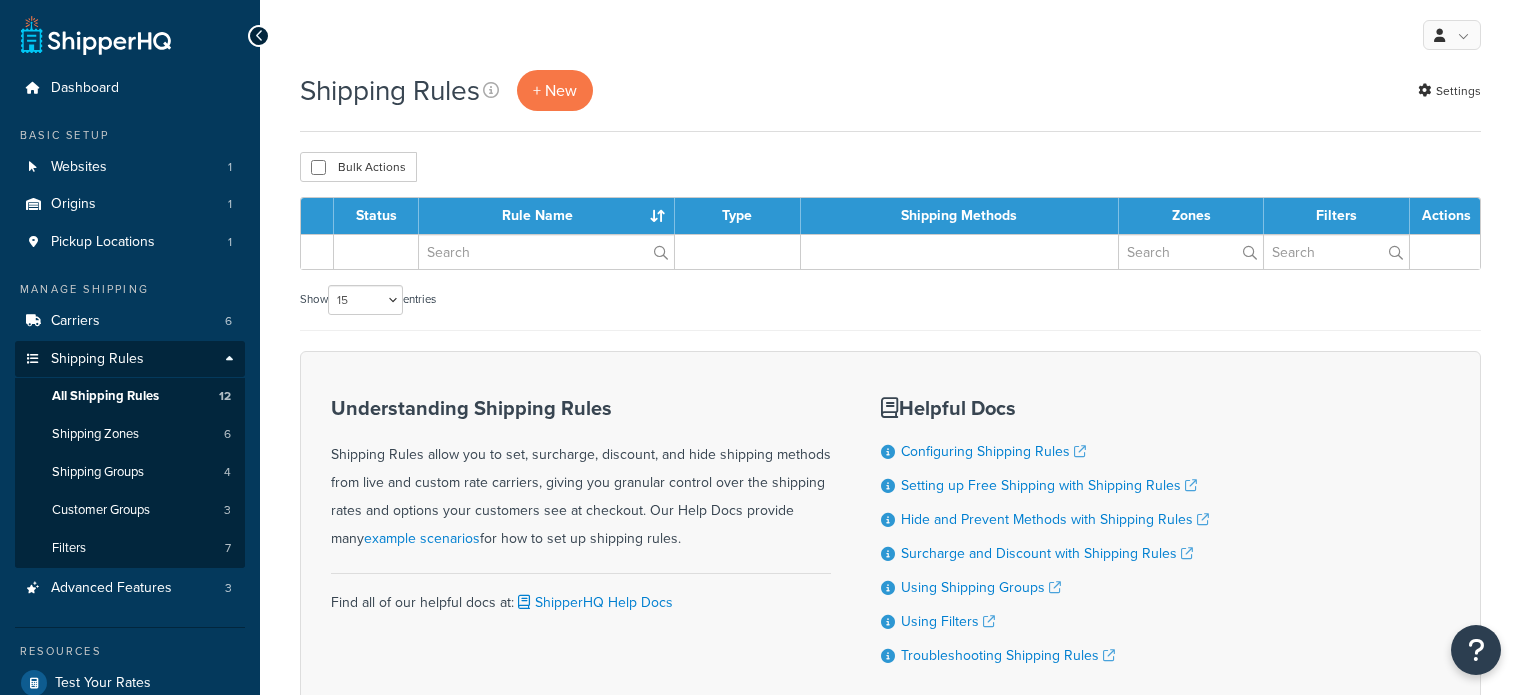 select on "15" 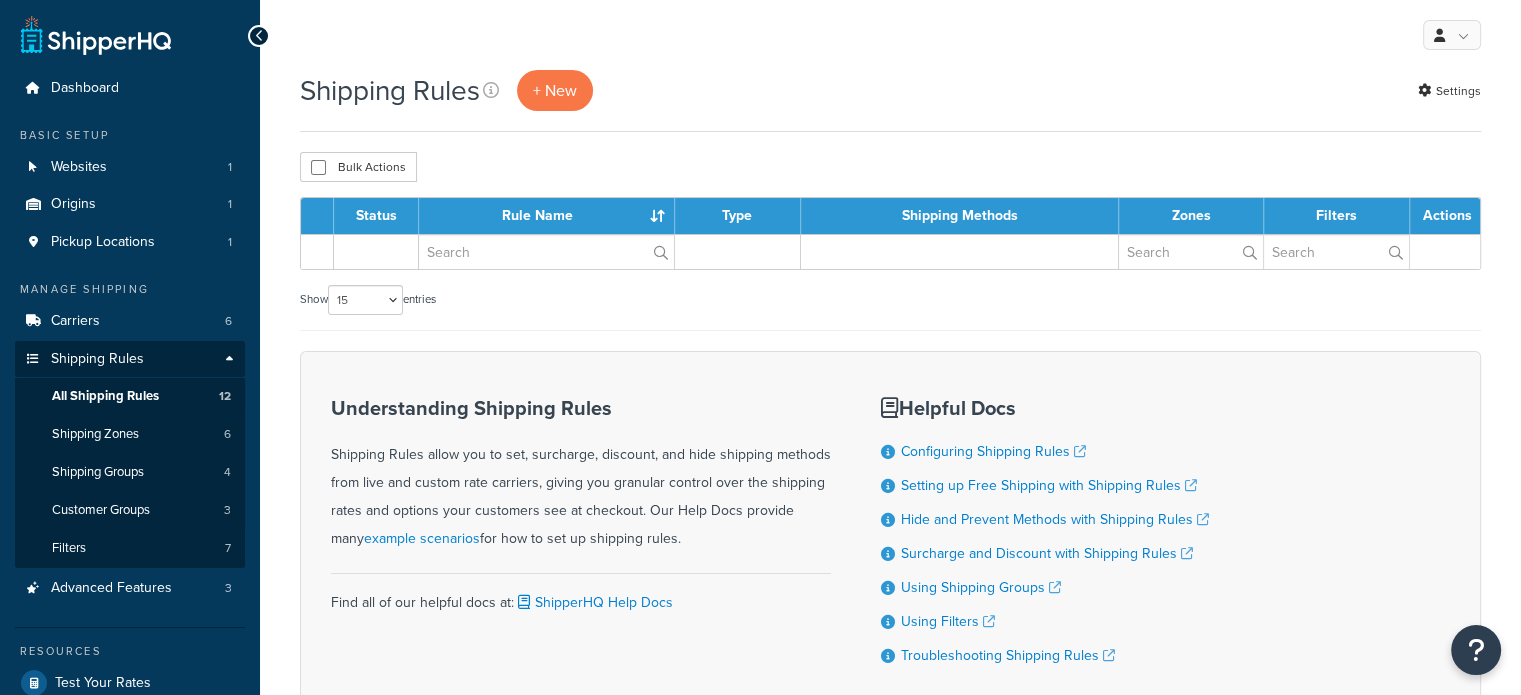 scroll, scrollTop: 0, scrollLeft: 0, axis: both 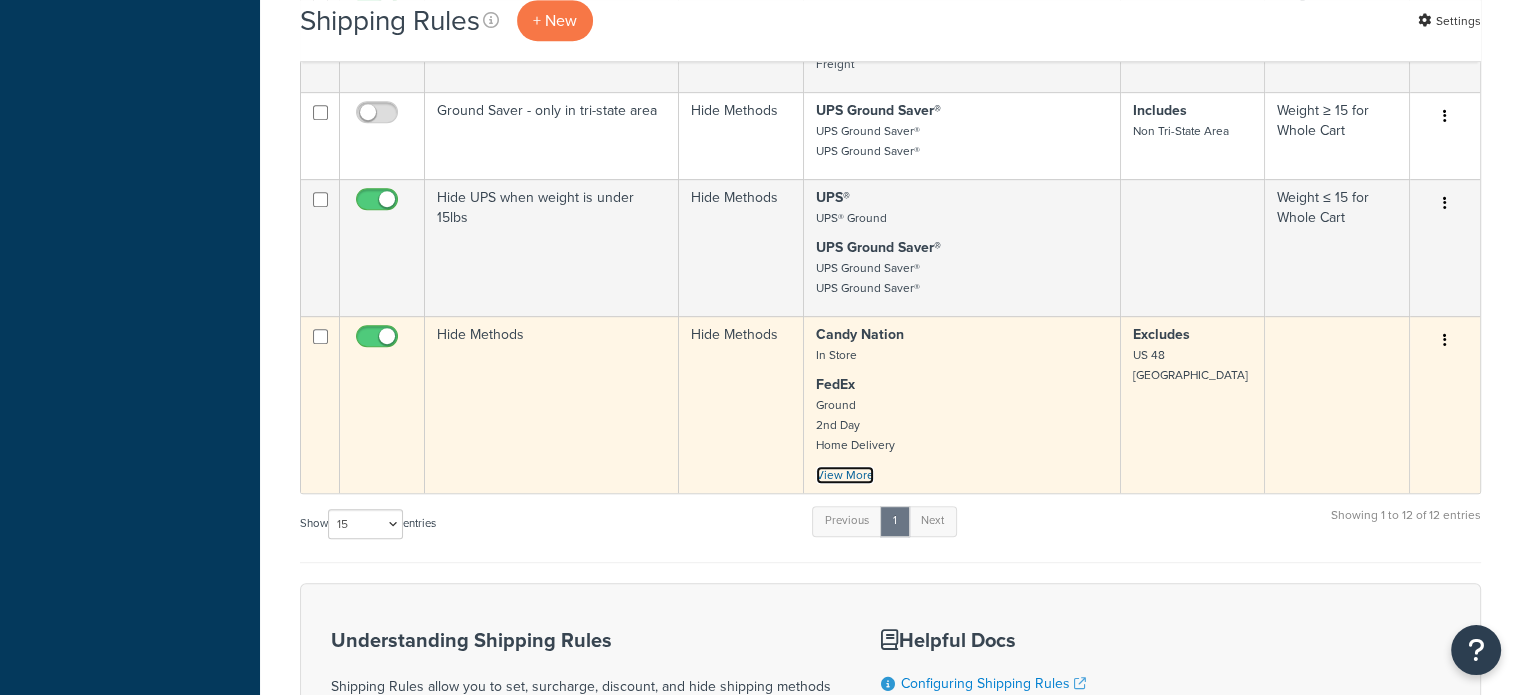 click on "View More" at bounding box center [845, 475] 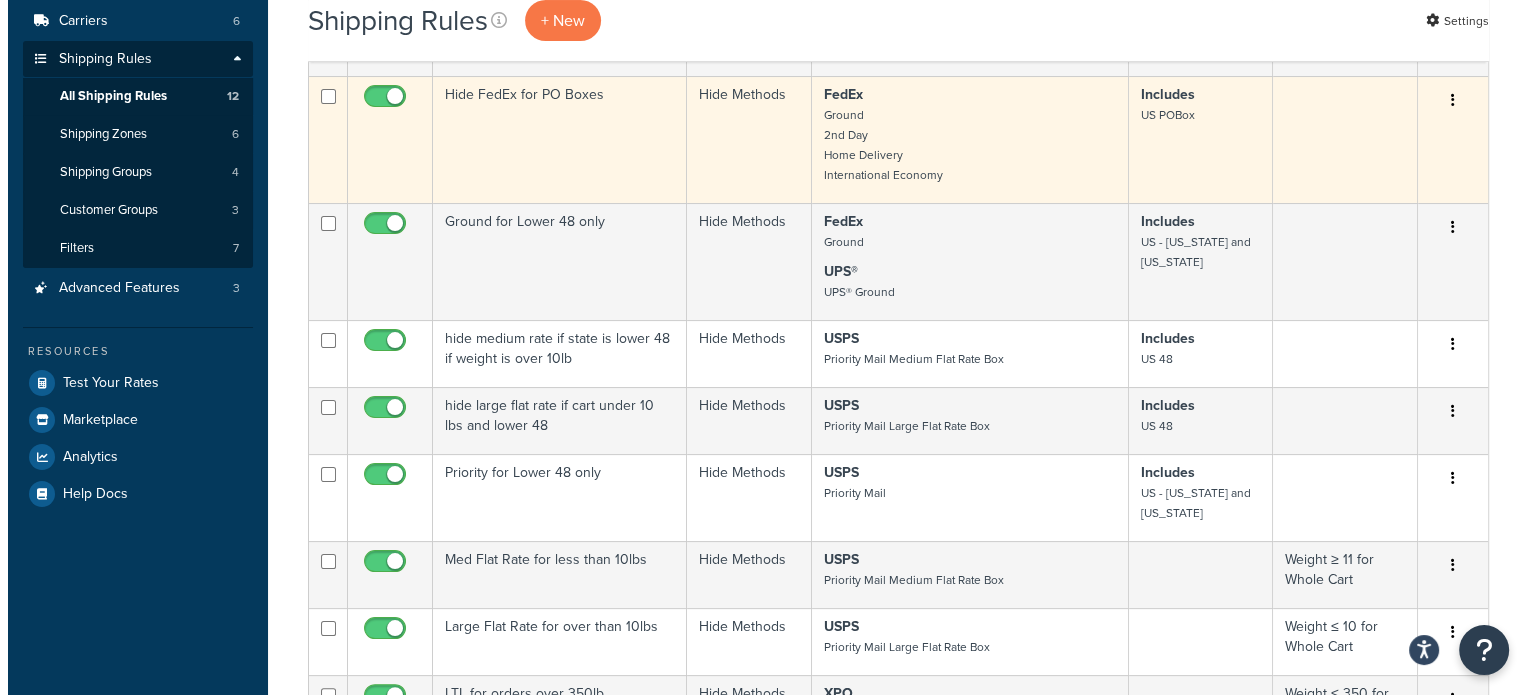 scroll, scrollTop: 300, scrollLeft: 0, axis: vertical 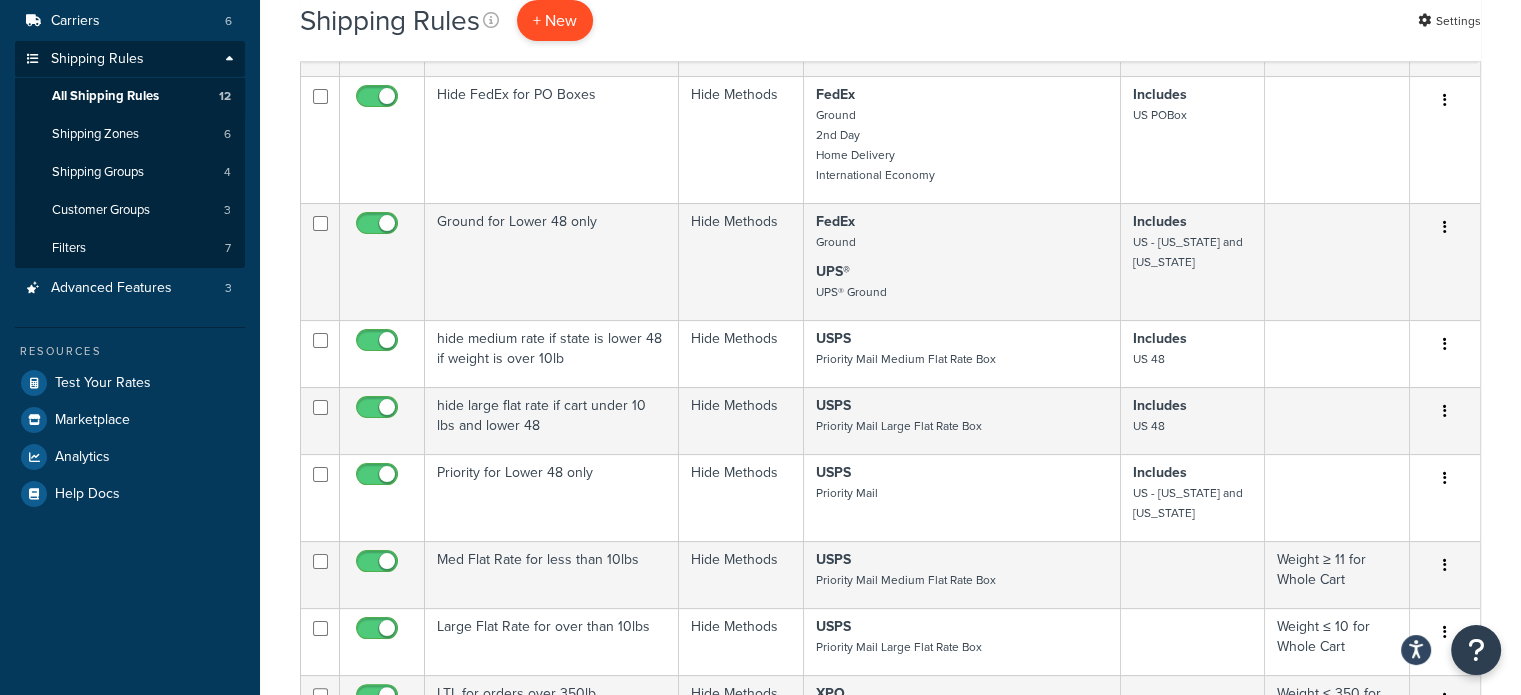 click on "+ New" at bounding box center [555, 20] 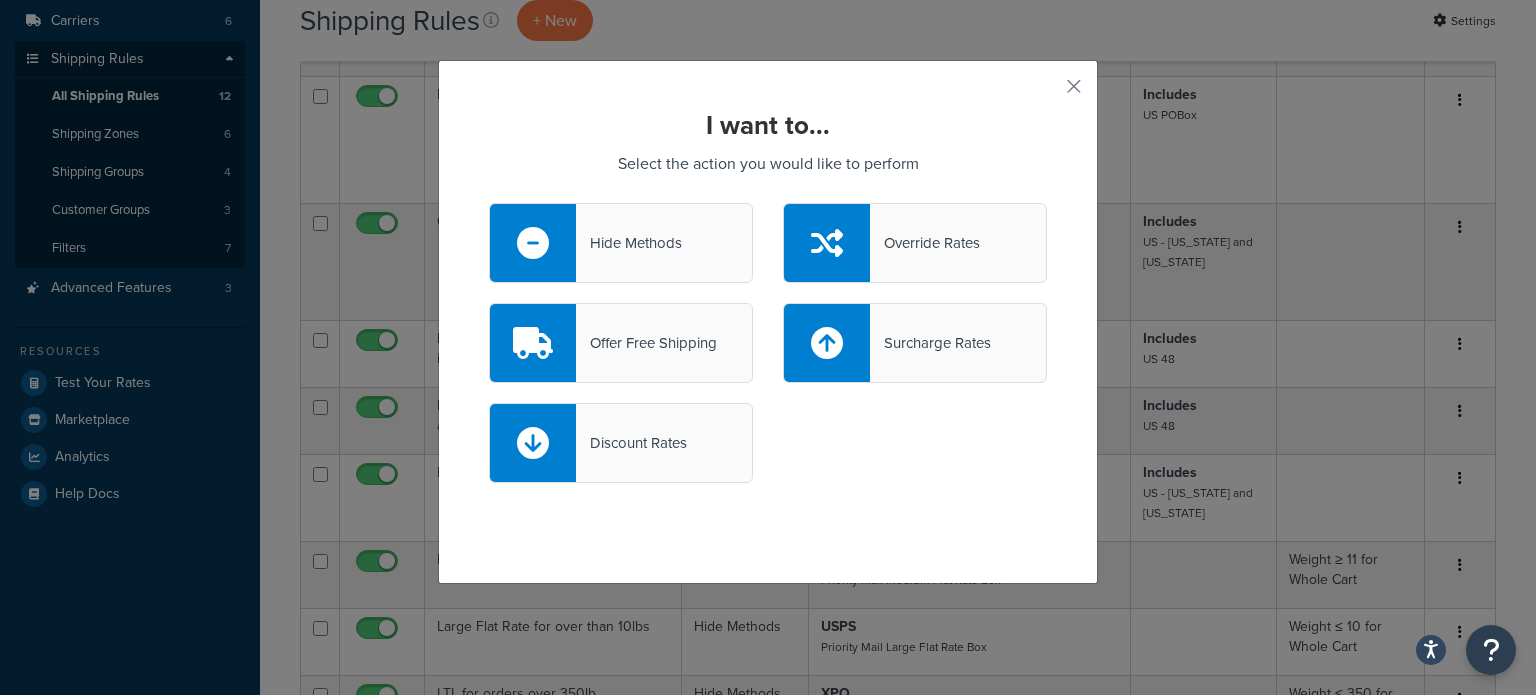 click on "Hide Methods" at bounding box center [629, 243] 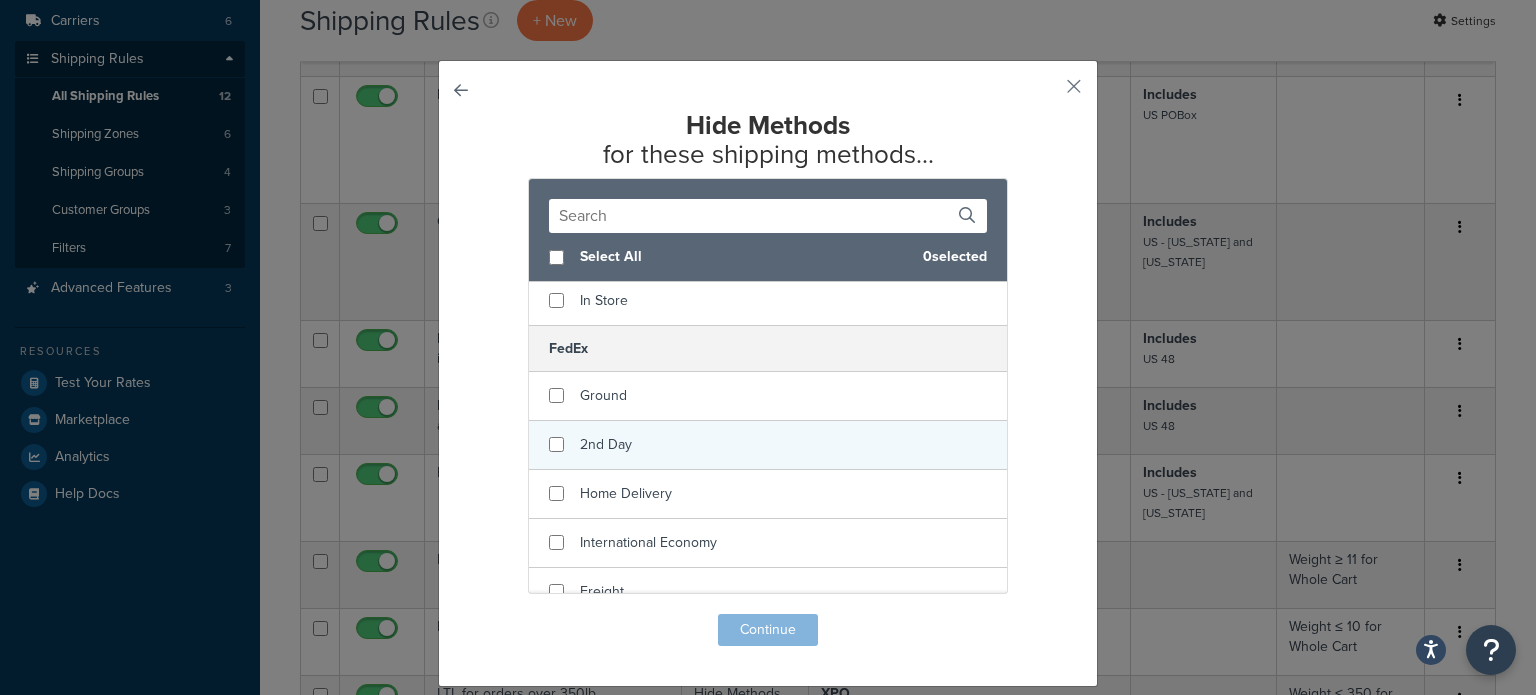 scroll, scrollTop: 100, scrollLeft: 0, axis: vertical 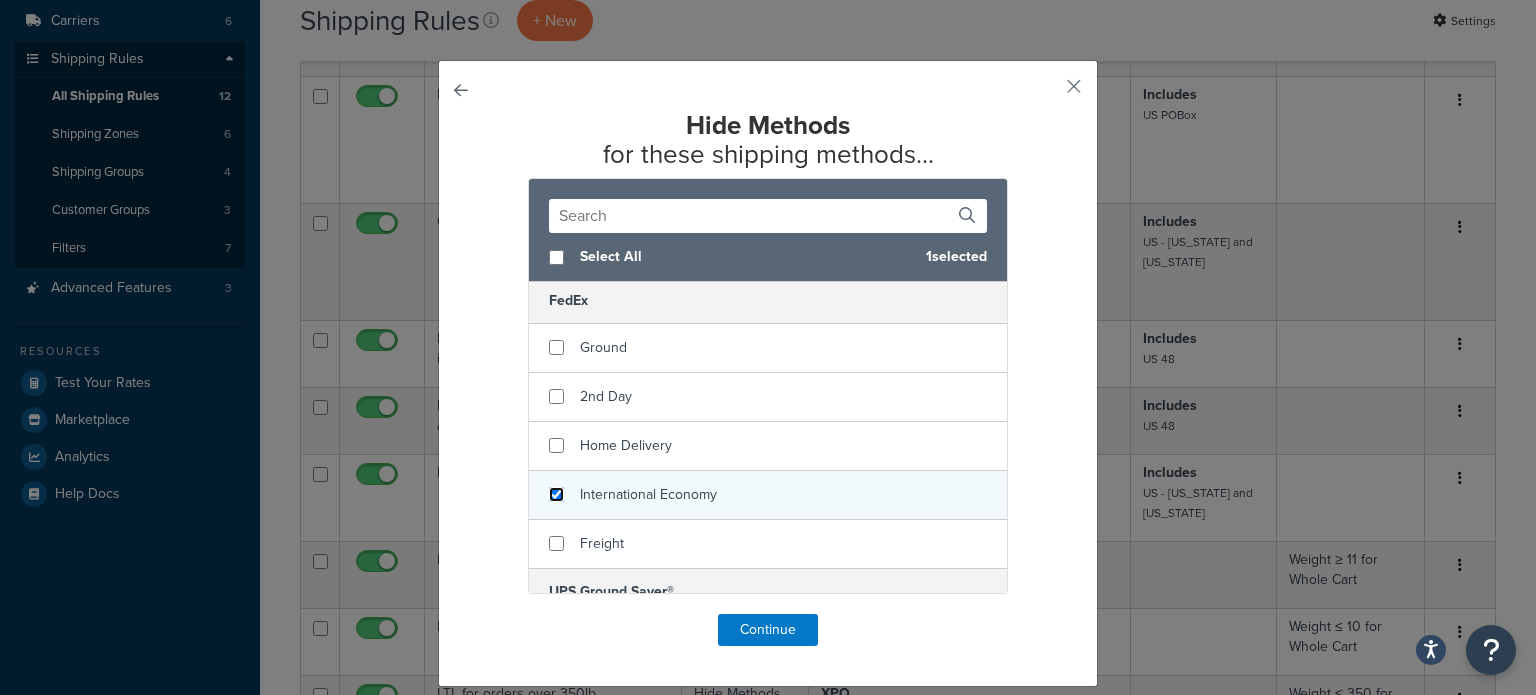 click at bounding box center [556, 494] 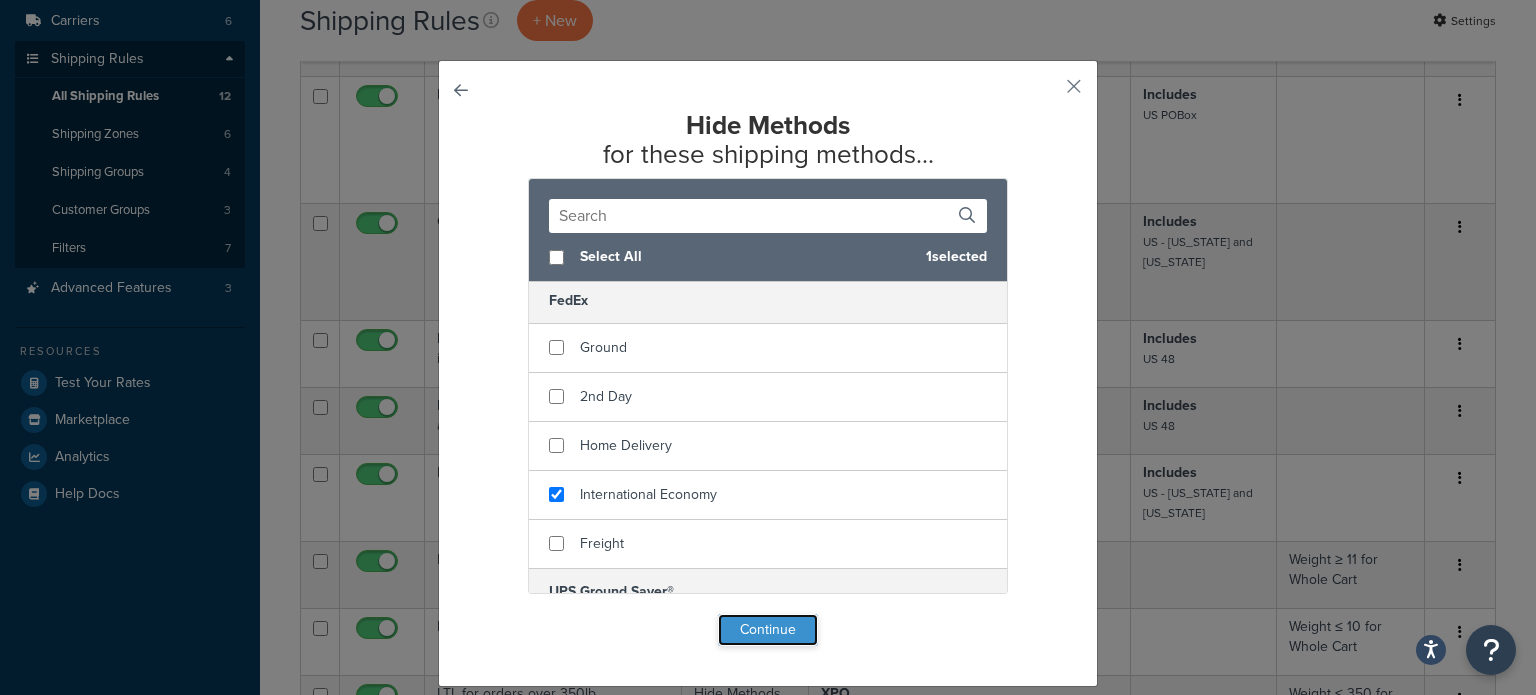 click on "Continue" at bounding box center (768, 630) 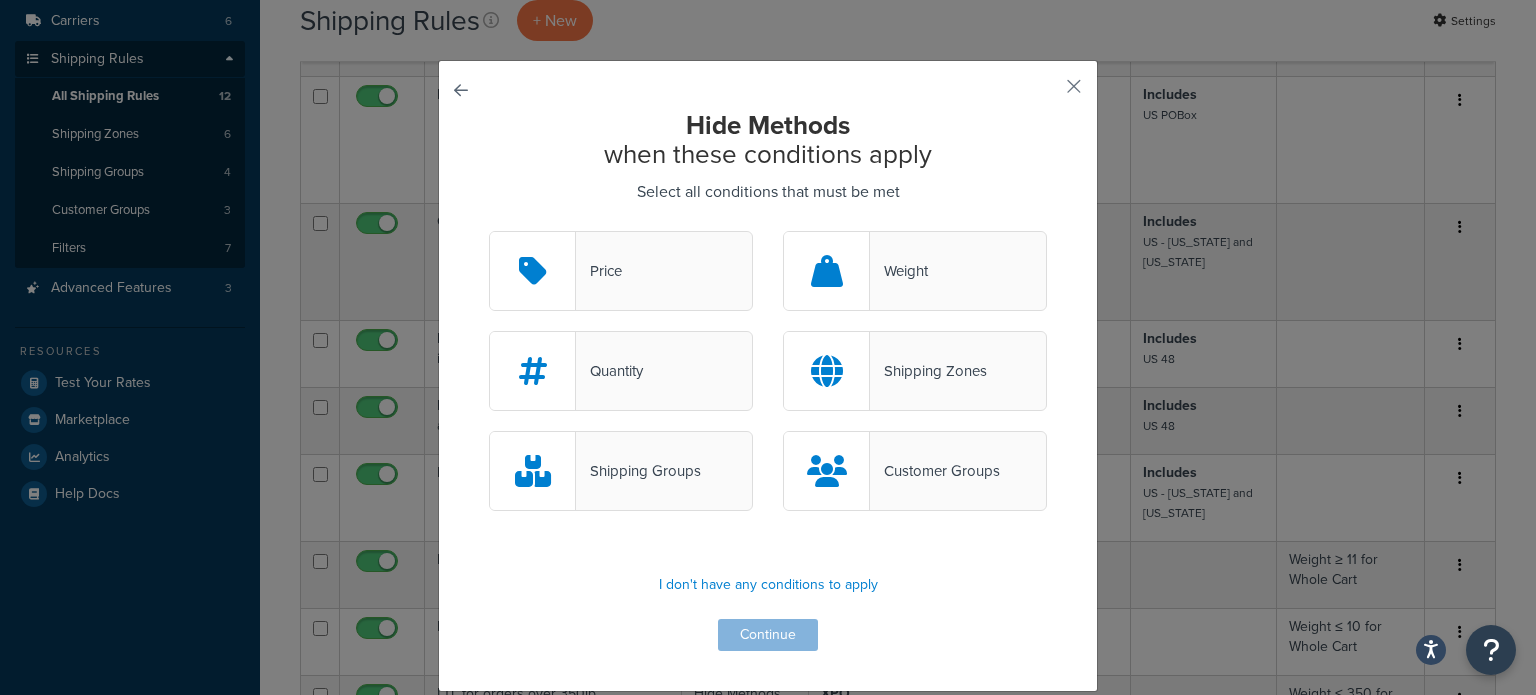 click on "Shipping Zones" at bounding box center [915, 371] 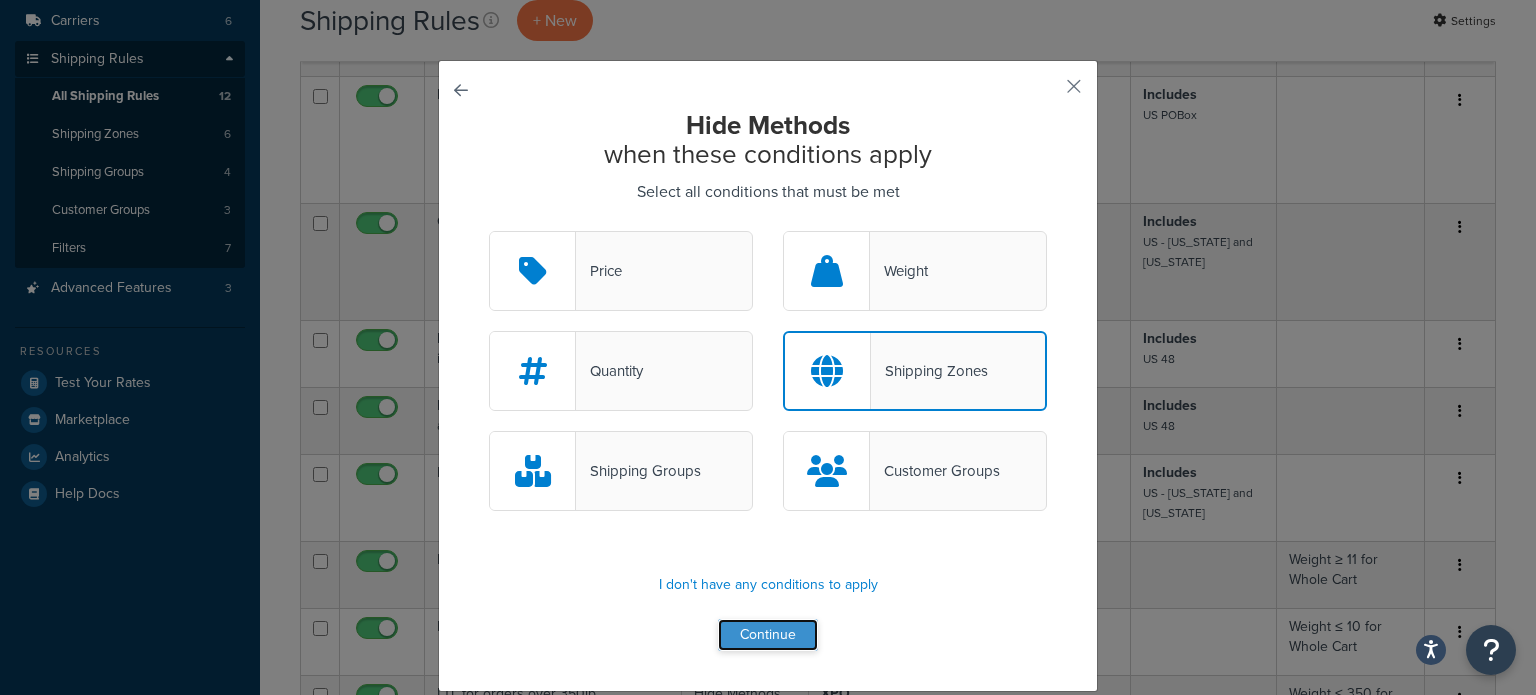 click on "Continue" at bounding box center (768, 635) 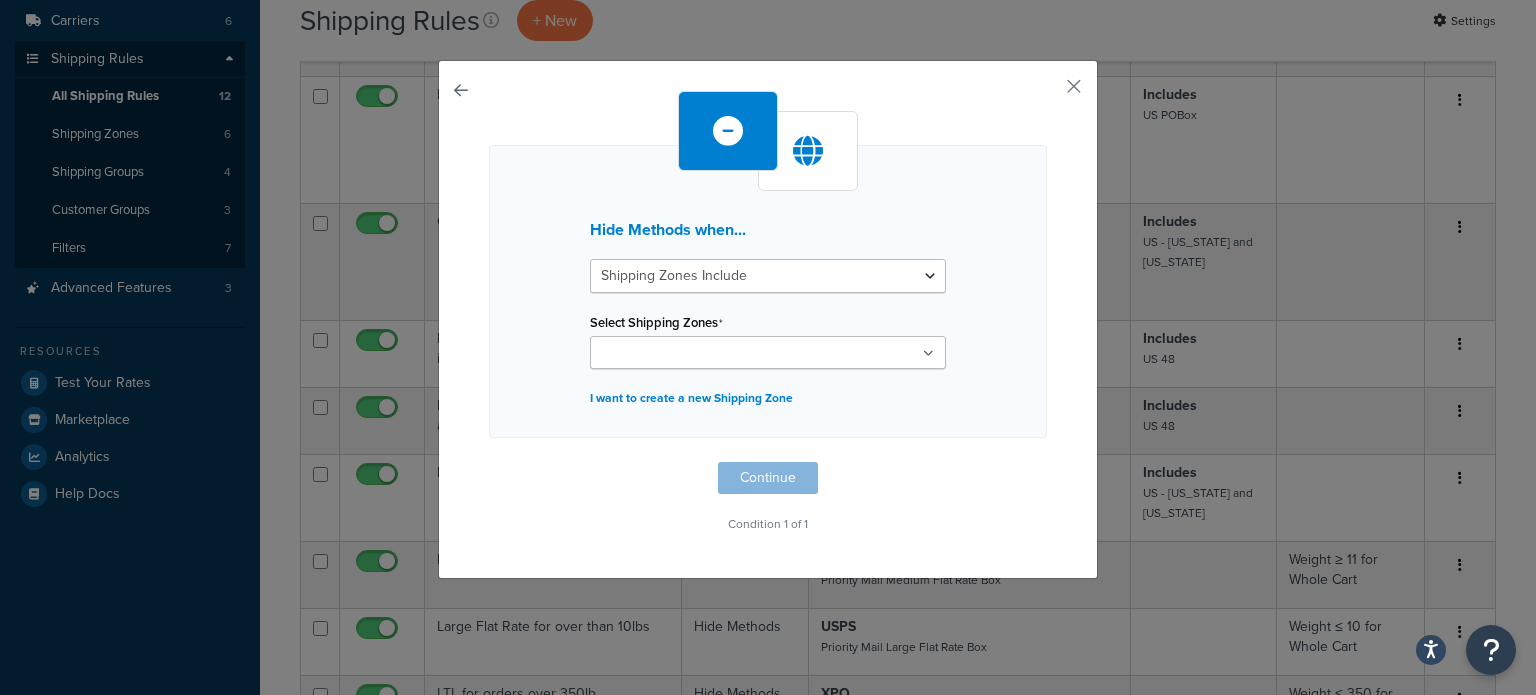 click at bounding box center (768, 352) 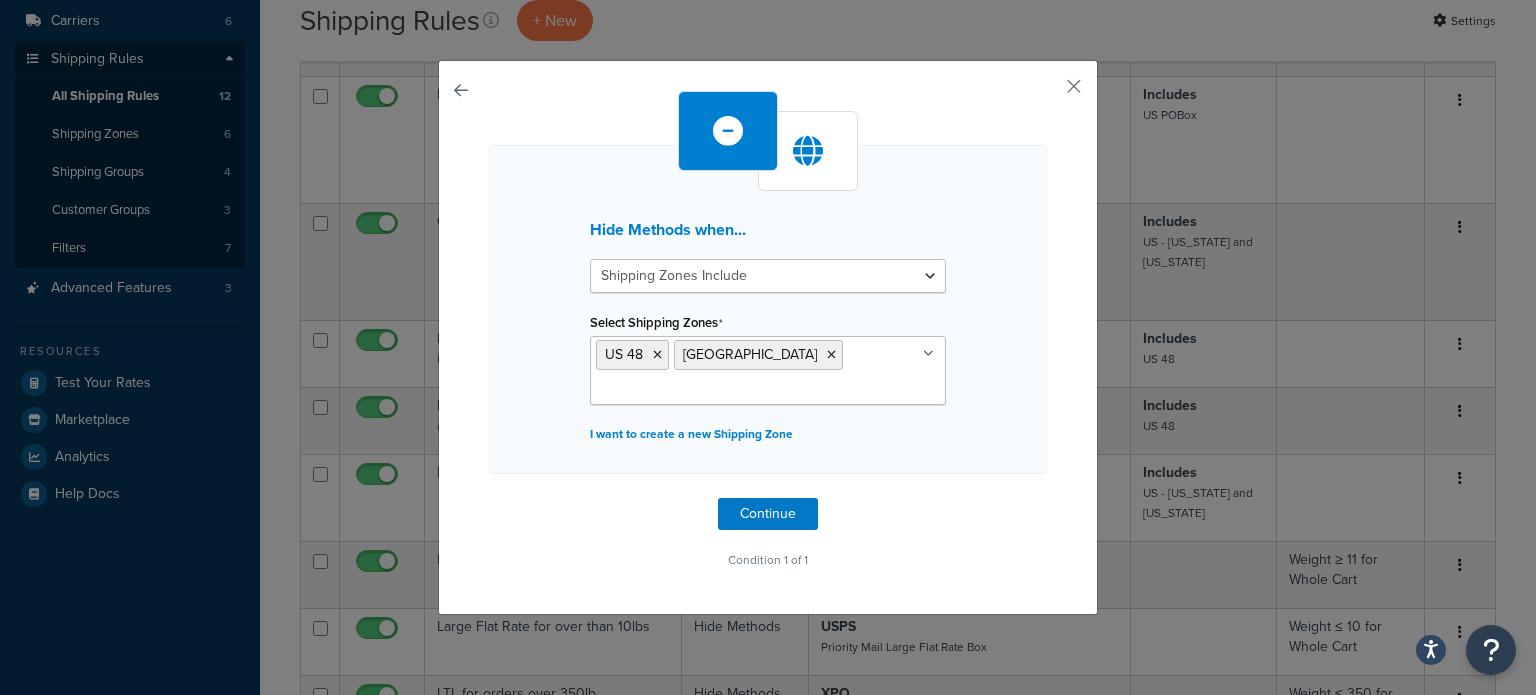 click on "Hide Methods when...   Shipping Zones Include  Shipping Zones Do Not Include  Select Shipping Zones   US 48   Canada   US APO US - Alaska and Hawaii Non Tri-State Area US POBox I want to create a new Shipping Zone" at bounding box center [768, 309] 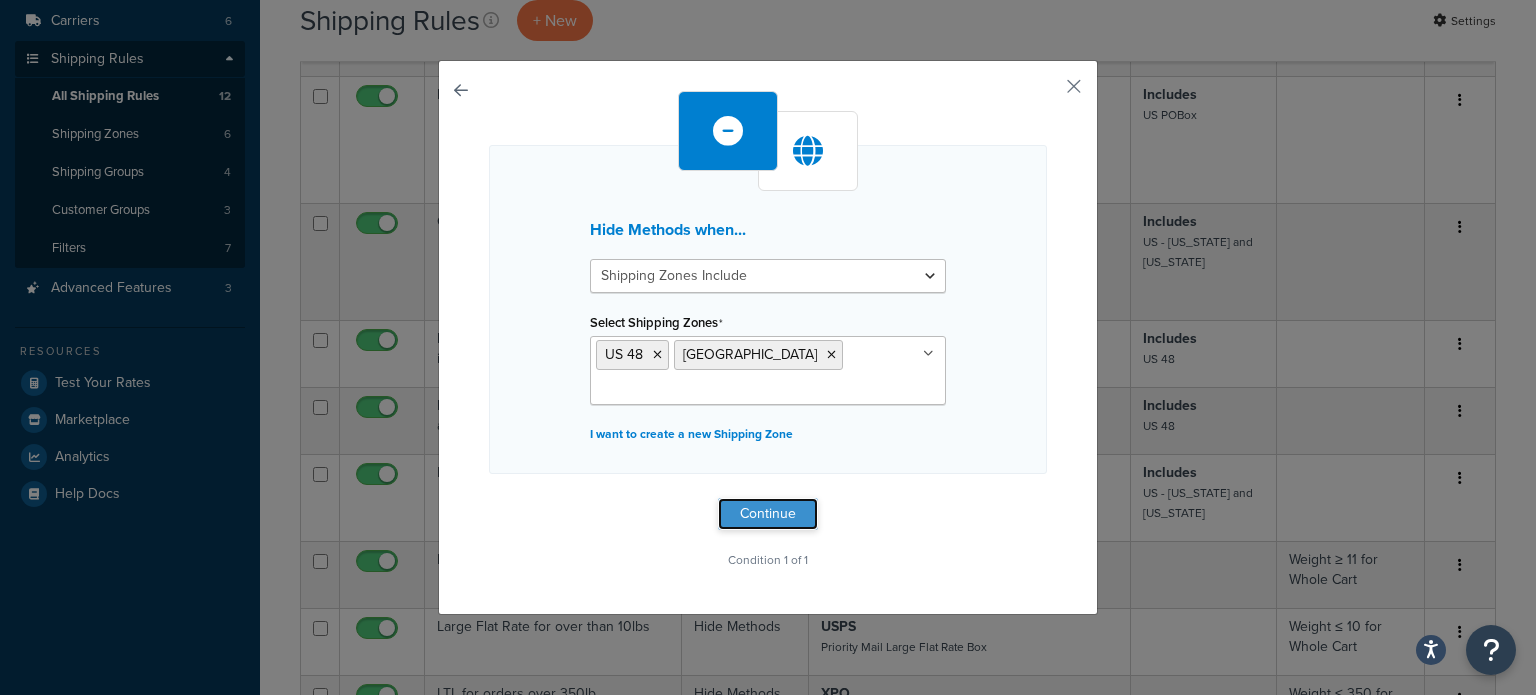 click on "Continue" at bounding box center [768, 514] 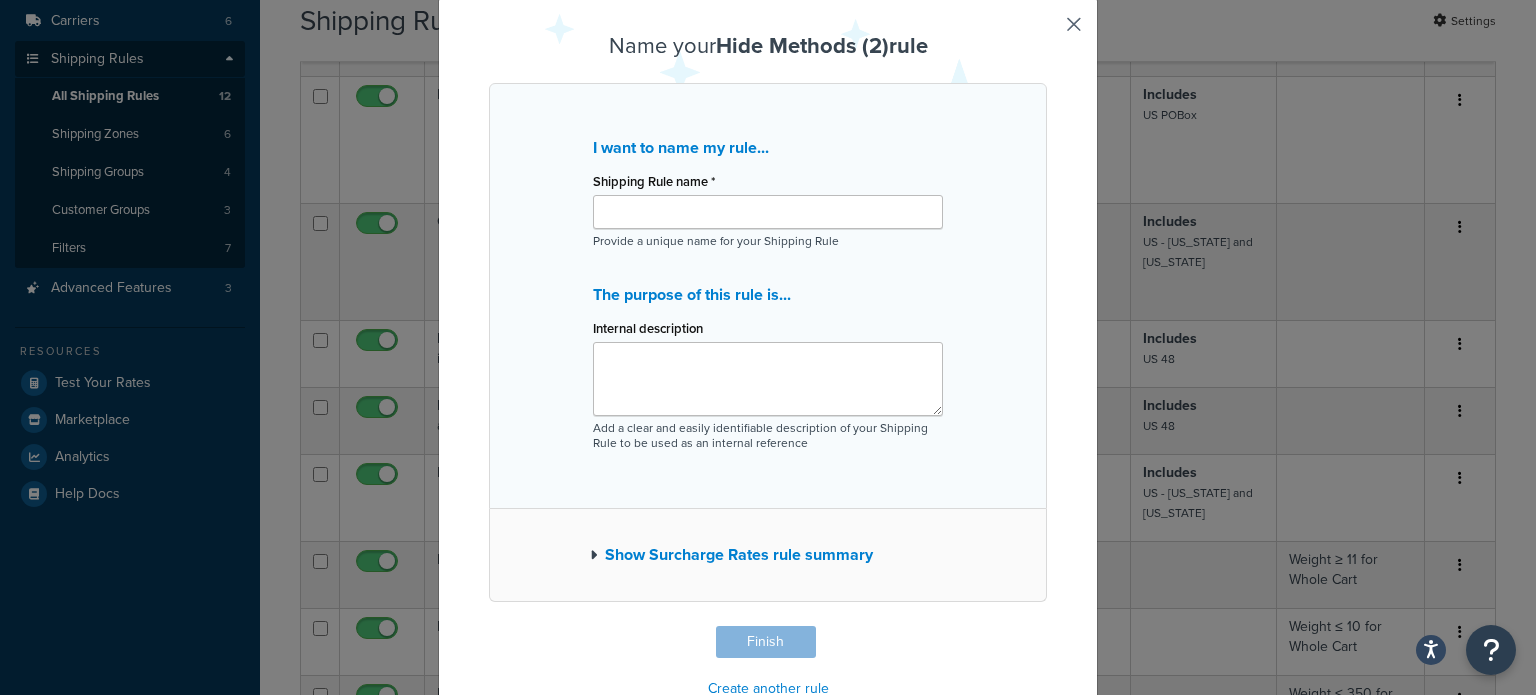 scroll, scrollTop: 110, scrollLeft: 0, axis: vertical 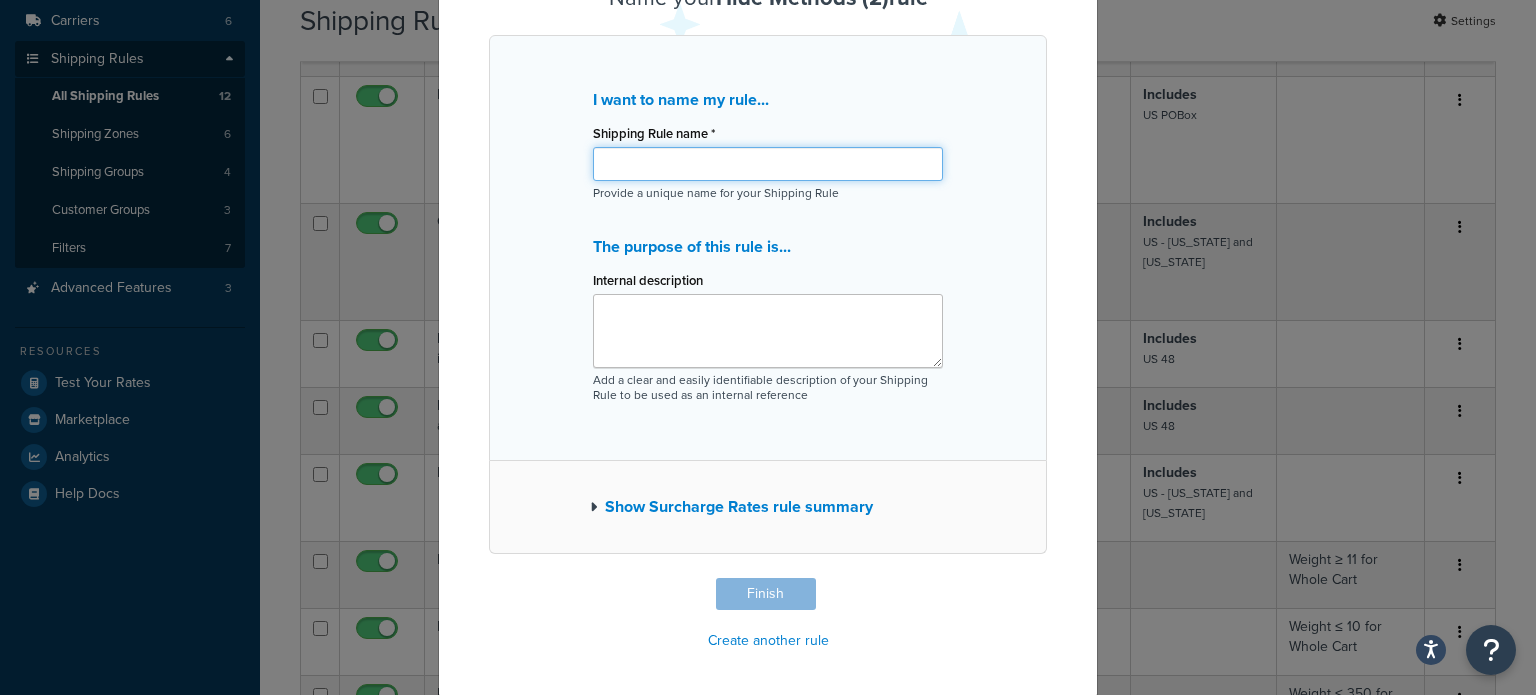click on "Shipping Rule name *" at bounding box center [768, 164] 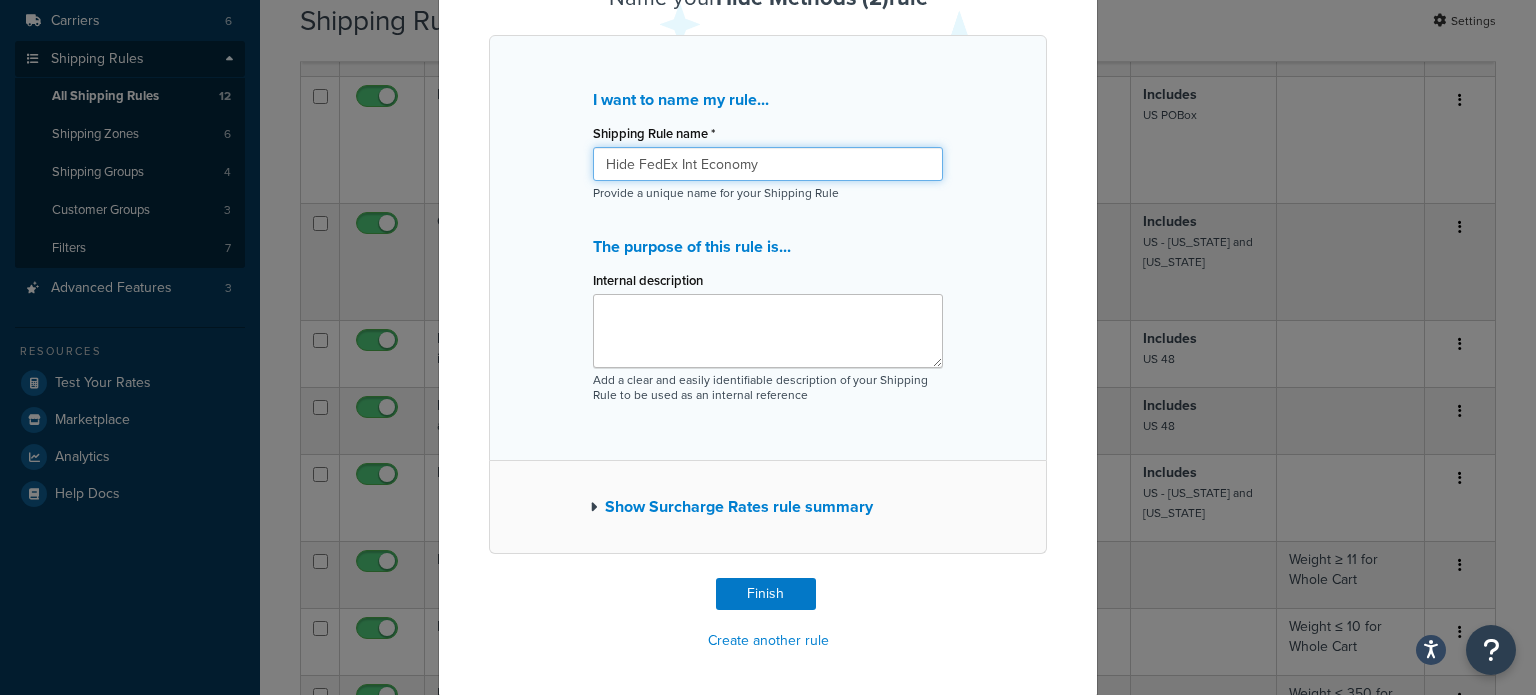 type on "Hide FedEx Int Economy" 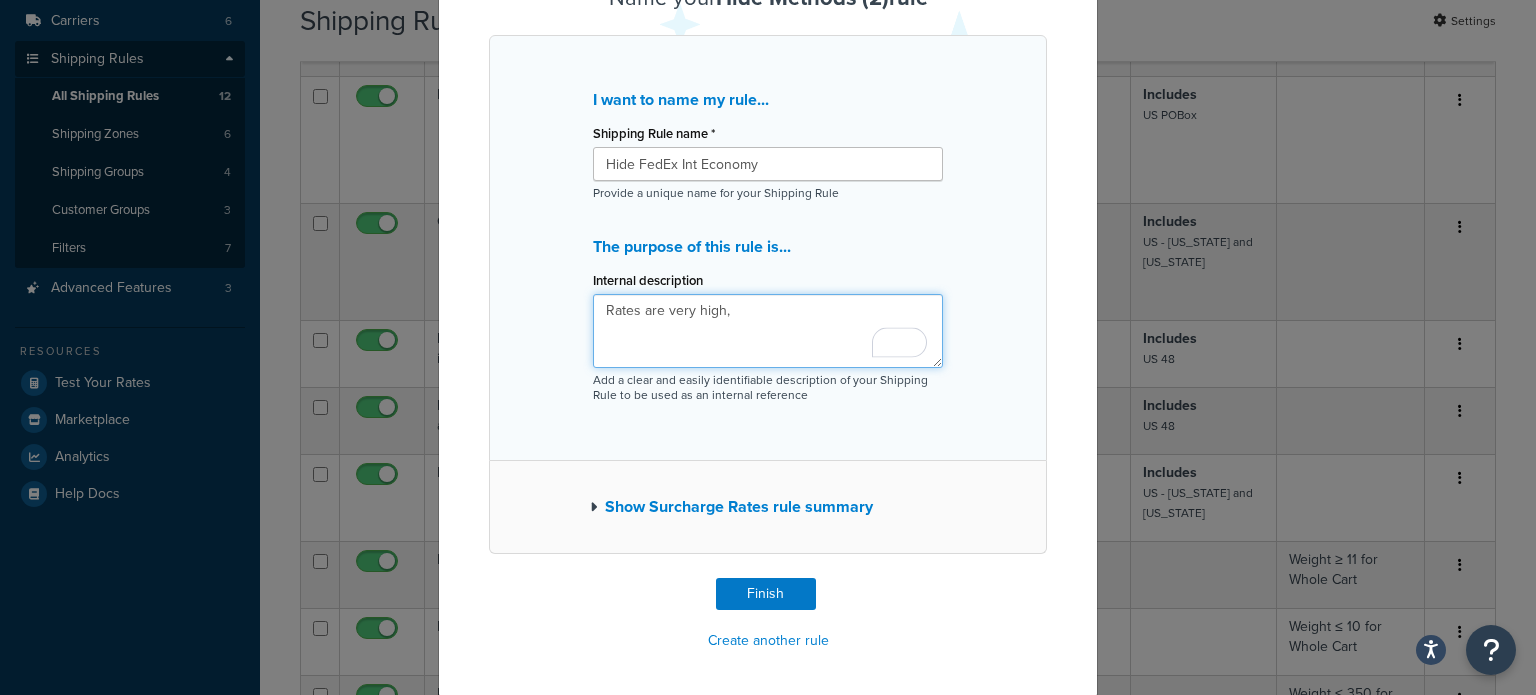 type on "Rates are very high," 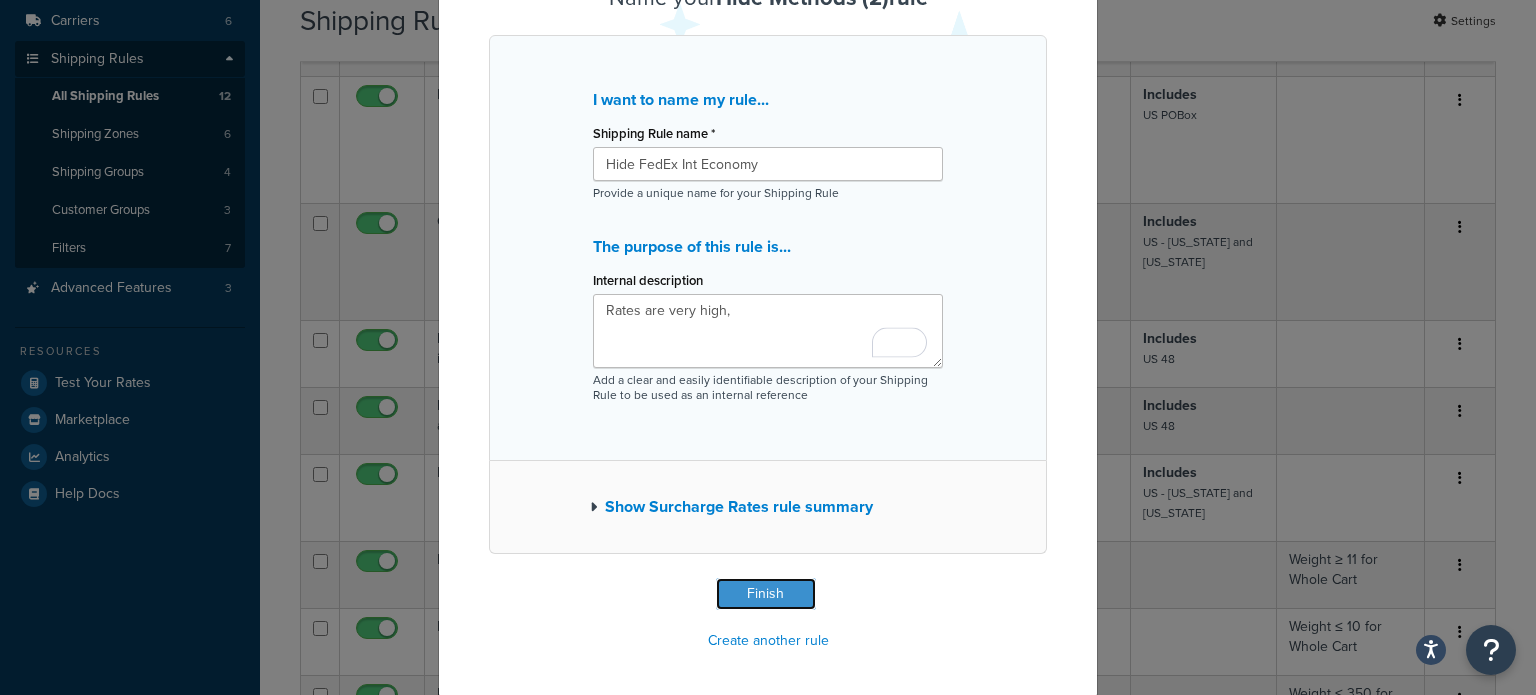 click on "Finish" at bounding box center [766, 594] 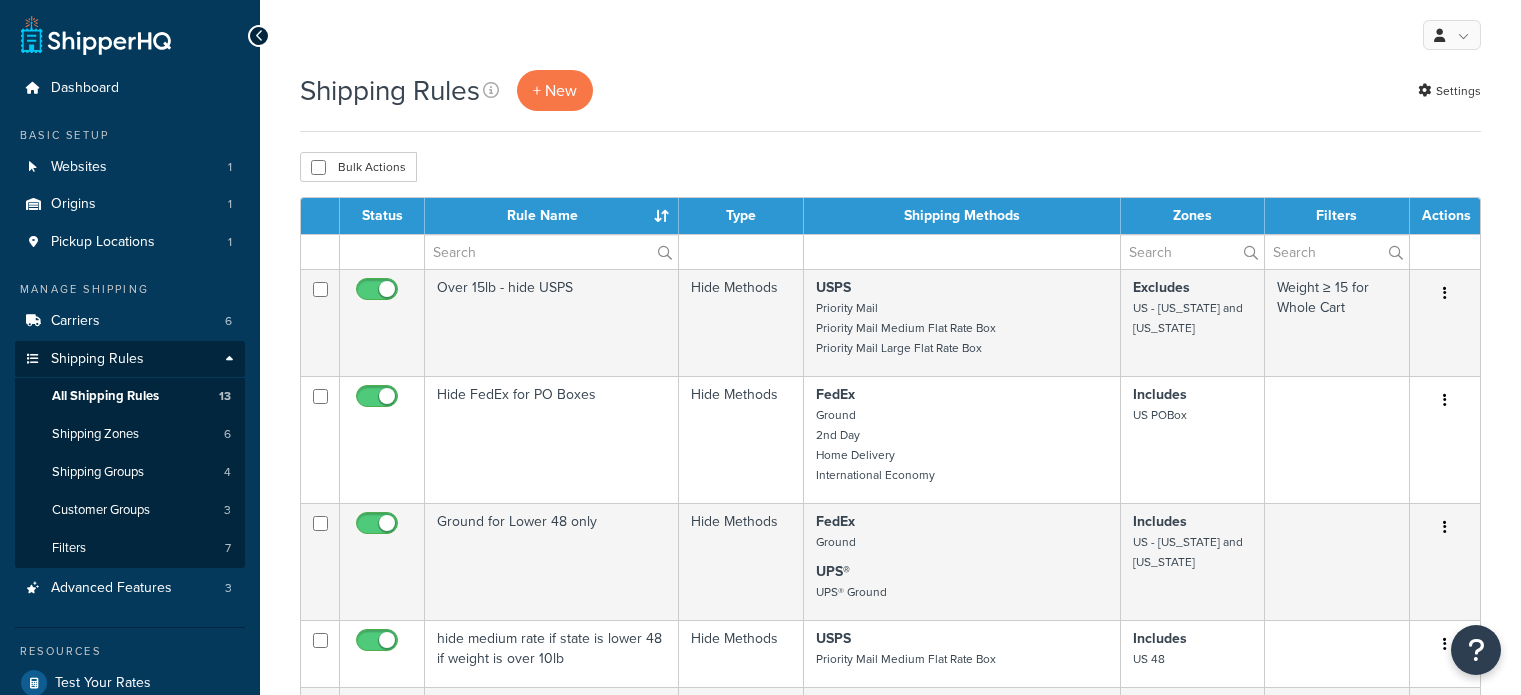 select on "15" 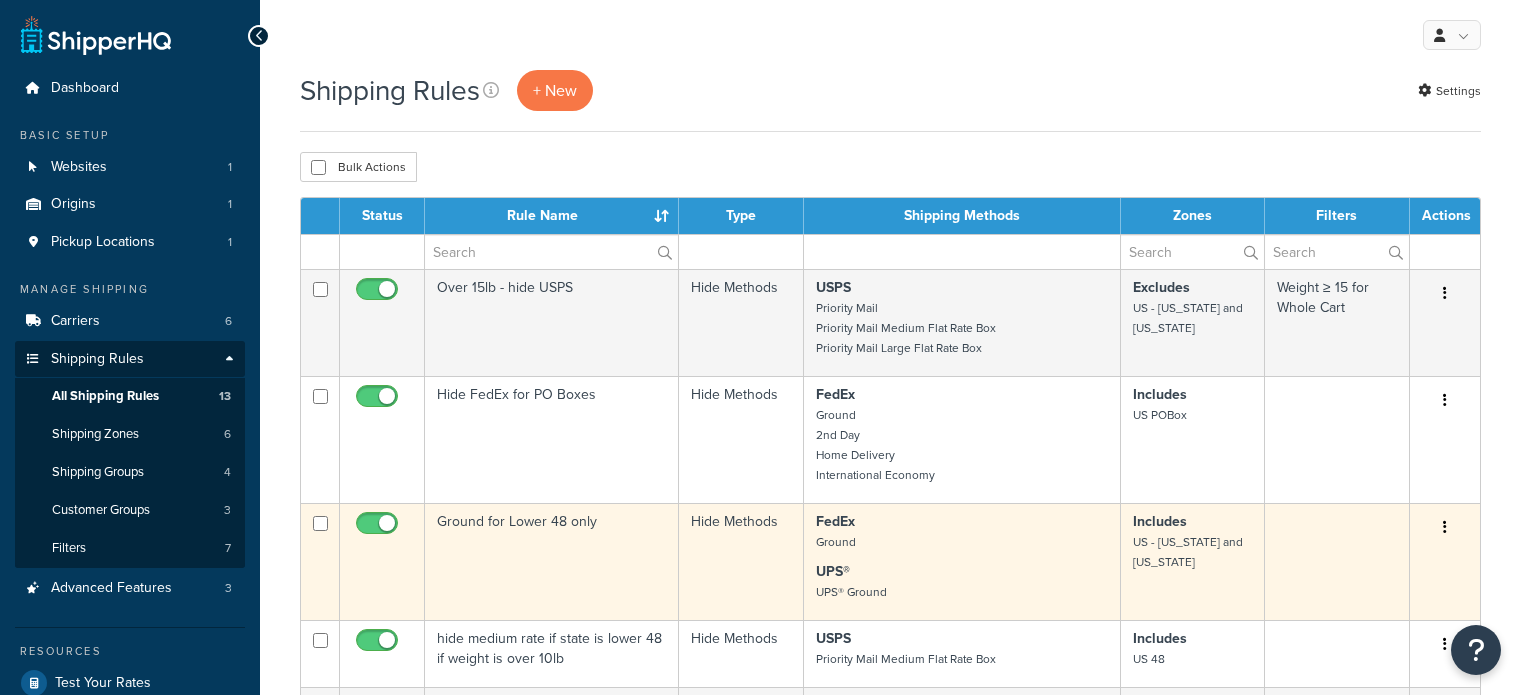 scroll, scrollTop: 0, scrollLeft: 0, axis: both 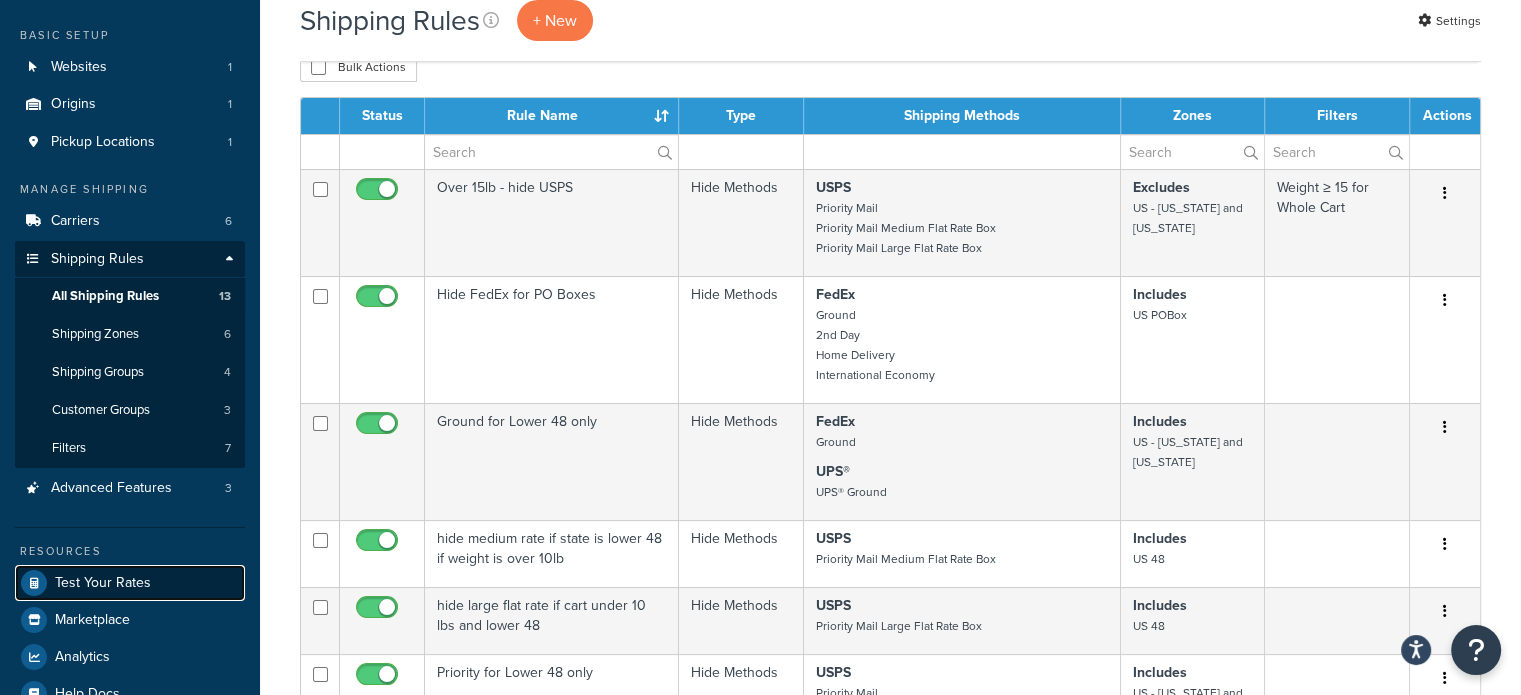 click on "Test Your Rates" at bounding box center (103, 583) 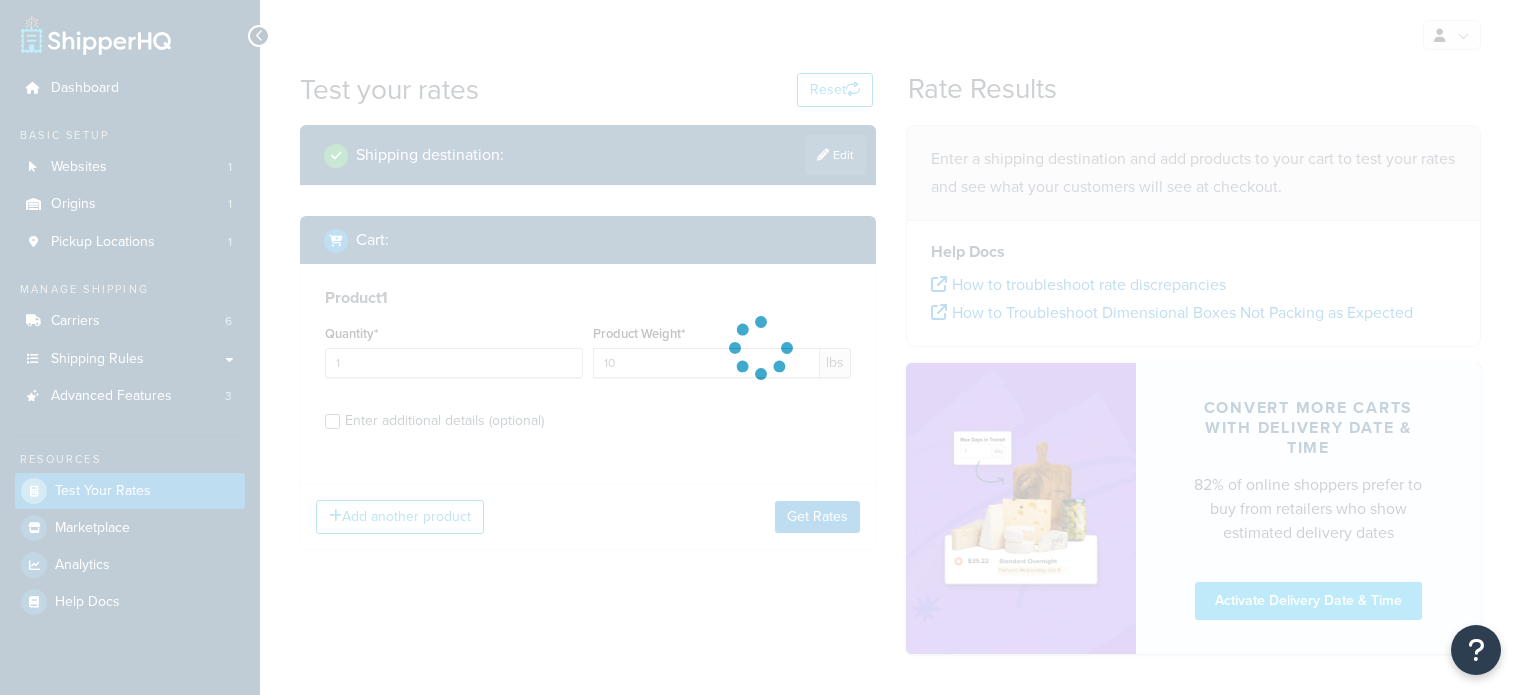 scroll, scrollTop: 0, scrollLeft: 0, axis: both 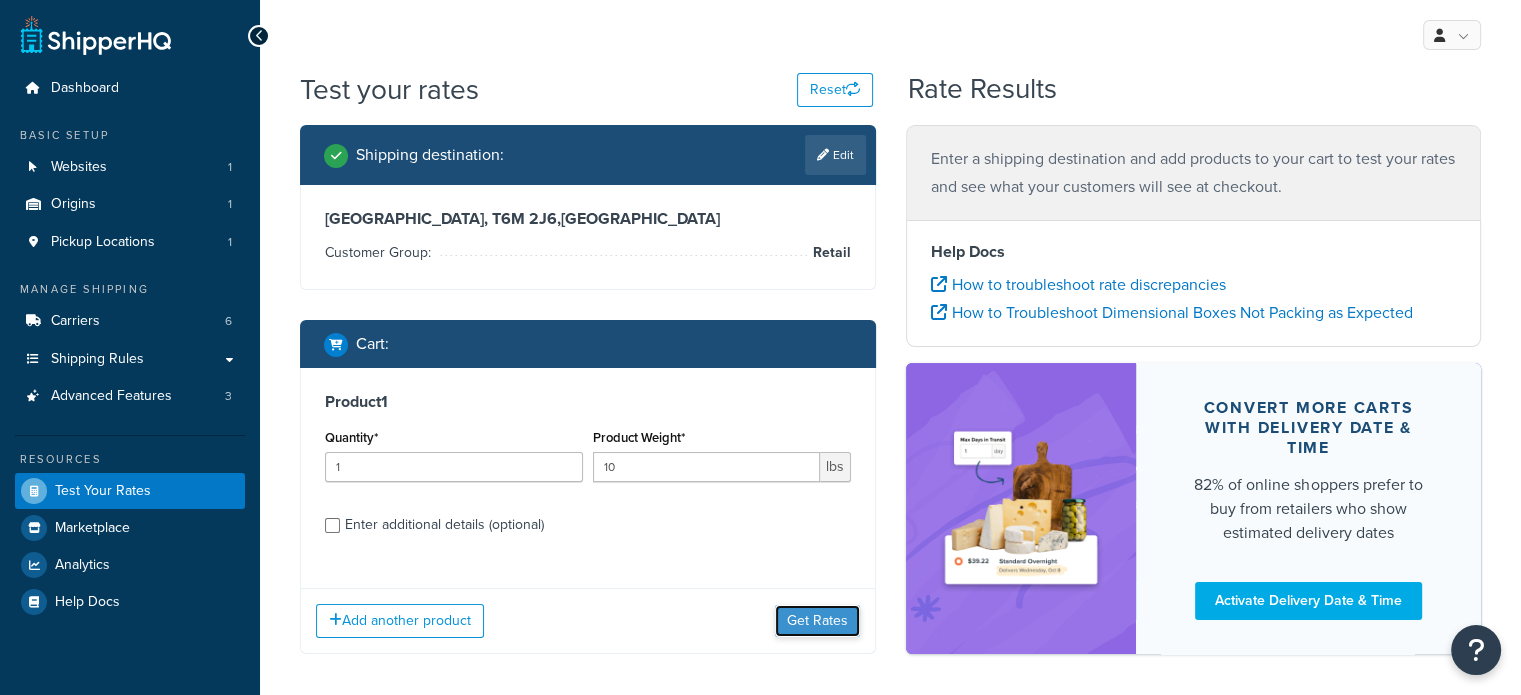 click on "Get Rates" at bounding box center (817, 621) 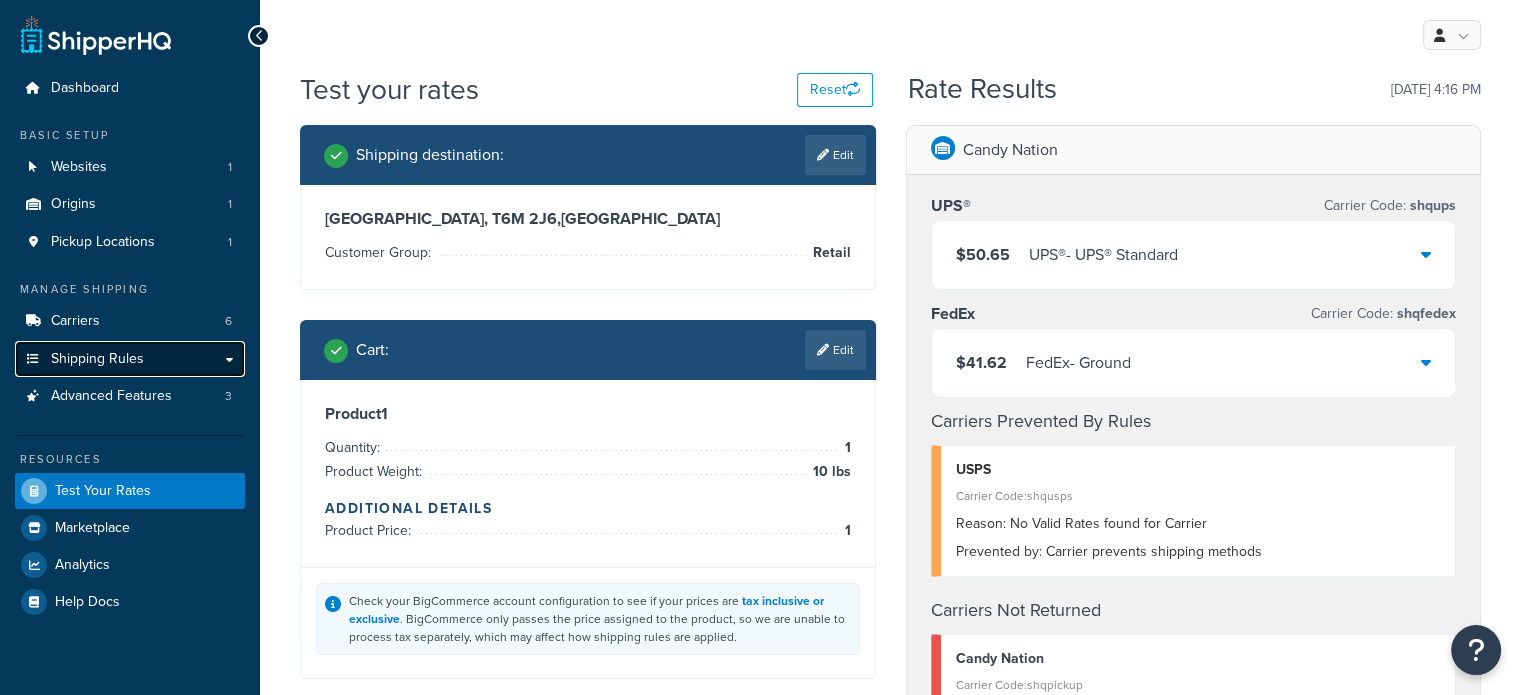 click on "Shipping Rules" at bounding box center [97, 359] 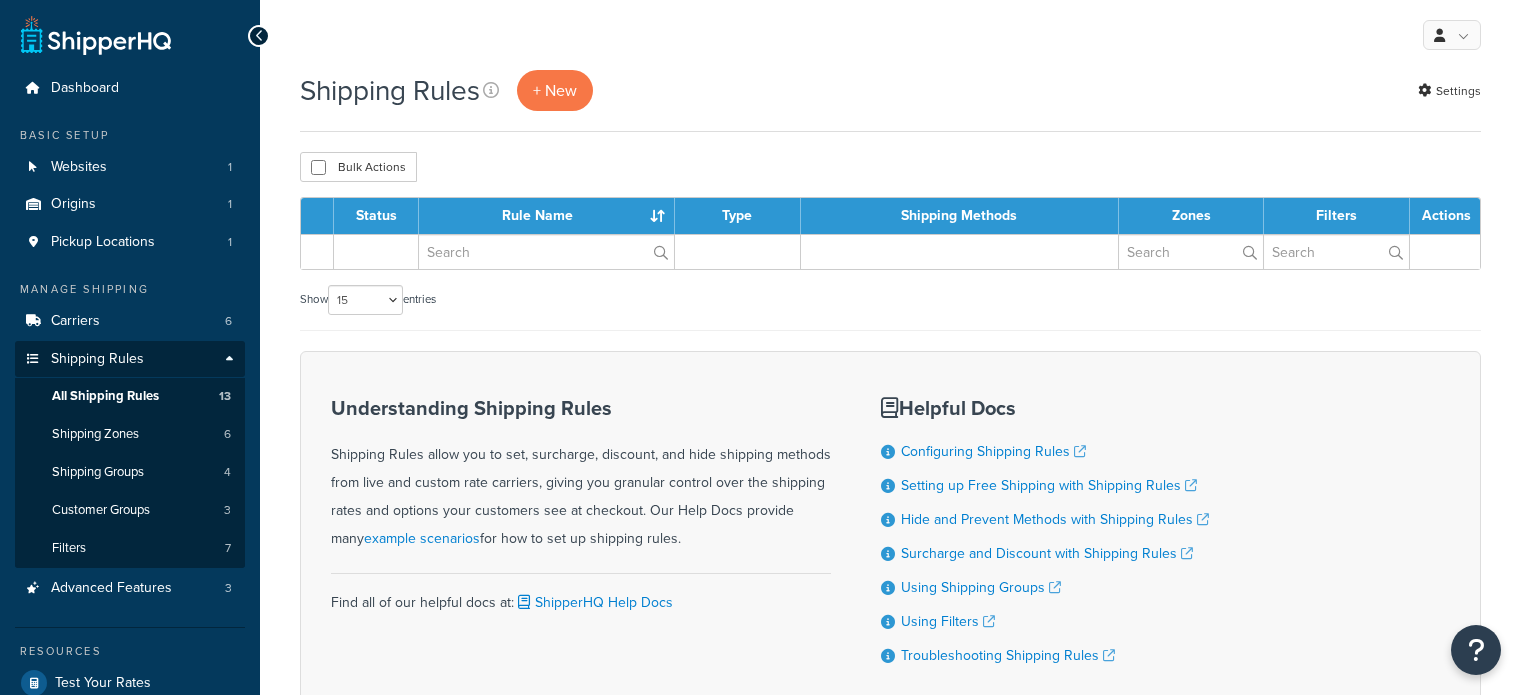 select on "15" 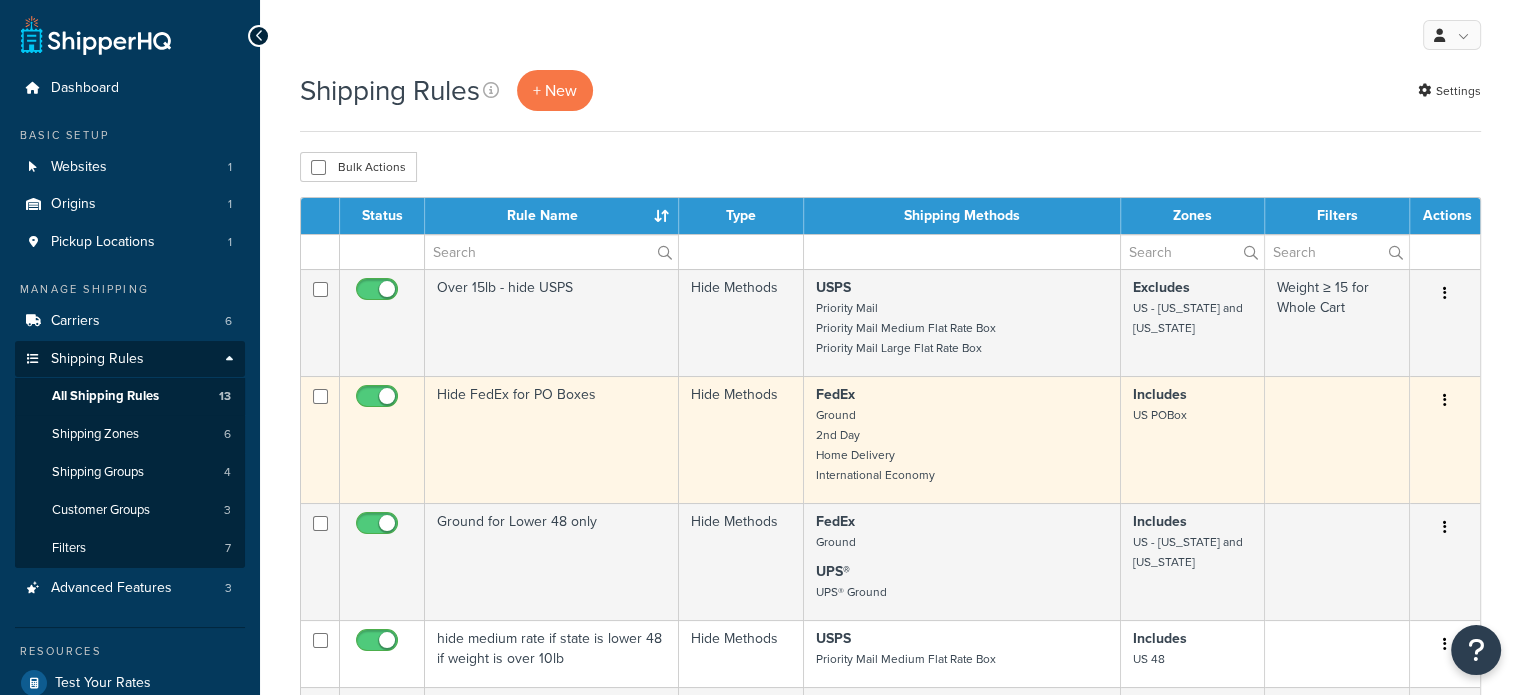 scroll, scrollTop: 0, scrollLeft: 0, axis: both 